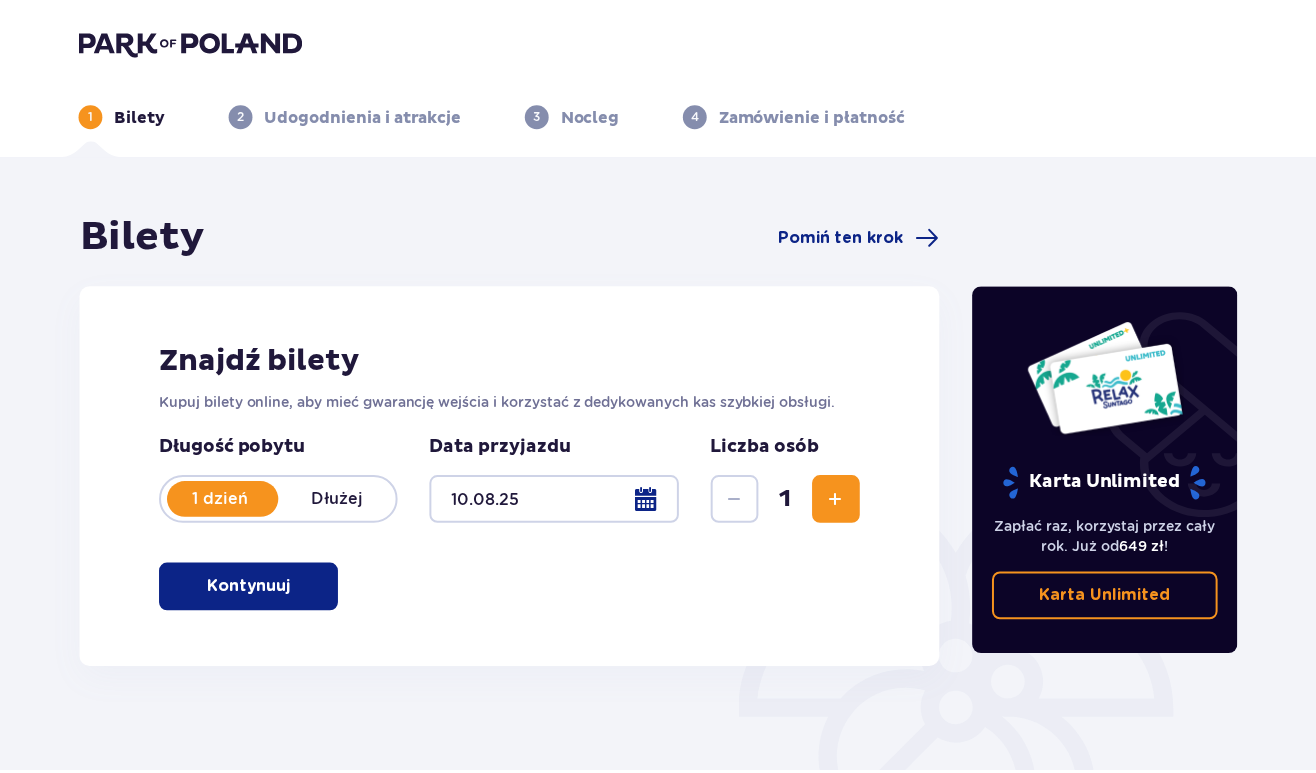 scroll, scrollTop: 0, scrollLeft: 0, axis: both 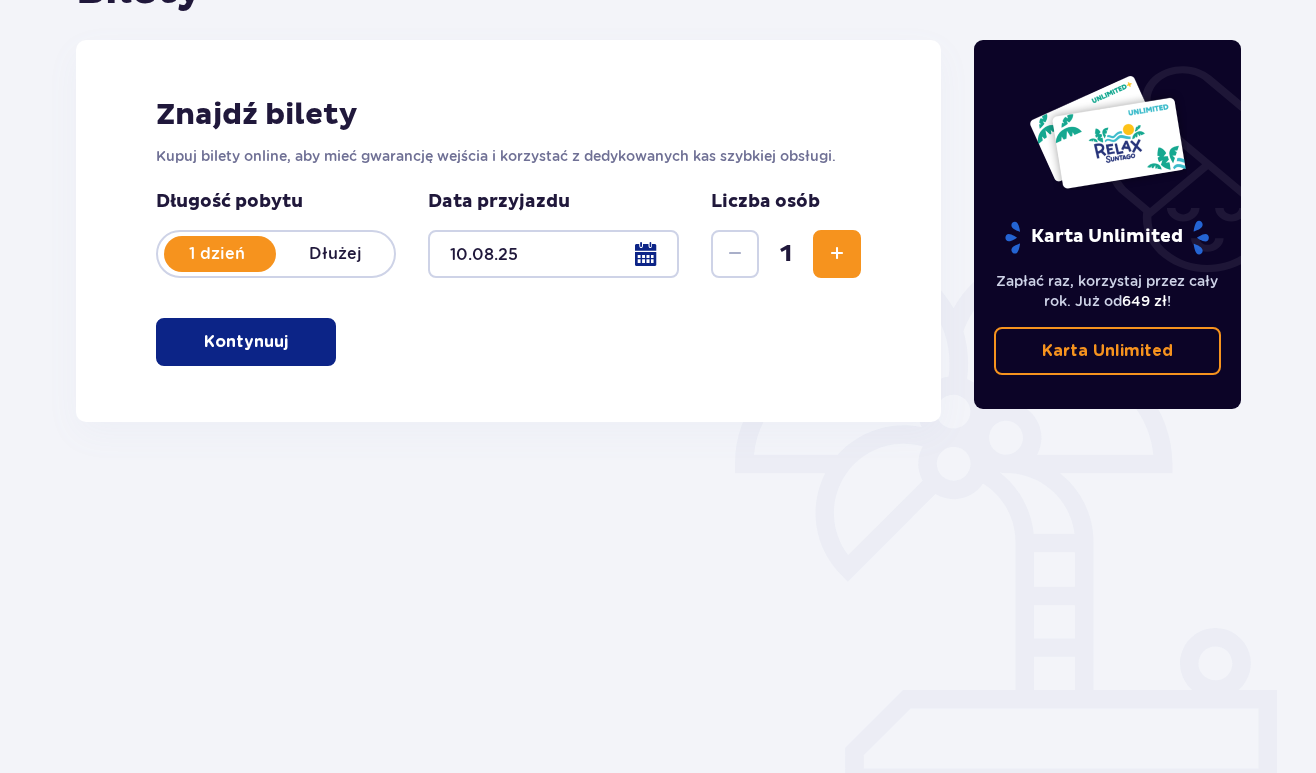 click at bounding box center (553, 254) 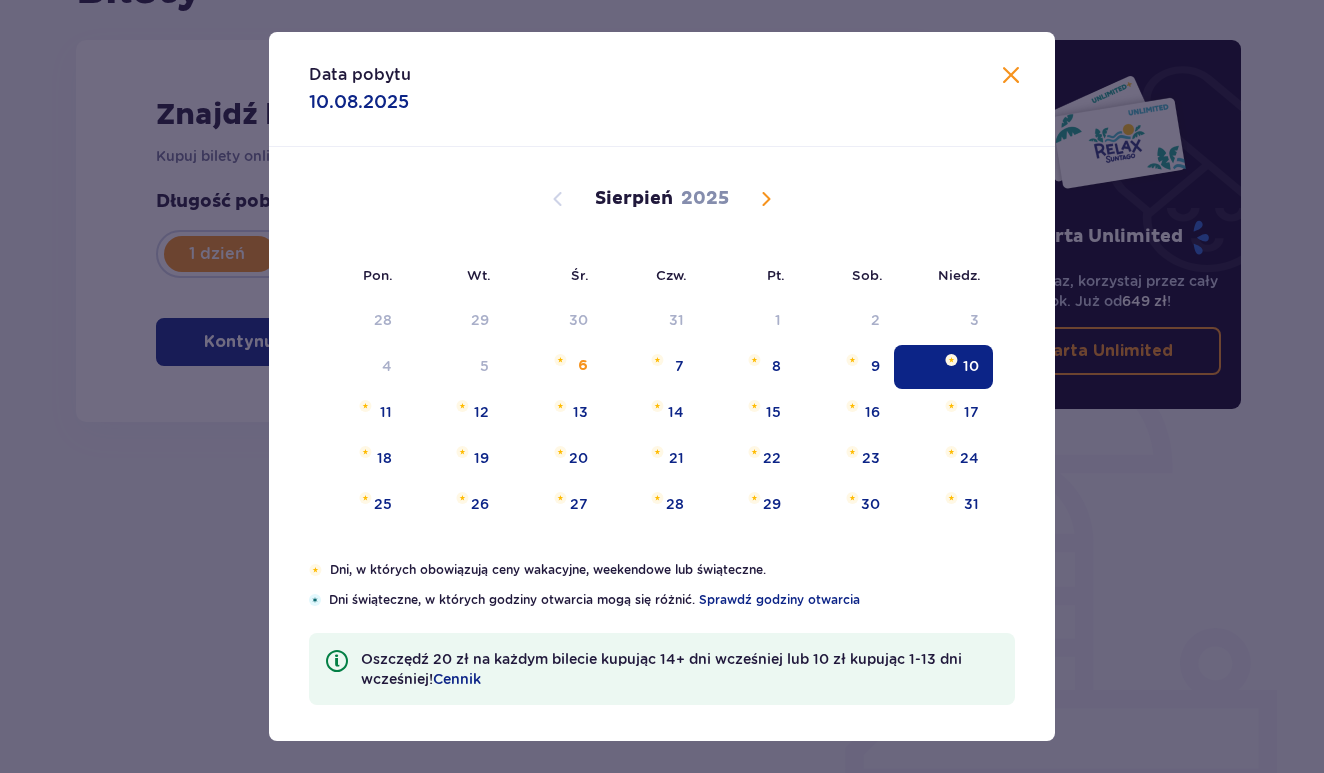 click on "Data pobytu 10.08.2025 Pon. Wt. Śr. Czw. Pt. Sob. Niedz. Lipiec 2025 30 1 2 3 4 5 6 7 8 9 10 11 12 13 14 15 16 17 18 19 20 21 22 23 24 25 26 27 28 29 30 31 1 2 3 Sierpień 2025 28 29 30 31 1 2 3 4 5 6 7 8 9 10 11 12 13 14 15 16 17 18 19 20 21 22 23 24 25 26 27 28 29 30 31 Wrzesień 2025 1 2 3 4 5 6 7 8 9 10 11 12 13 14 15 16 17 18 19 20 21 22 23 24 25 26 27 28 29 30 1 2 3 4 5 Dni, w których obowiązują ceny wakacyjne, weekendowe lub świąteczne. Dni świąteczne, w których godziny otwarcia mogą się różnić.   Sprawdź godziny otwarcia Oszczędź 20 zł na każdym bilecie kupując 14+ dni wcześniej lub 10 zł kupując 1-13 dni wcześniej!  Cennik" at bounding box center [662, 386] 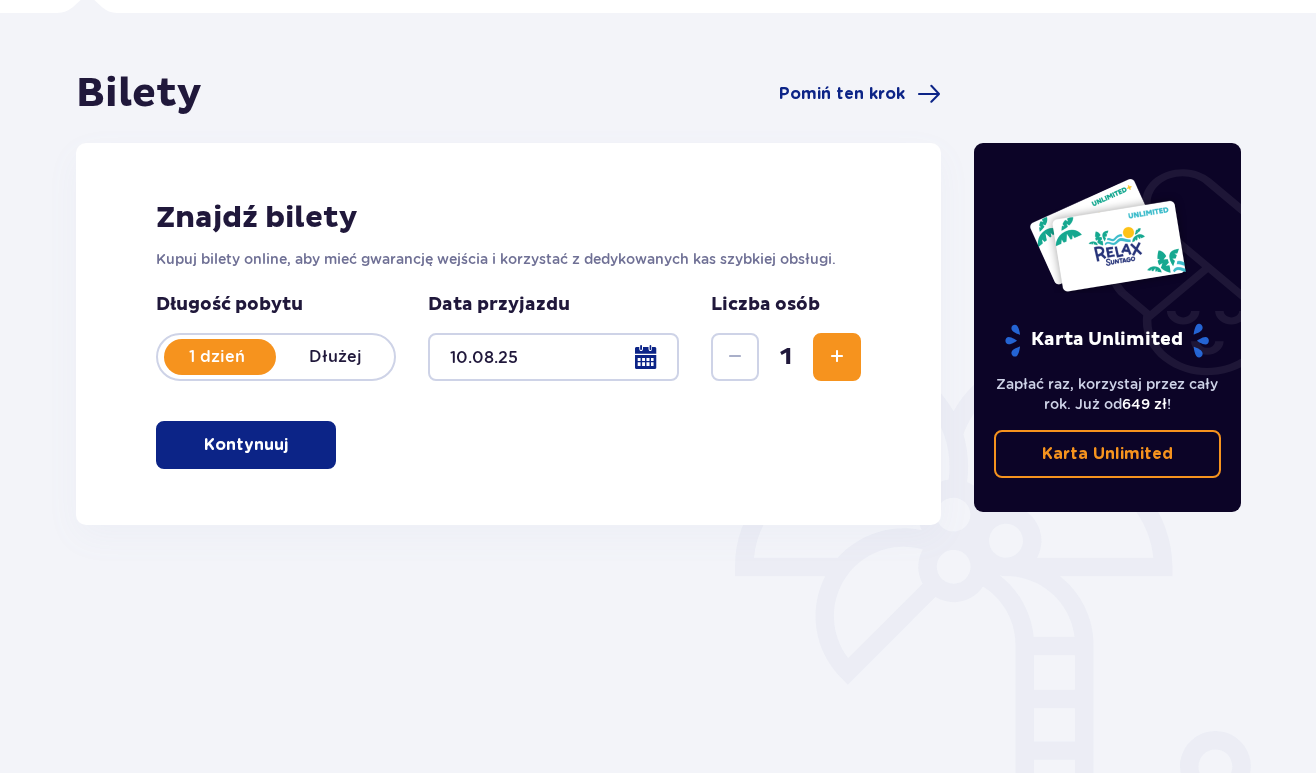scroll, scrollTop: 127, scrollLeft: 0, axis: vertical 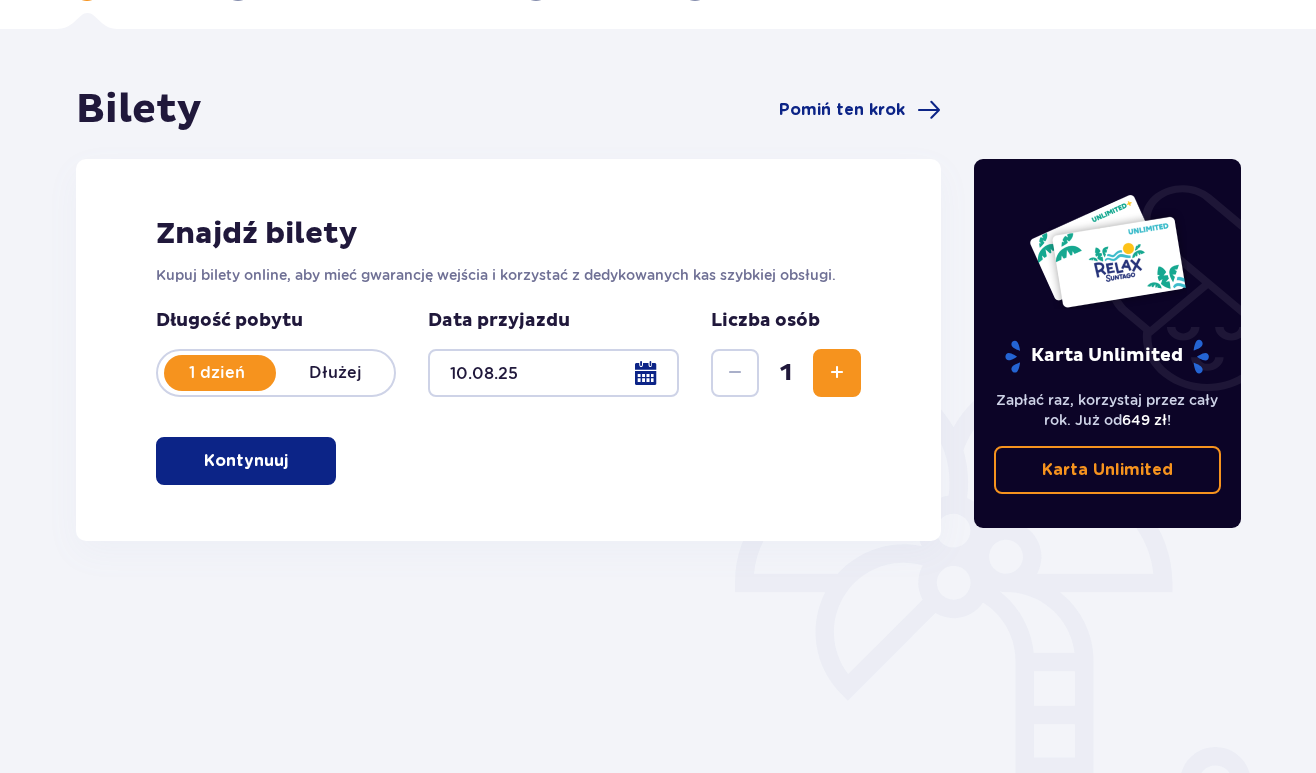 click at bounding box center [292, 461] 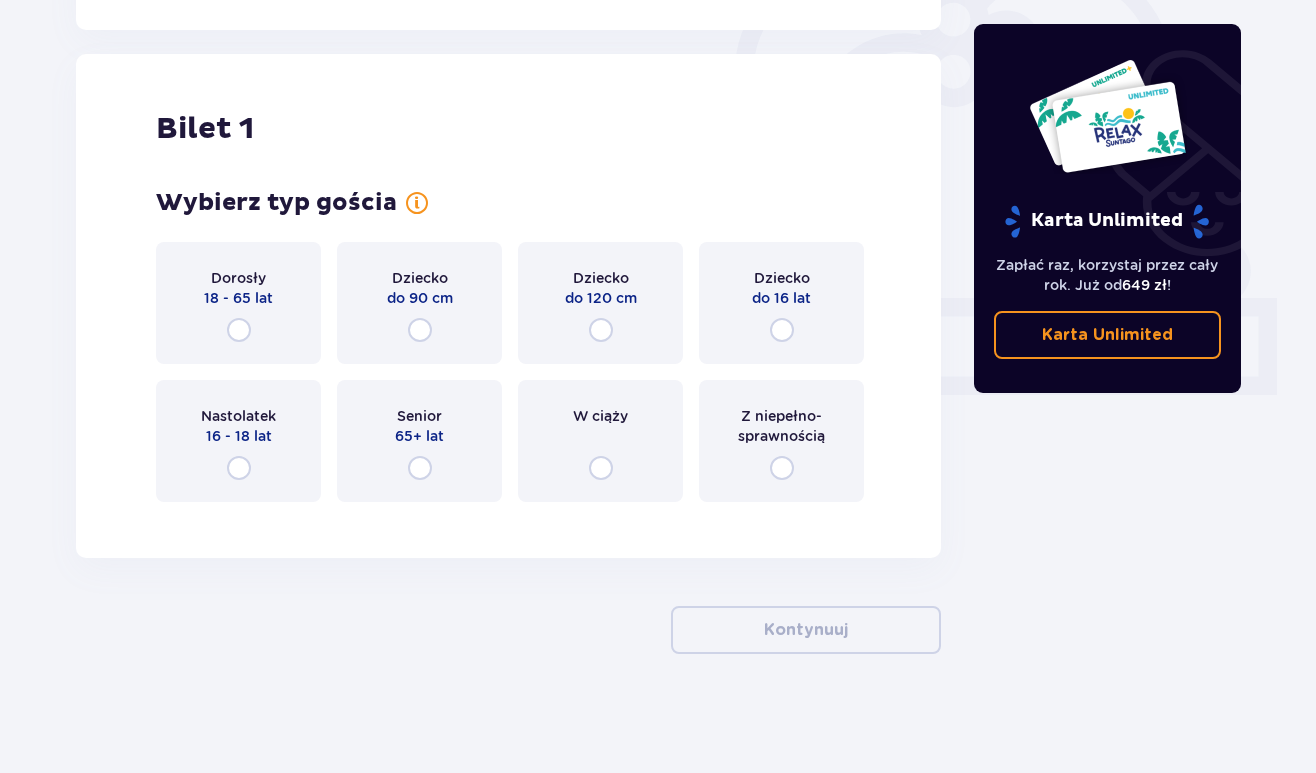scroll, scrollTop: 639, scrollLeft: 0, axis: vertical 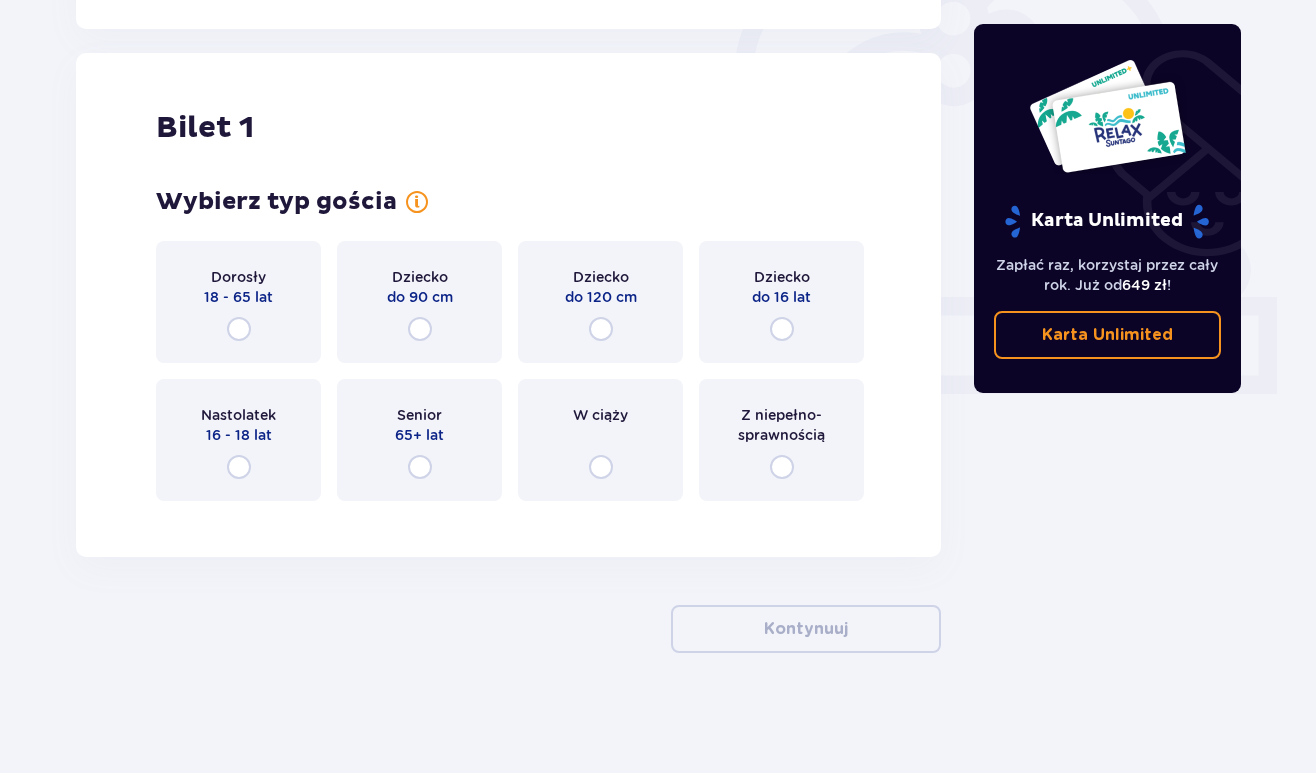 click on "18 - 65 lat" at bounding box center (238, 297) 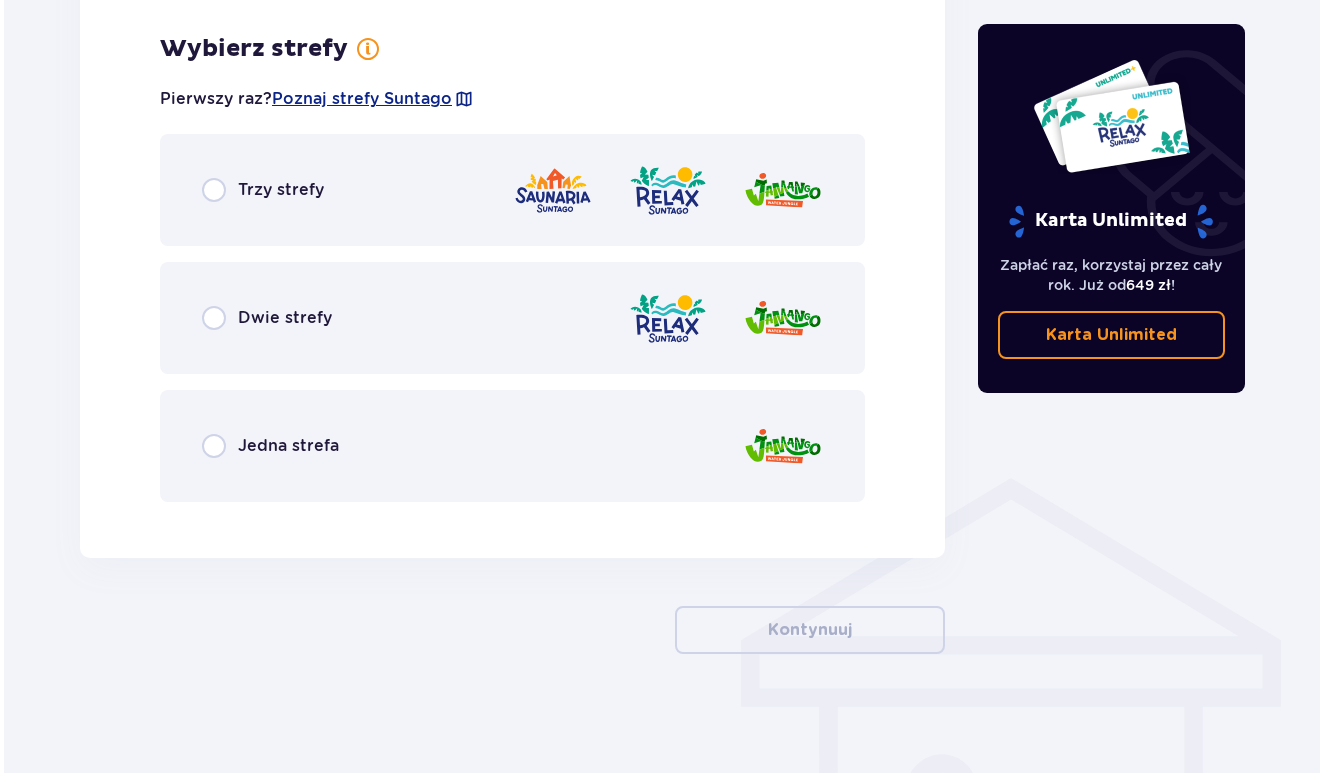 scroll, scrollTop: 1147, scrollLeft: 0, axis: vertical 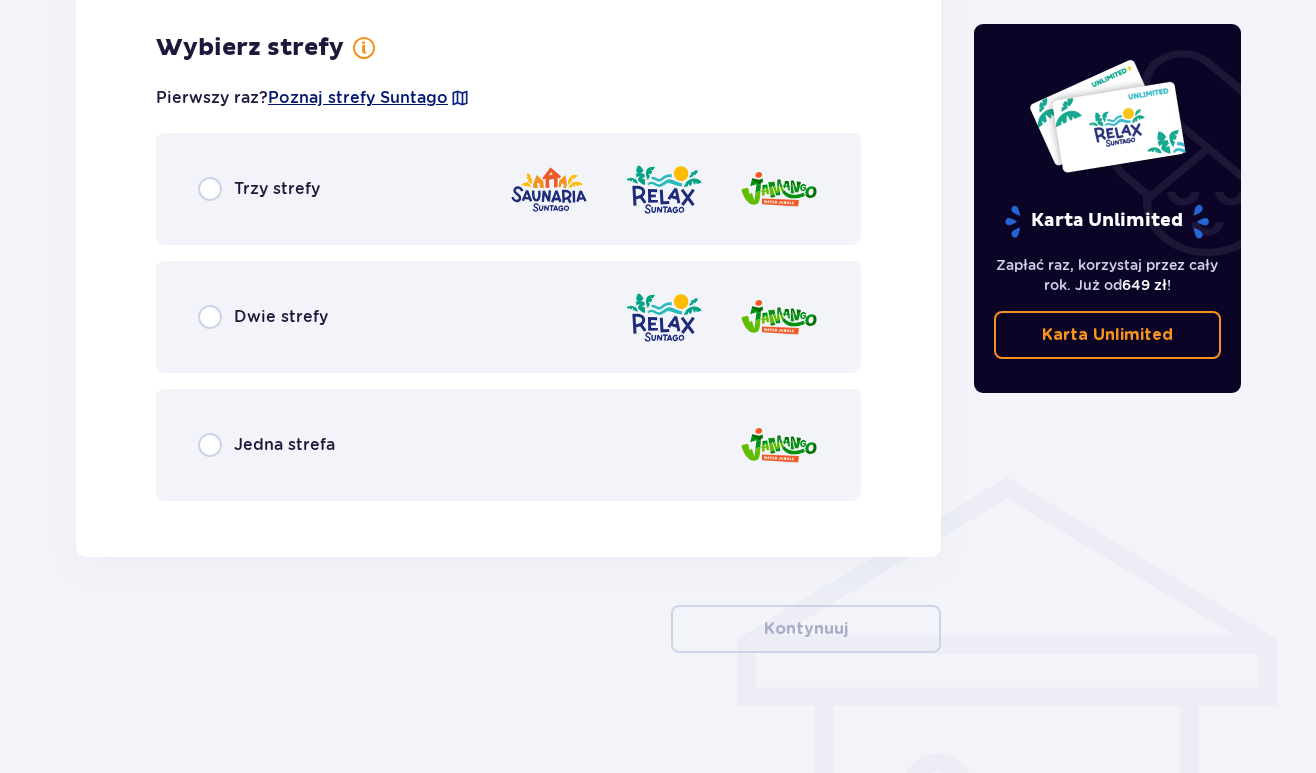 click on "Poznaj strefy Suntago" at bounding box center [358, 98] 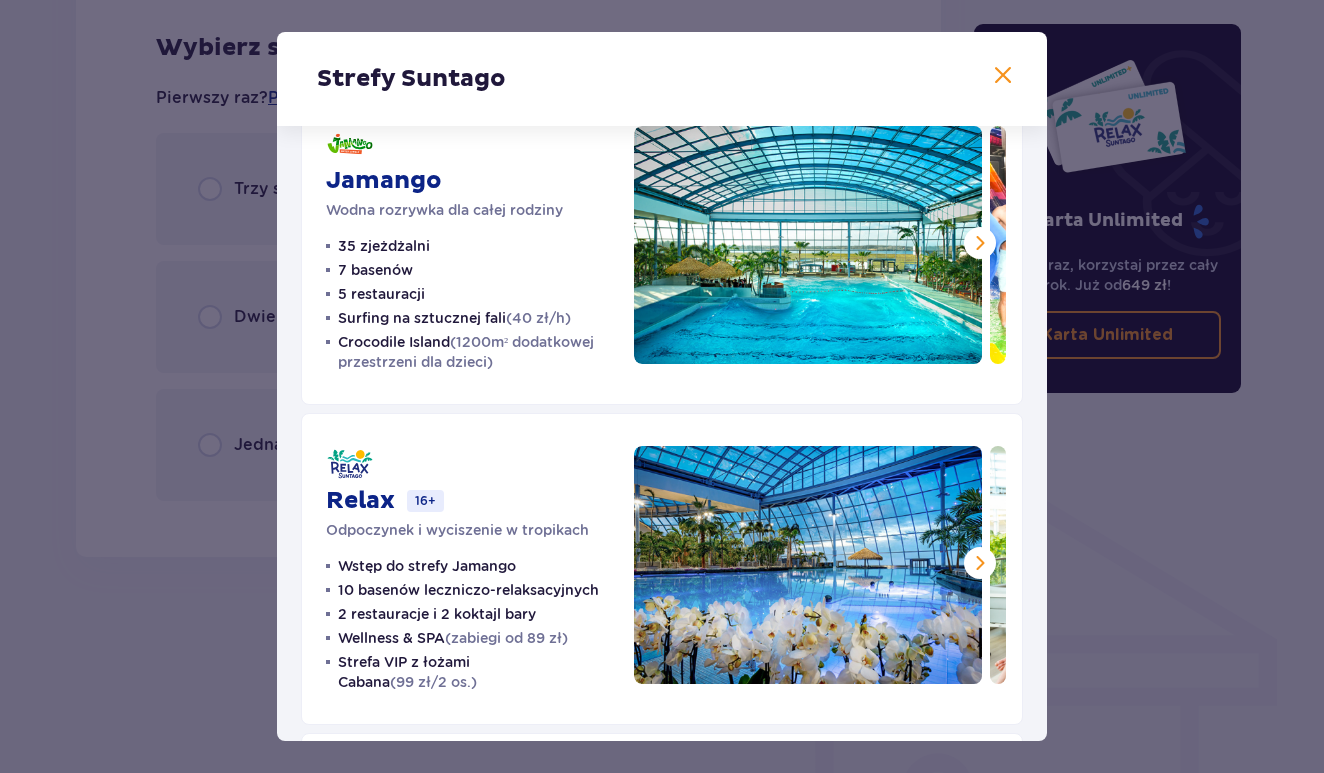 scroll, scrollTop: 53, scrollLeft: 0, axis: vertical 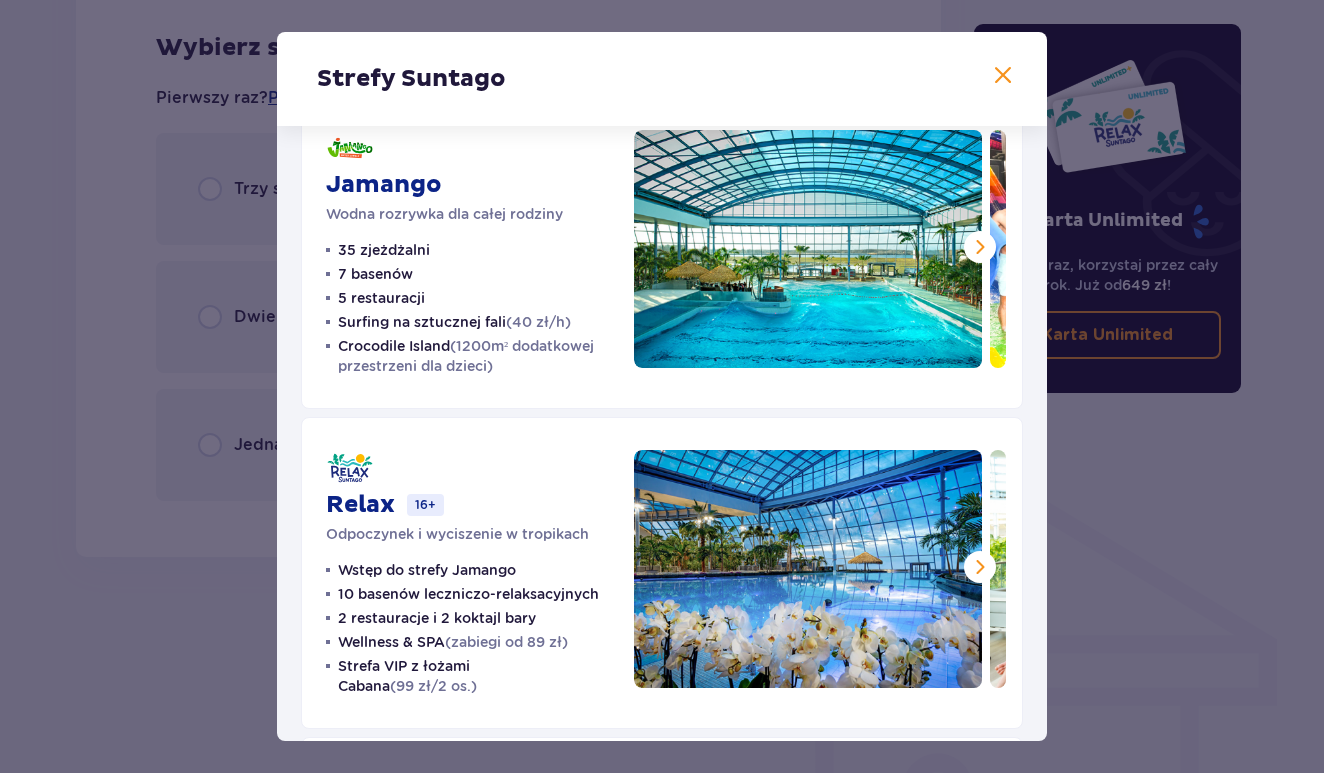 click on "Strefy Suntago Jamango Wodna rozrywka dla całej rodziny 35 zjeżdżalni 7 basenów 5 restauracji Surfing na sztucznej fali  (40 zł/h) Crocodile Island  (1200m² dodatkowej przestrzeni dla dzieci) Relax 16+ Odpoczynek i wyciszenie w tropikach Wstęp do strefy Jamango 10 basenów leczniczo-relaksacyjnych 2 restauracje i 2 koktajl bary Wellness & SPA  (zabiegi od 89 zł) Strefa VIP z łożami Cabana  (99 zł/2 os.) Saunaria 16+ Relaks w saunach z całego świata Wstęp do stref Jamango i Relax 5 saun mokrych 10 saun suchych 2 jacuzzi Pokazy saunamistrzów" at bounding box center (662, 386) 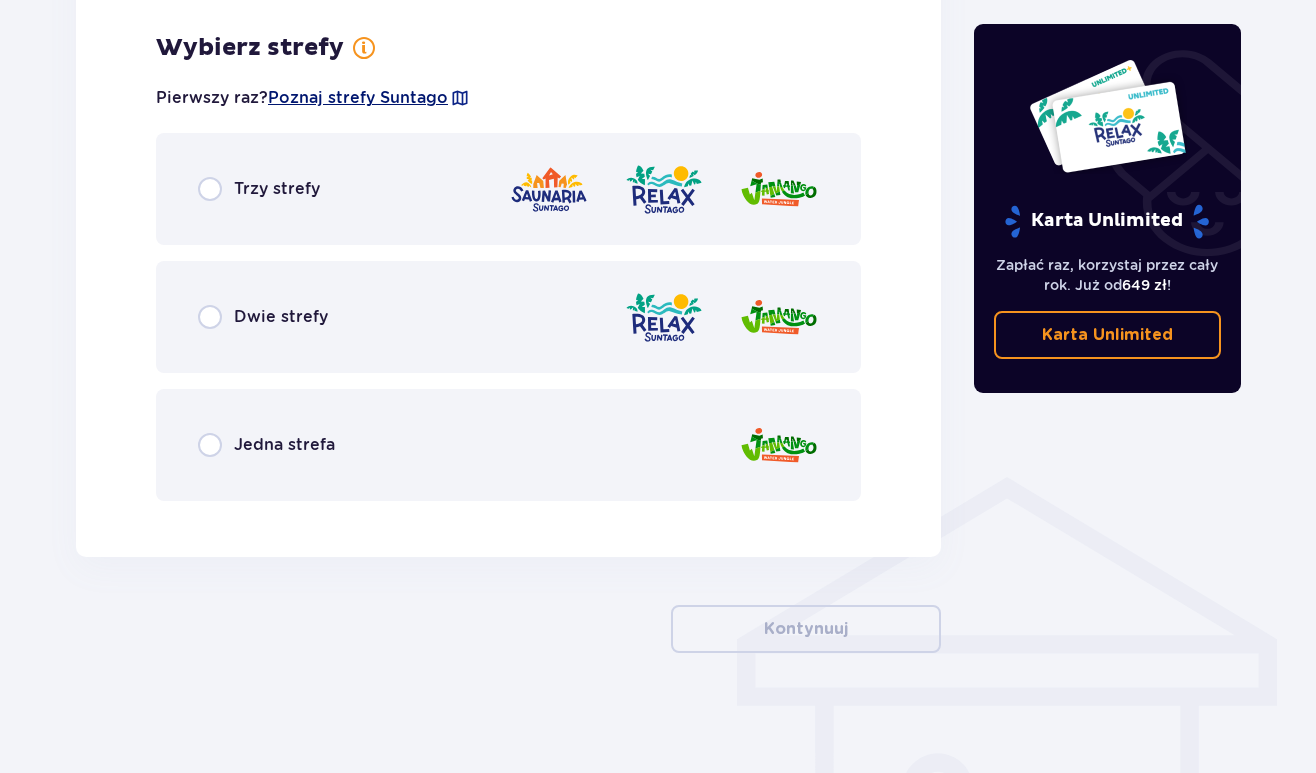 click on "Poznaj strefy Suntago" at bounding box center [358, 98] 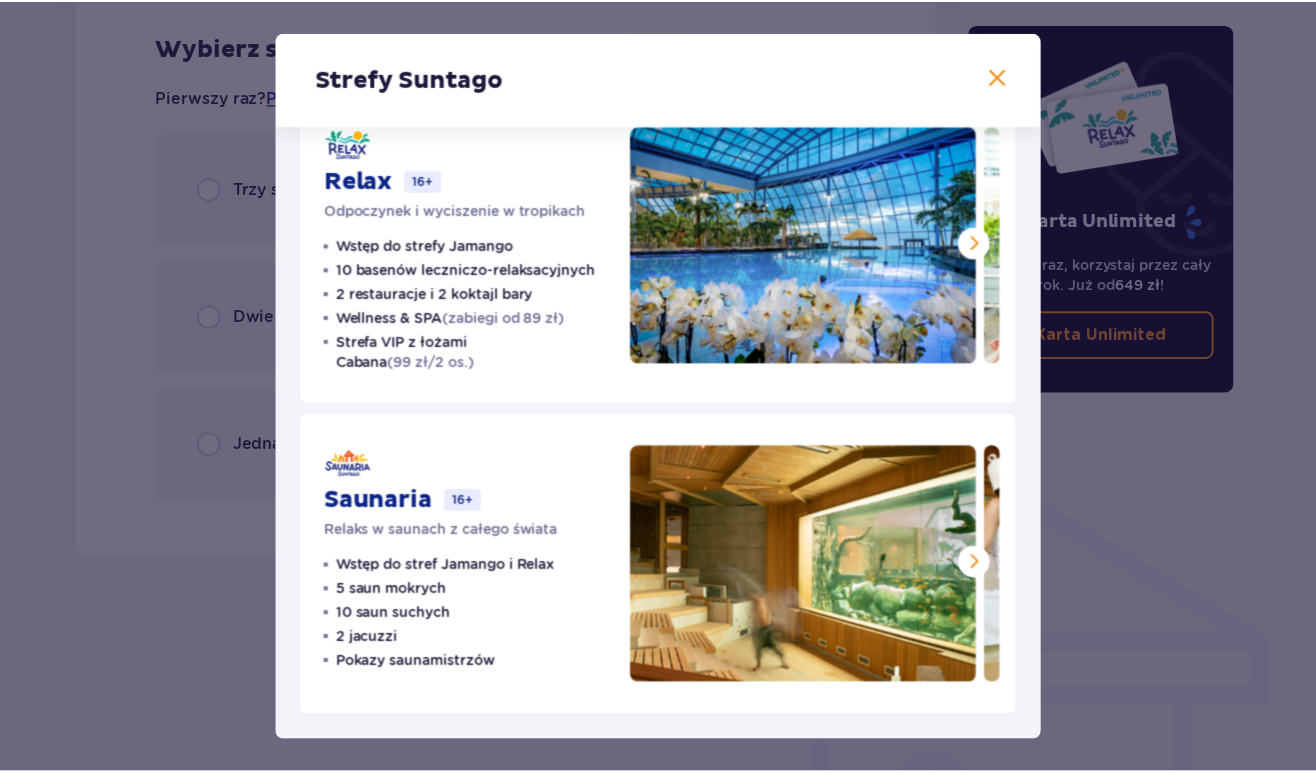 scroll, scrollTop: 377, scrollLeft: 0, axis: vertical 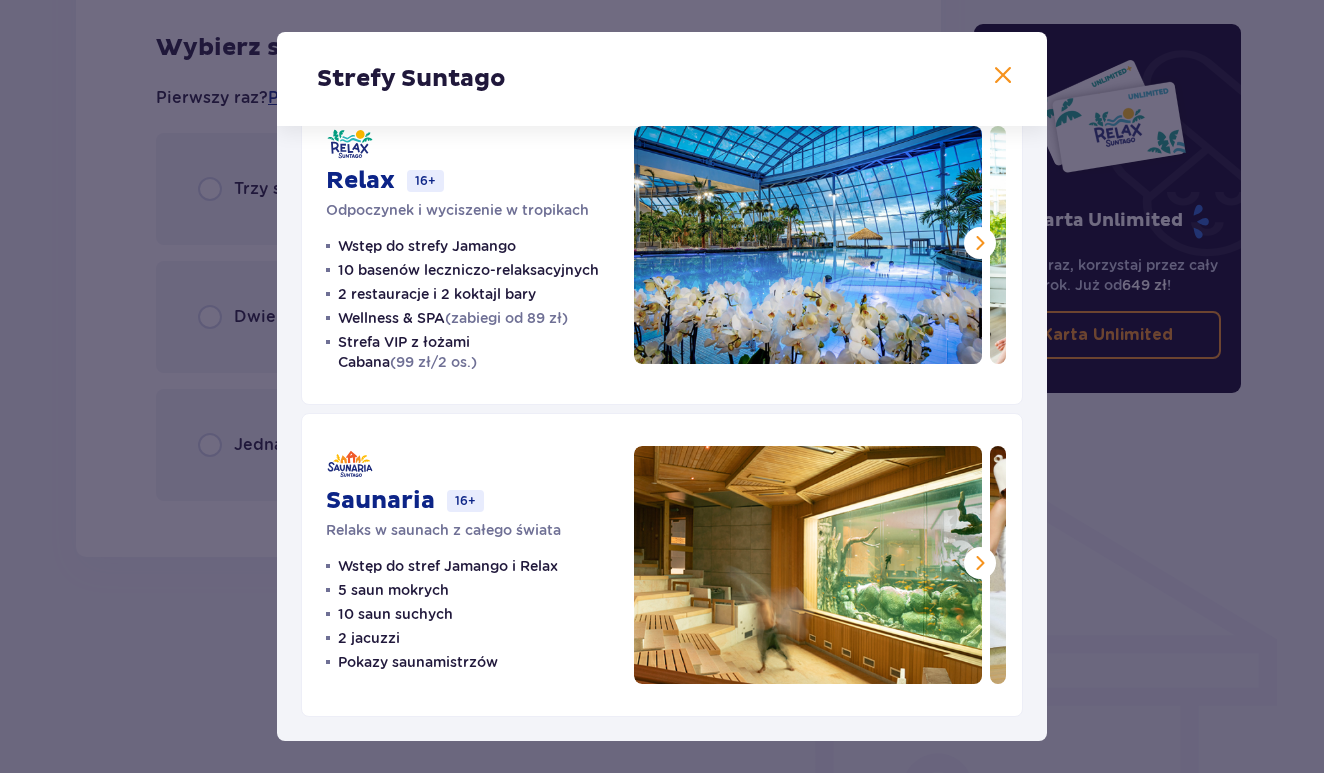 click at bounding box center [1003, 76] 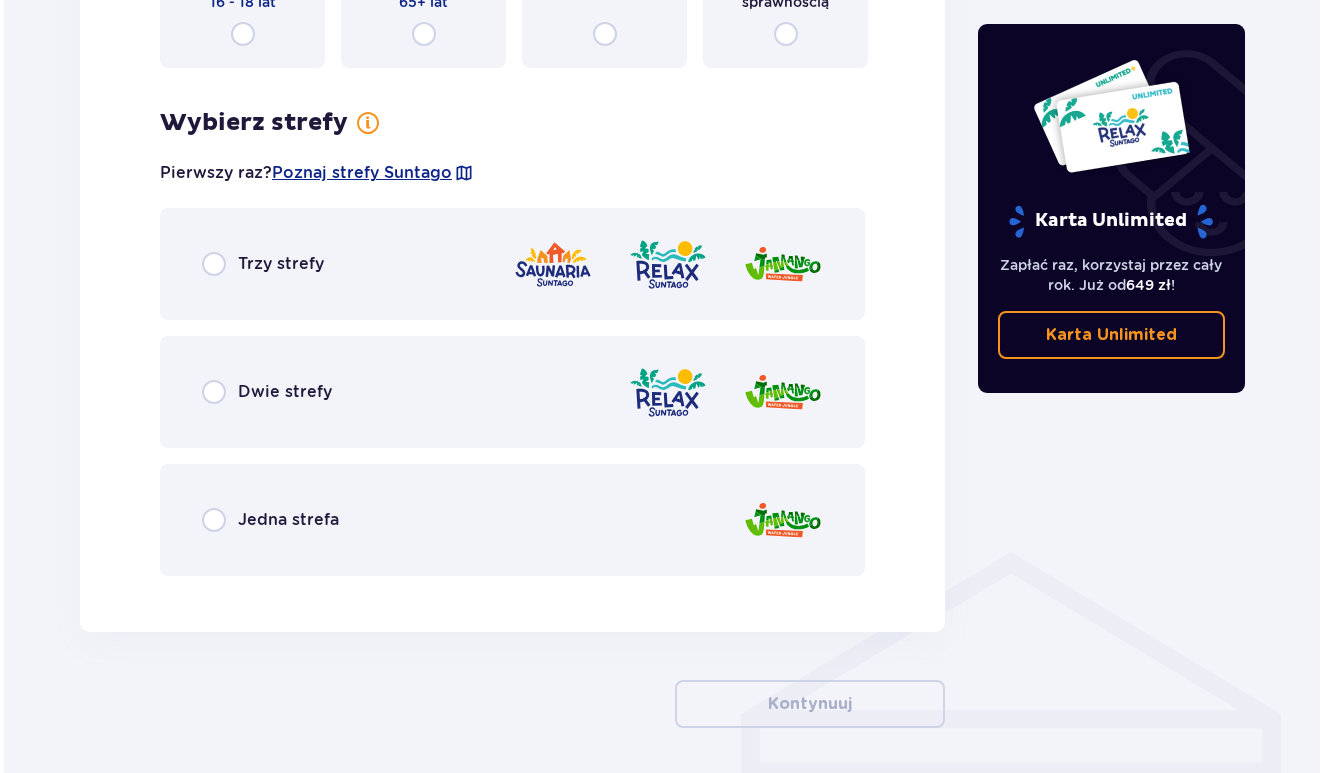 scroll, scrollTop: 1062, scrollLeft: 0, axis: vertical 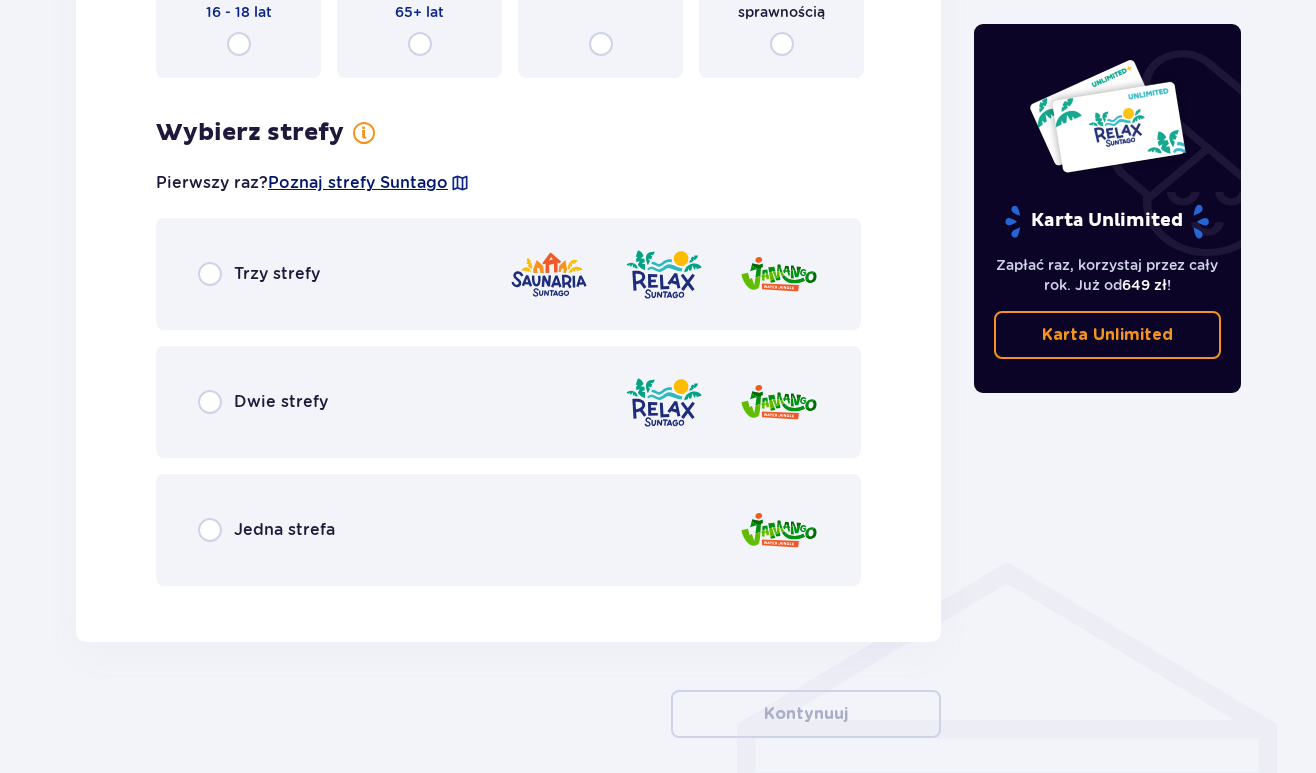 click on "Poznaj strefy Suntago" at bounding box center (358, 183) 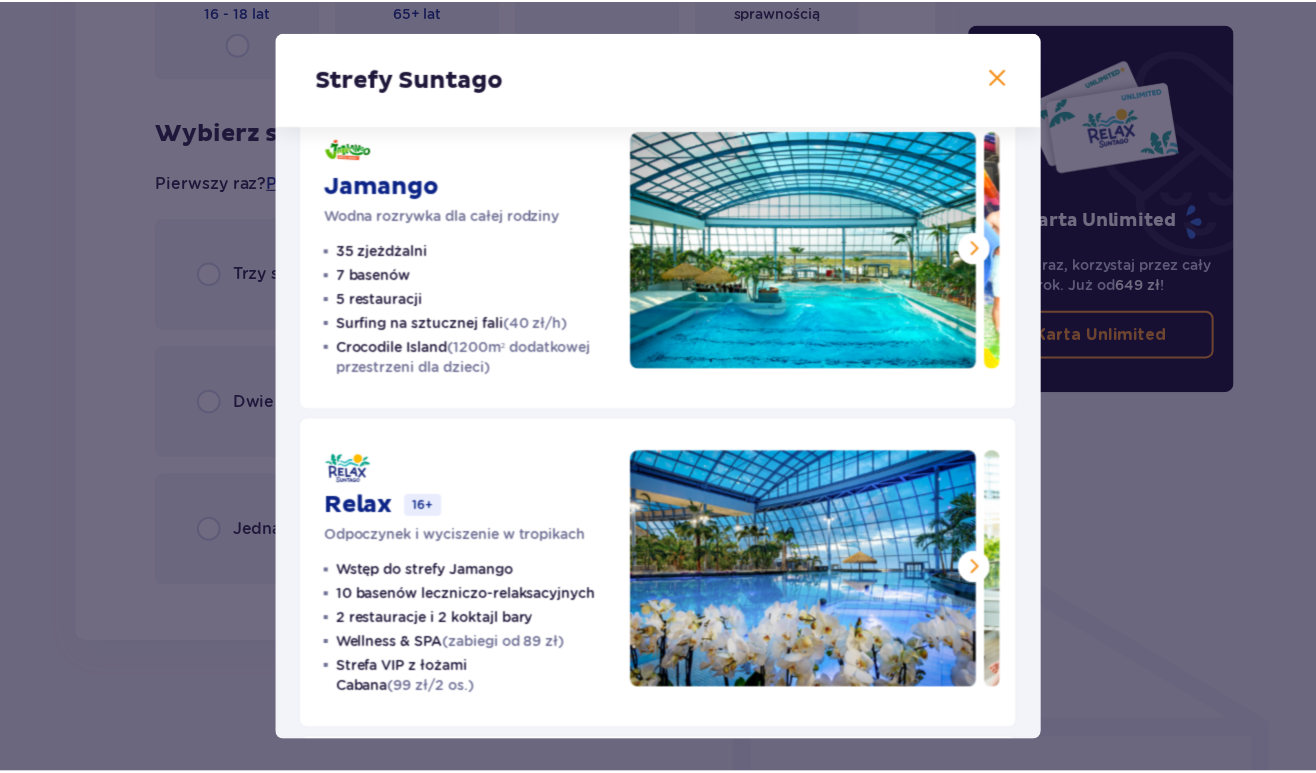 scroll, scrollTop: 35, scrollLeft: 0, axis: vertical 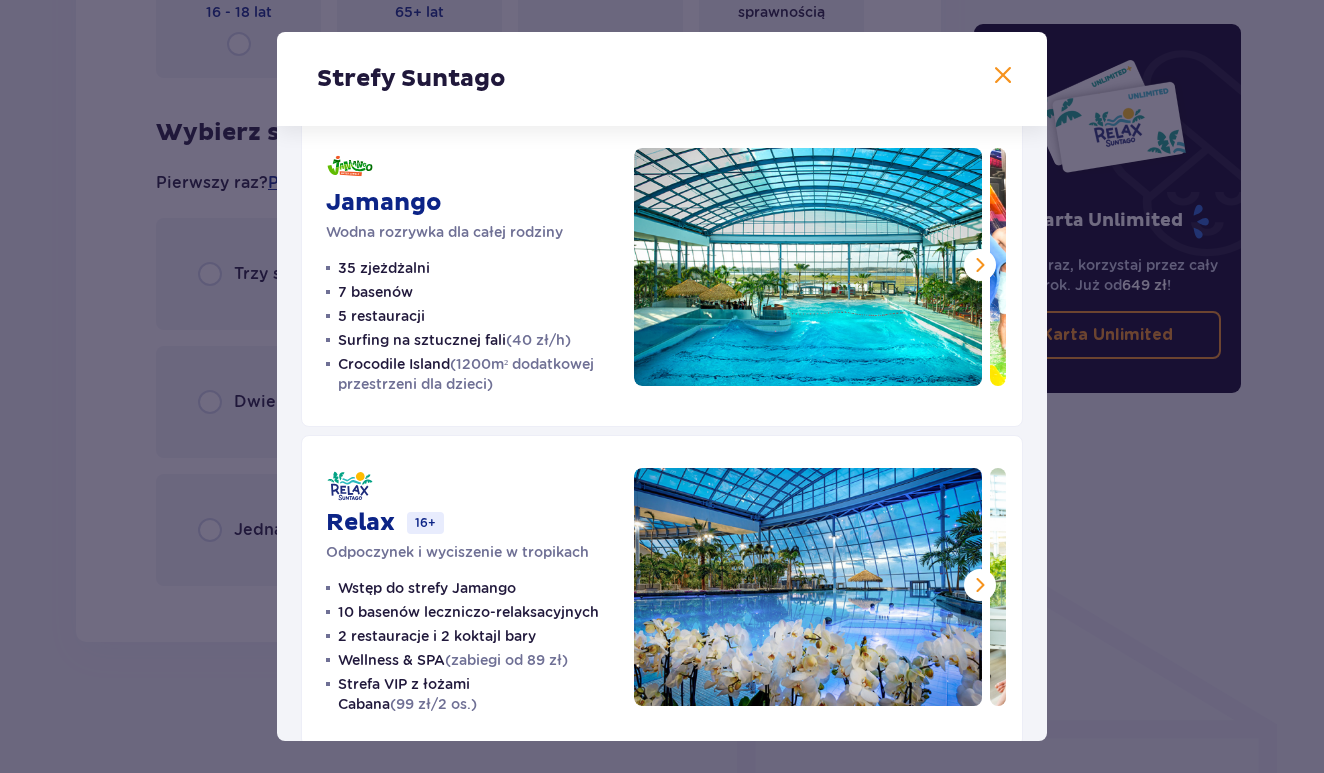 click at bounding box center [1003, 76] 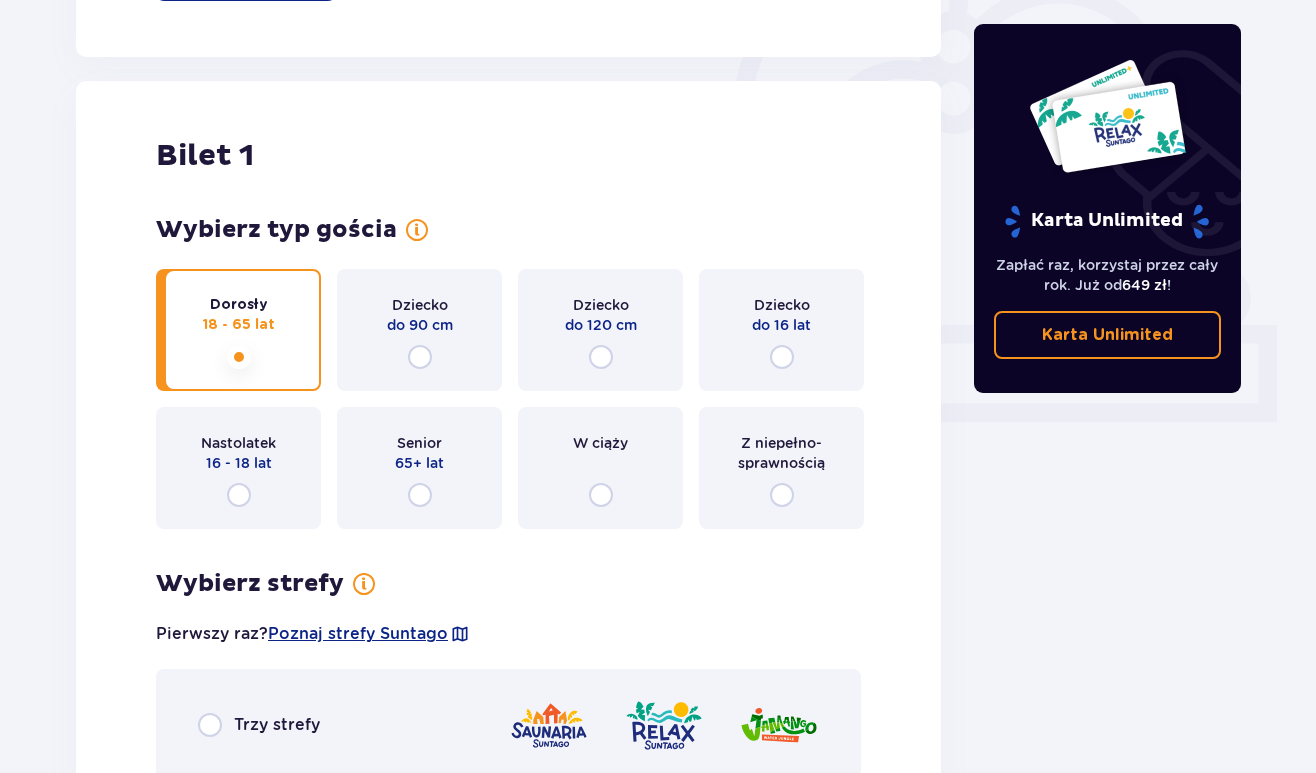 scroll, scrollTop: 497, scrollLeft: 0, axis: vertical 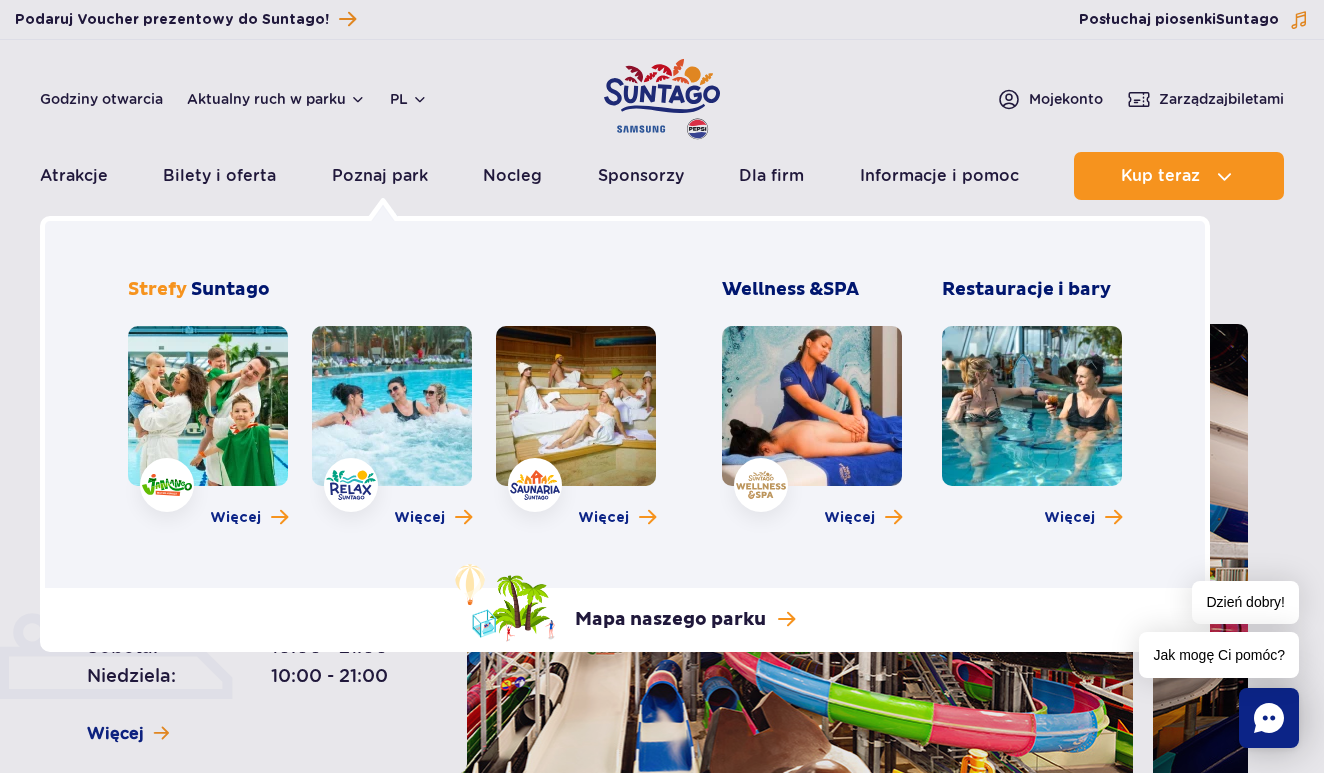 click at bounding box center [208, 406] 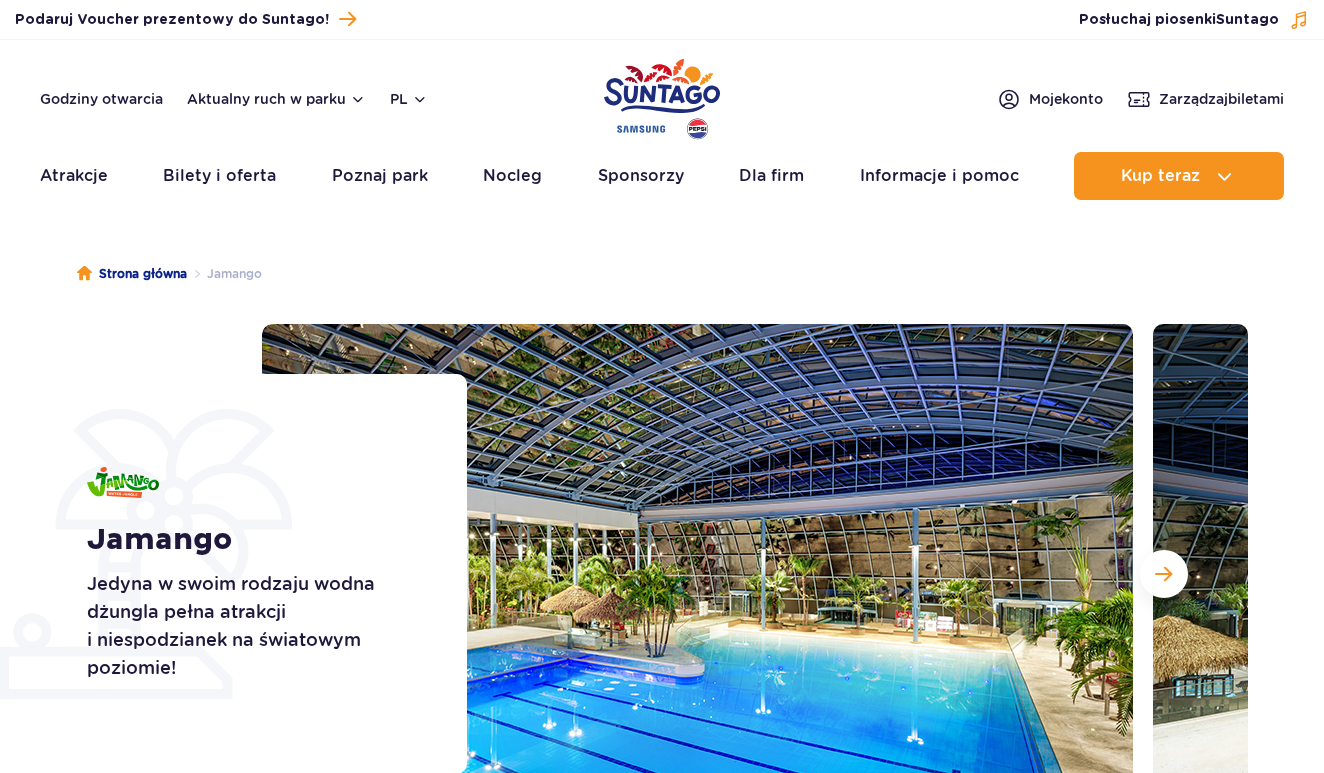 scroll, scrollTop: 0, scrollLeft: 0, axis: both 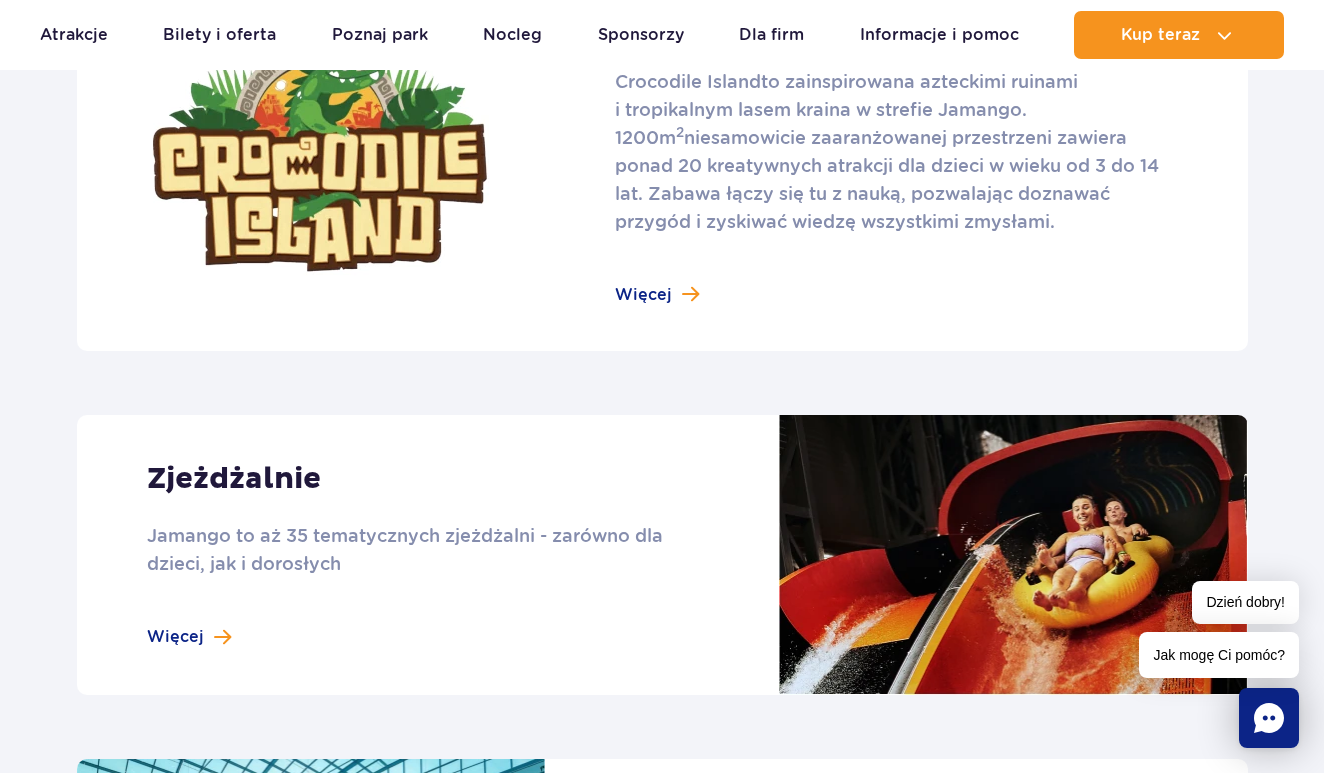 click at bounding box center [662, 555] 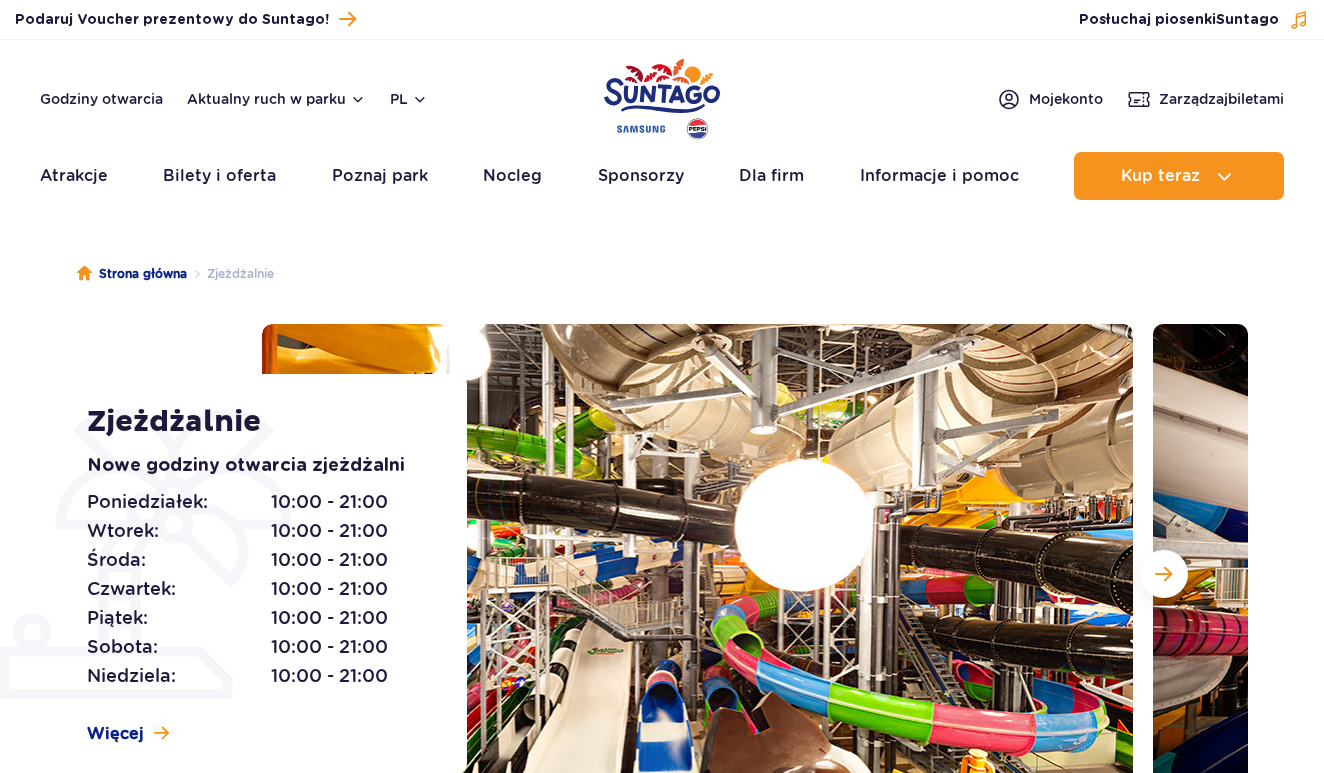 scroll, scrollTop: 0, scrollLeft: 0, axis: both 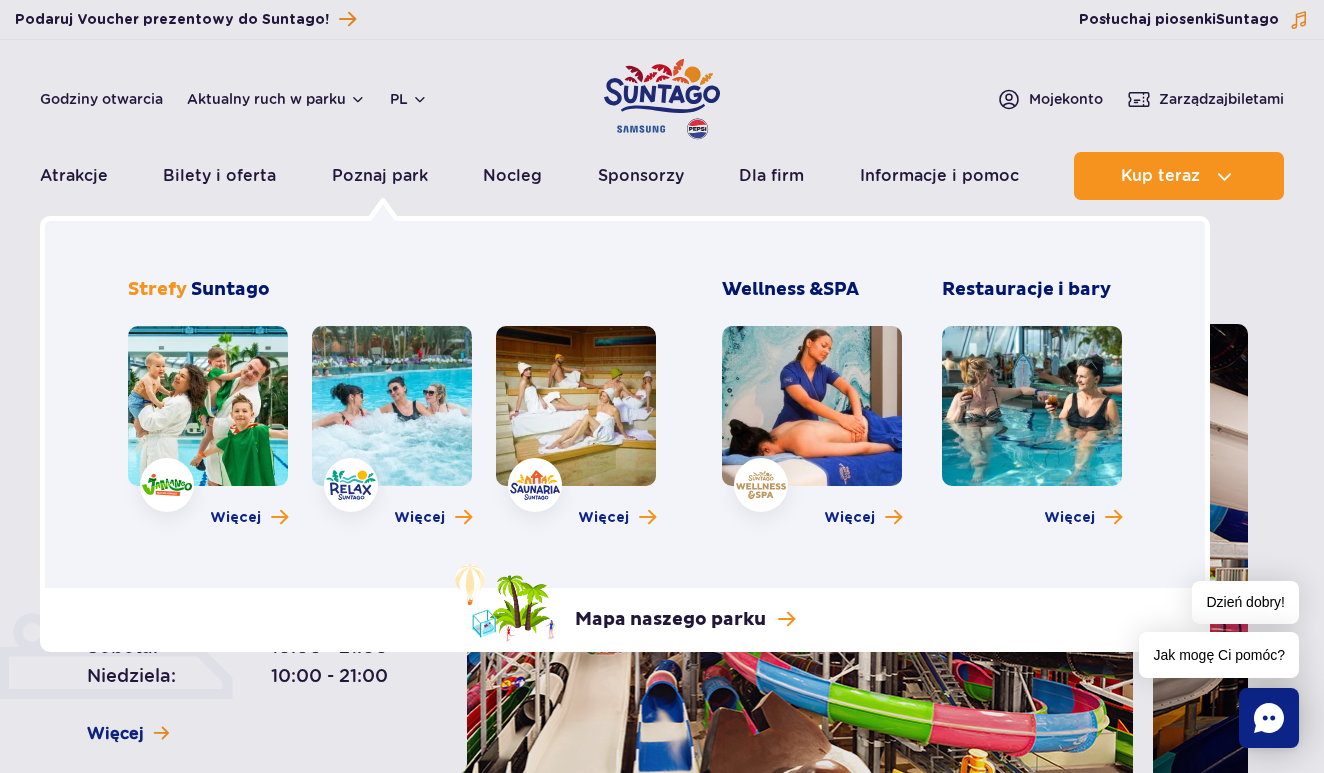 click at bounding box center [392, 406] 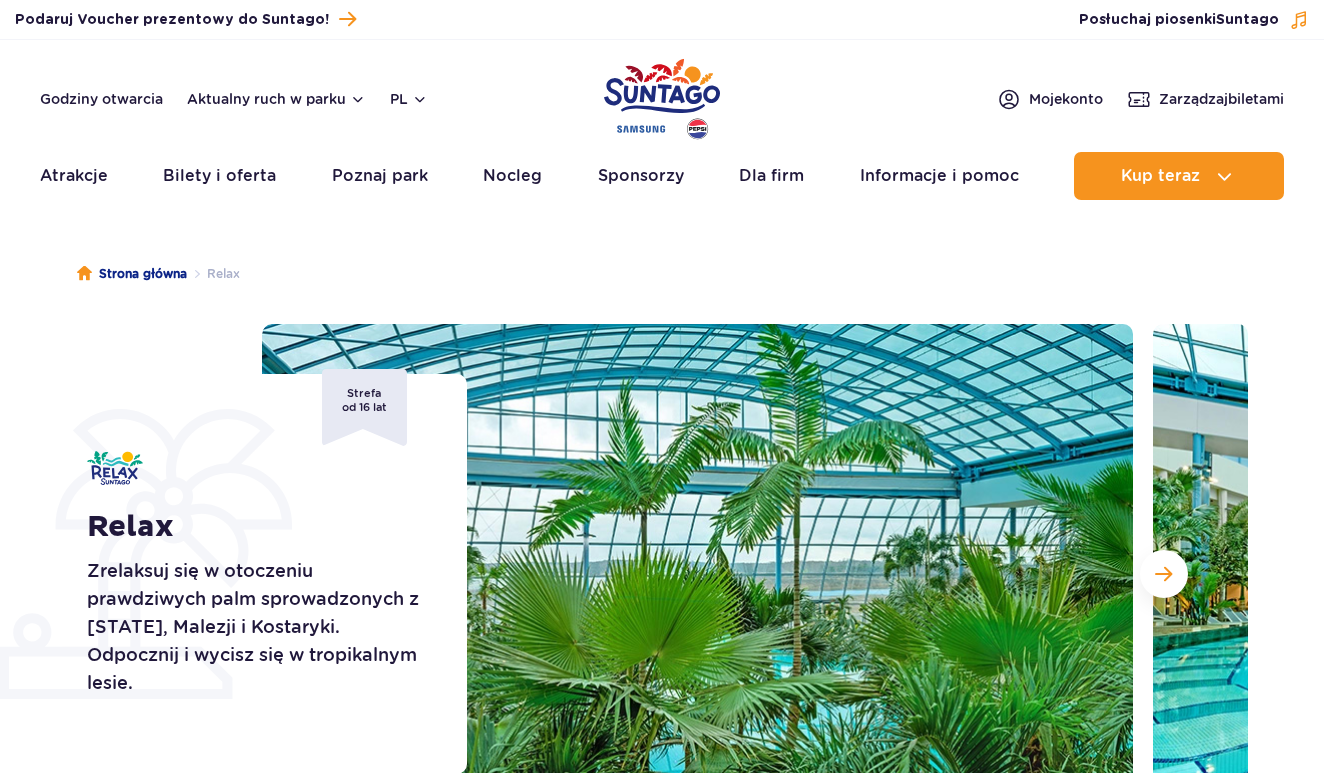 scroll, scrollTop: 0, scrollLeft: 0, axis: both 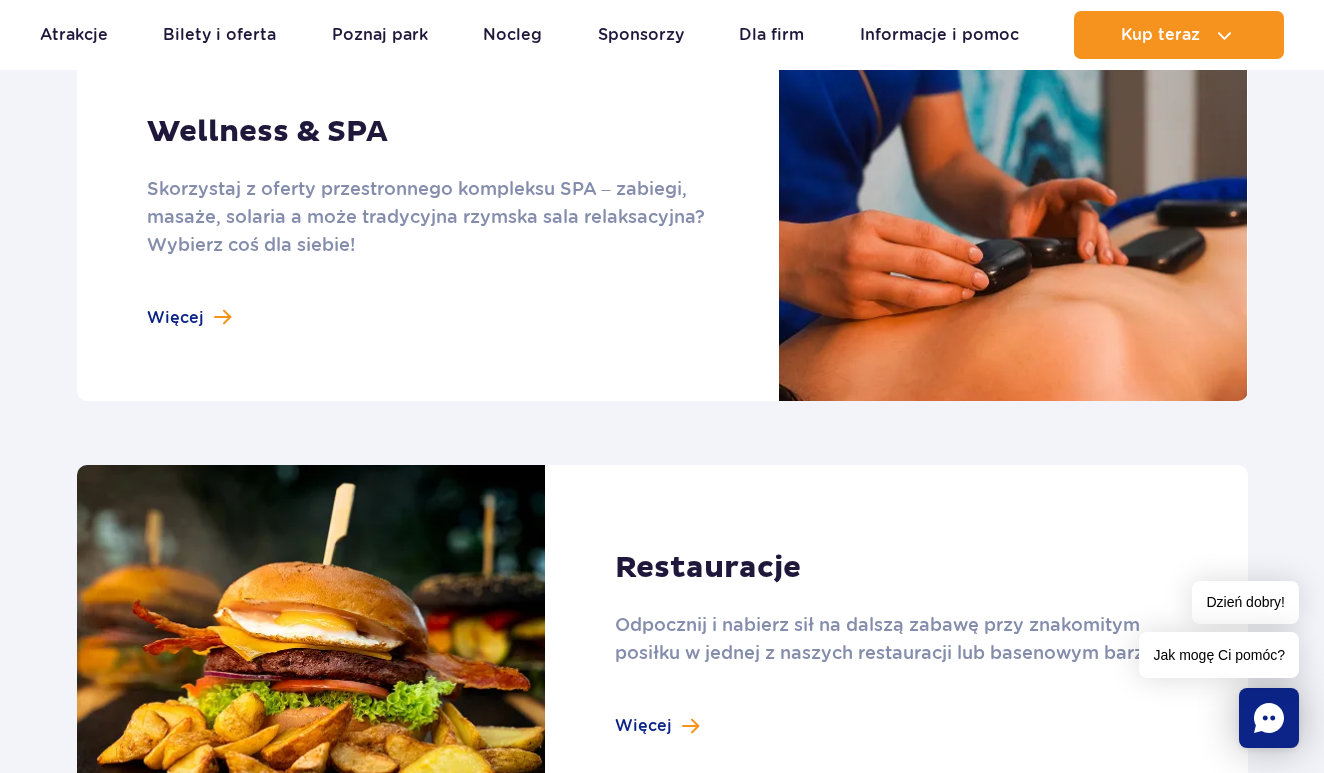 click at bounding box center [662, 221] 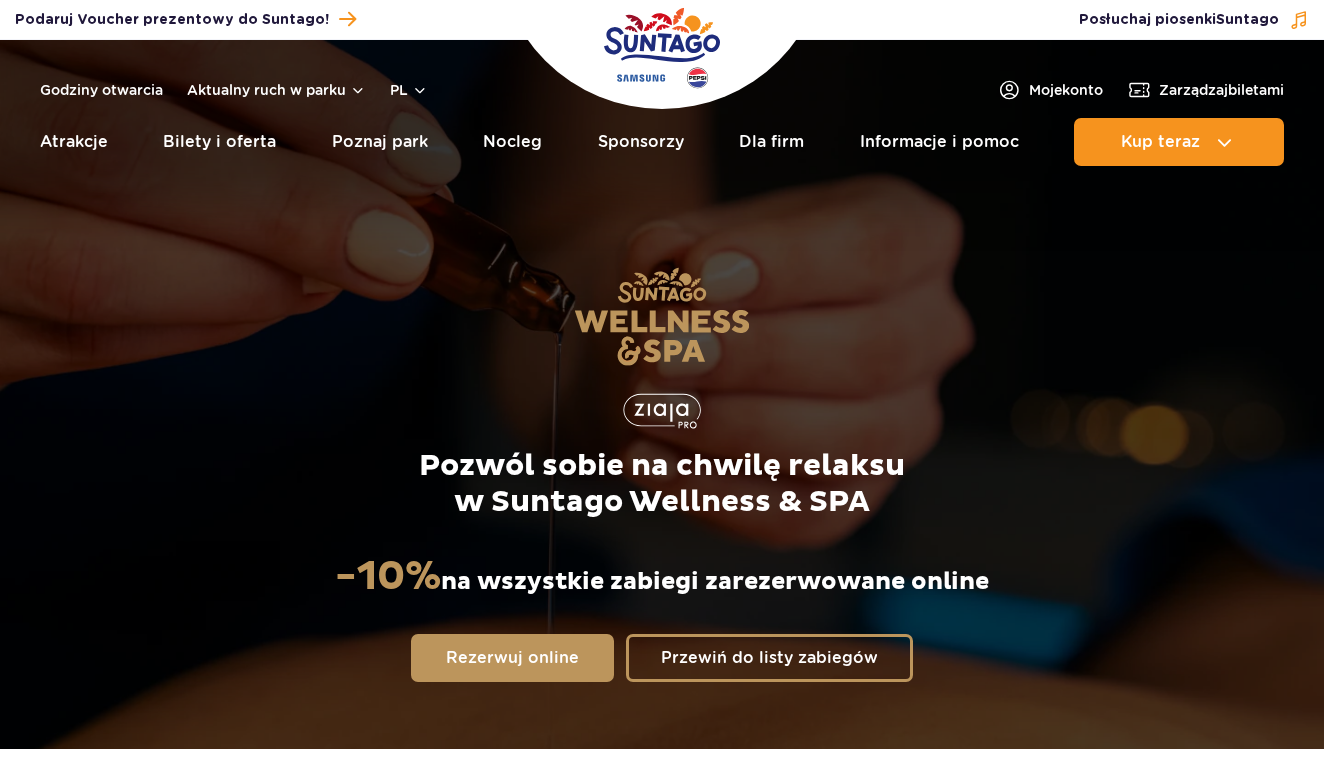 scroll, scrollTop: 0, scrollLeft: 0, axis: both 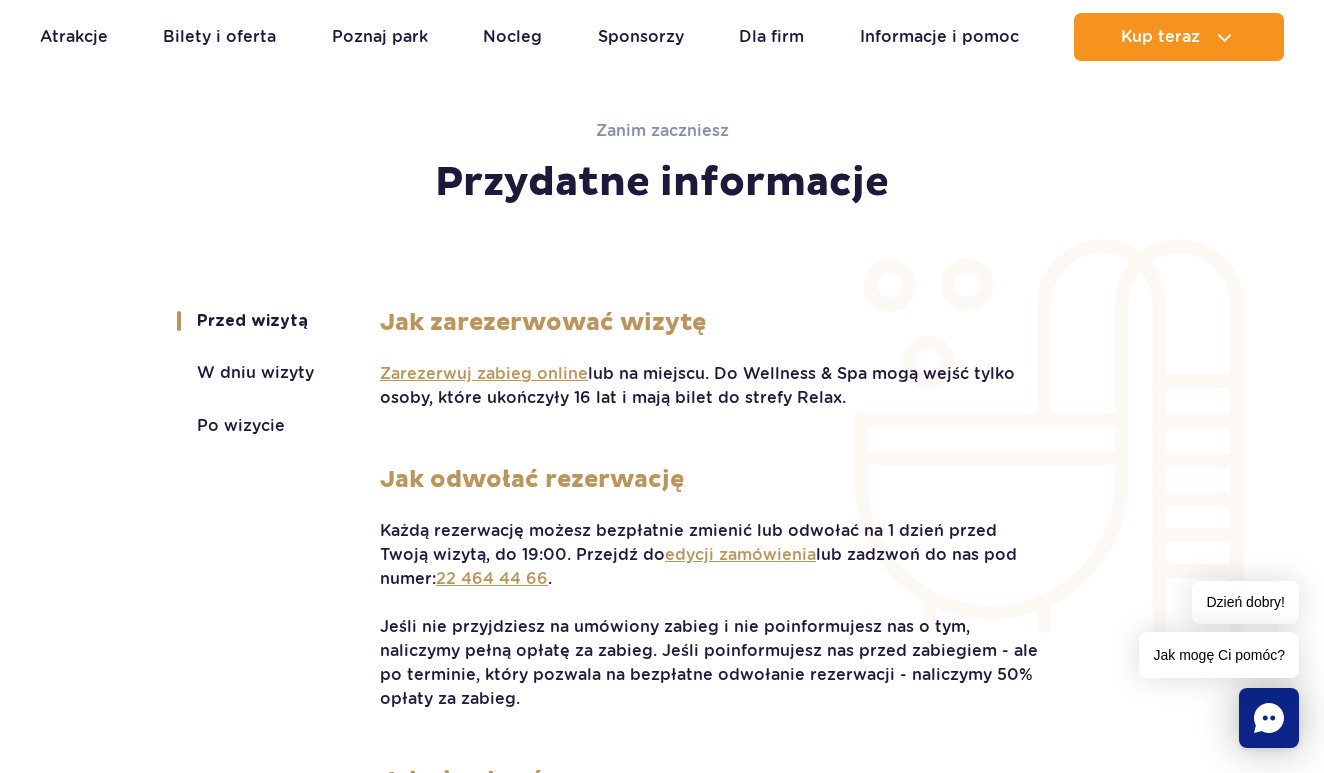 click on "W dniu wizyty" at bounding box center [255, 373] 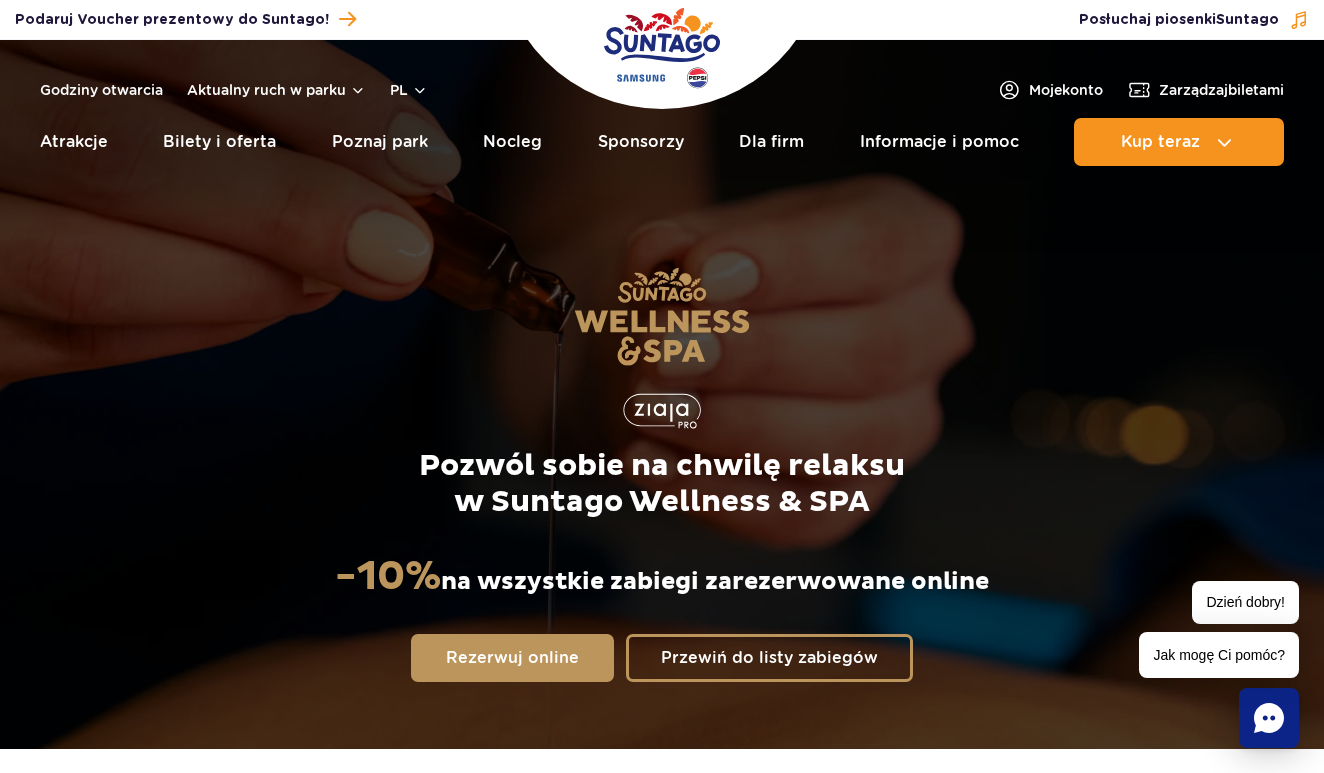 scroll, scrollTop: 0, scrollLeft: 0, axis: both 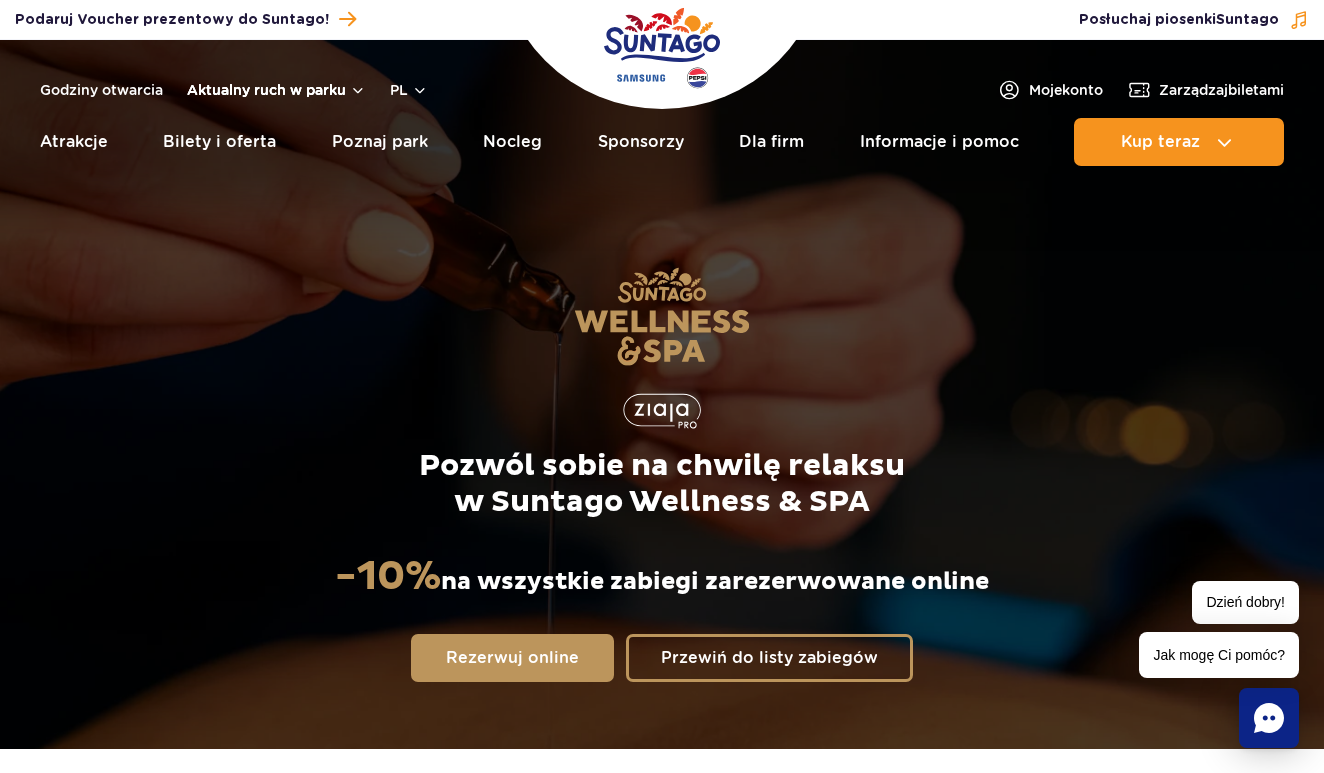 click on "Aktualny ruch w parku" at bounding box center [276, 90] 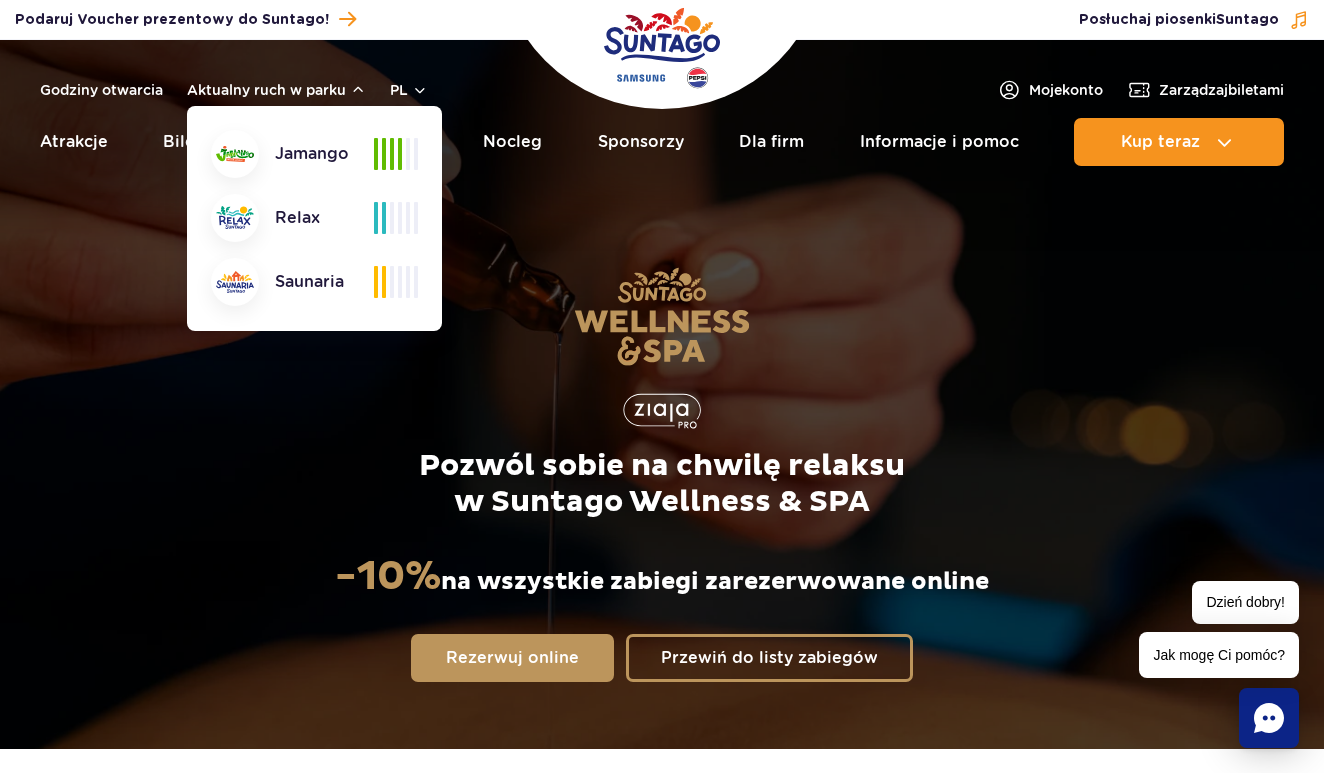 click on "Jamango" at bounding box center [292, 154] 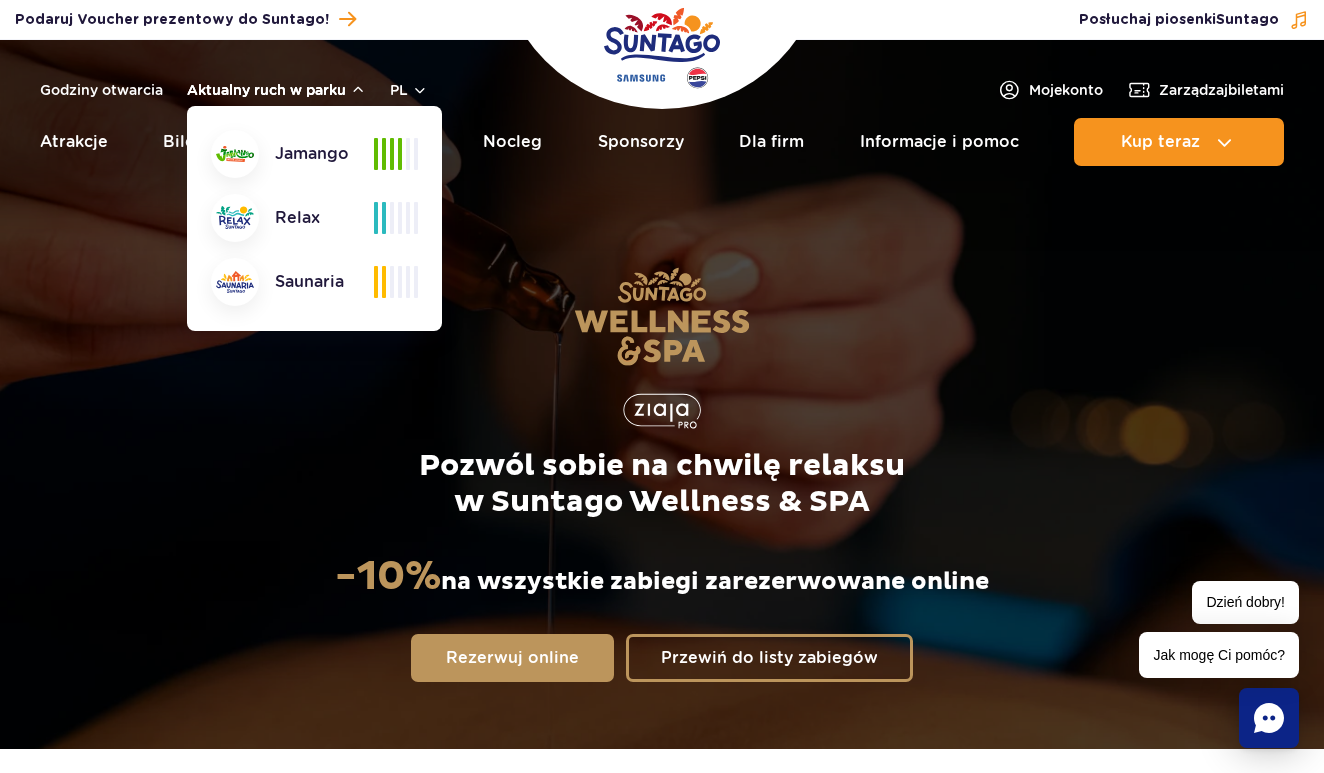 click on "Aktualny ruch w parku" at bounding box center (276, 90) 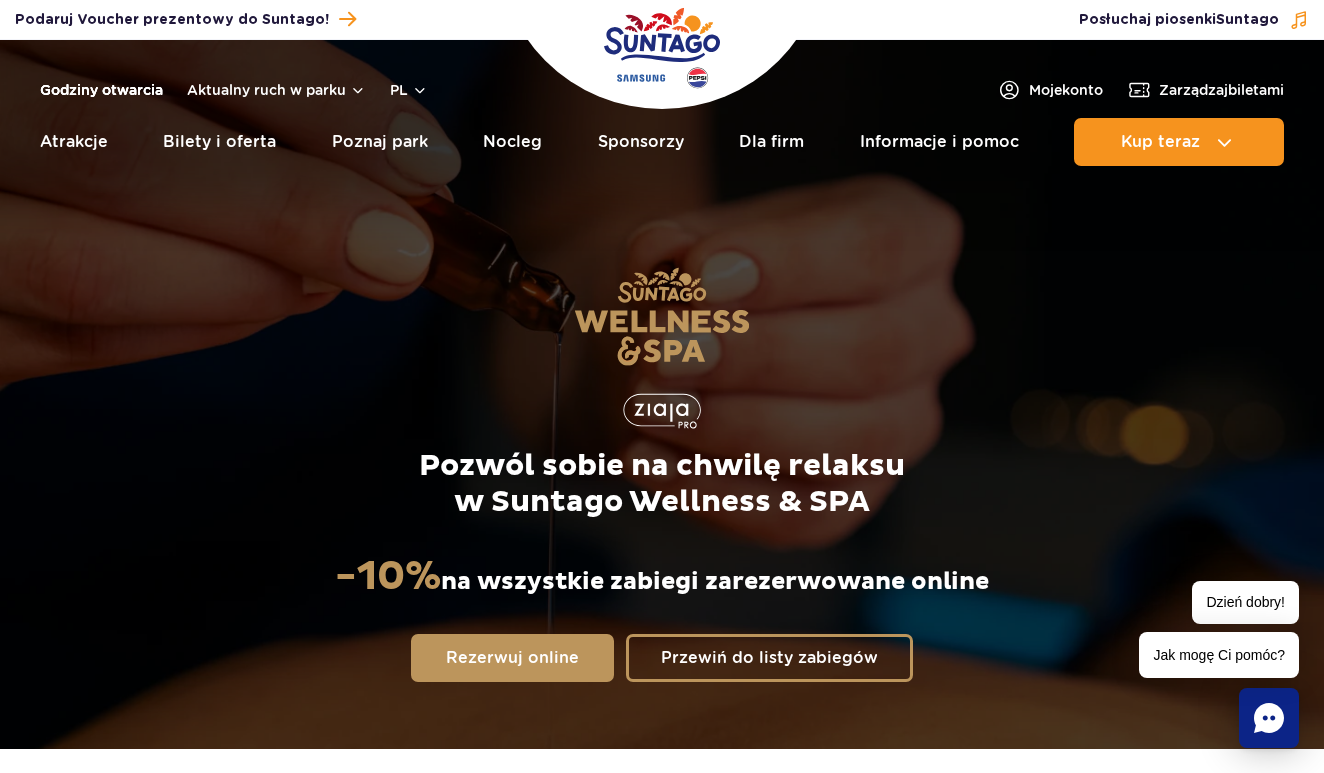 click on "Godziny otwarcia" at bounding box center (101, 90) 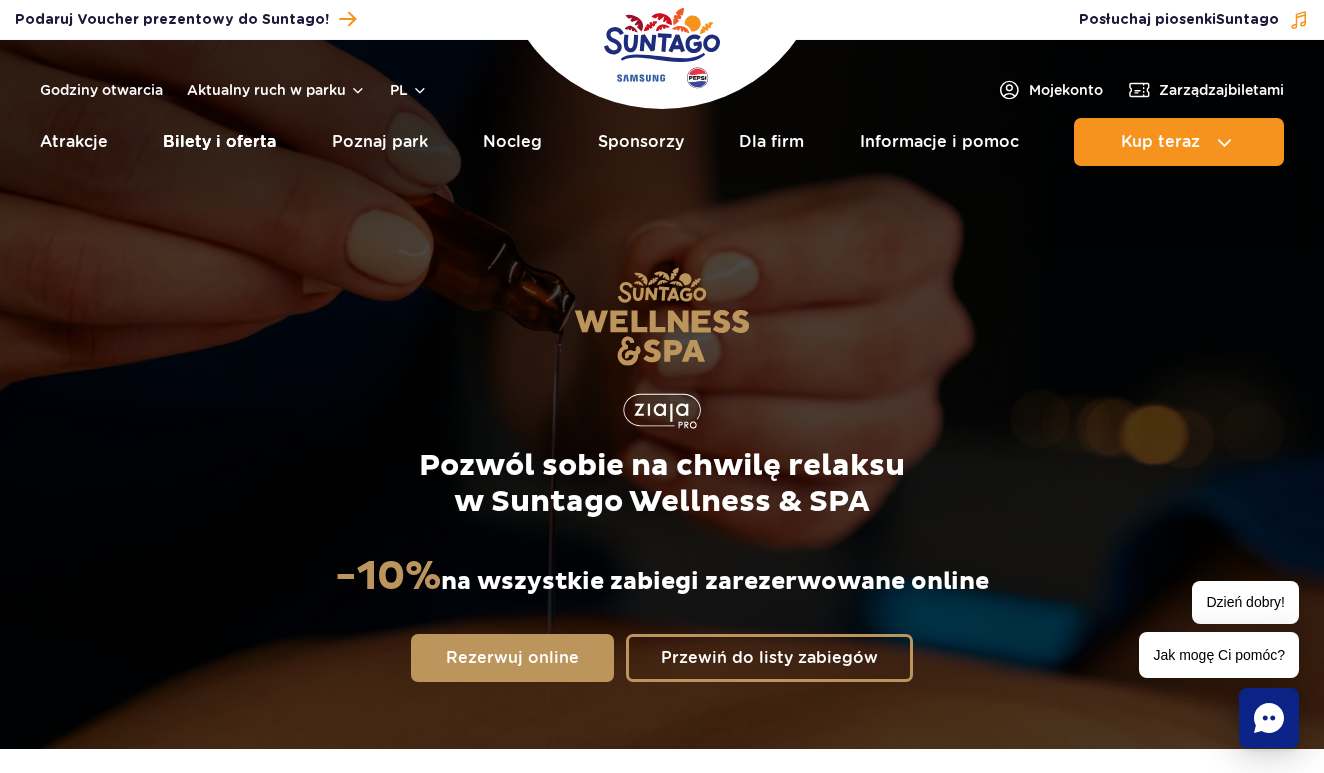 click on "Bilety i oferta" at bounding box center [219, 142] 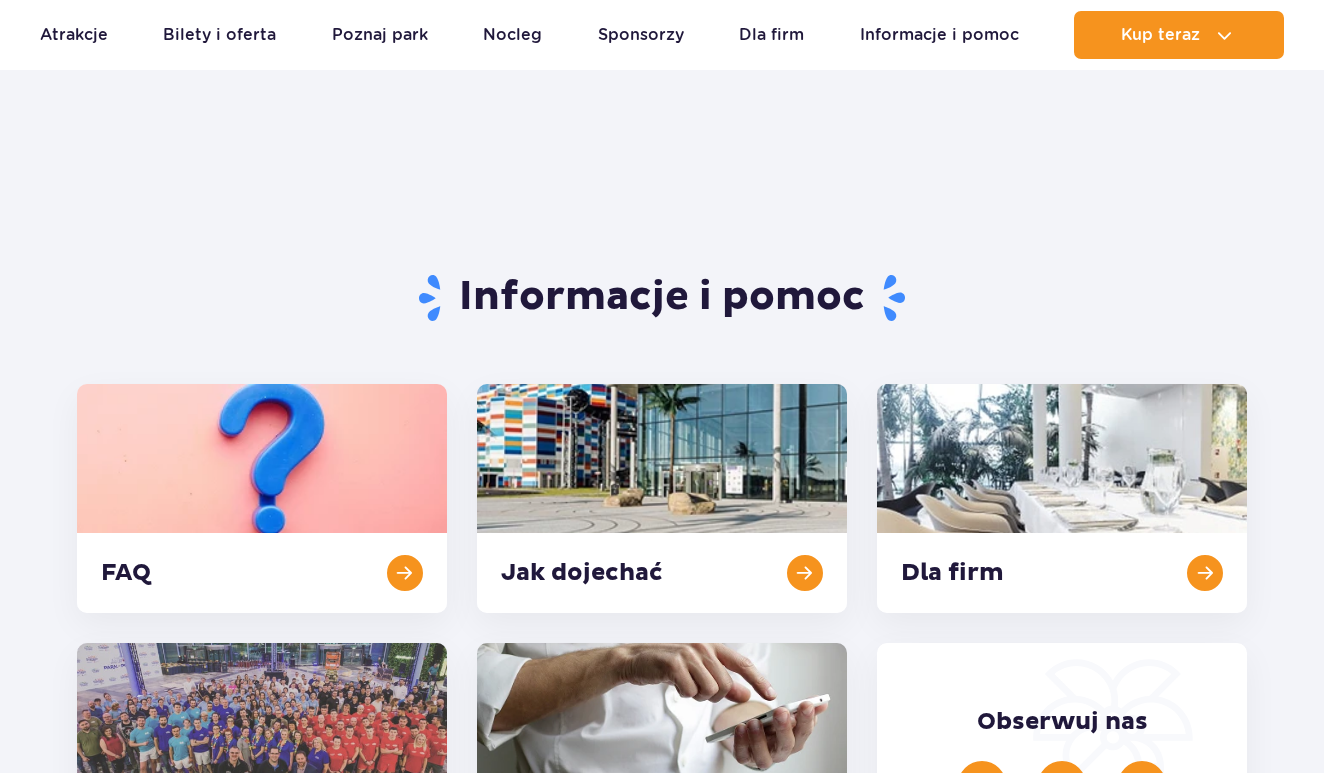 scroll, scrollTop: 827, scrollLeft: 0, axis: vertical 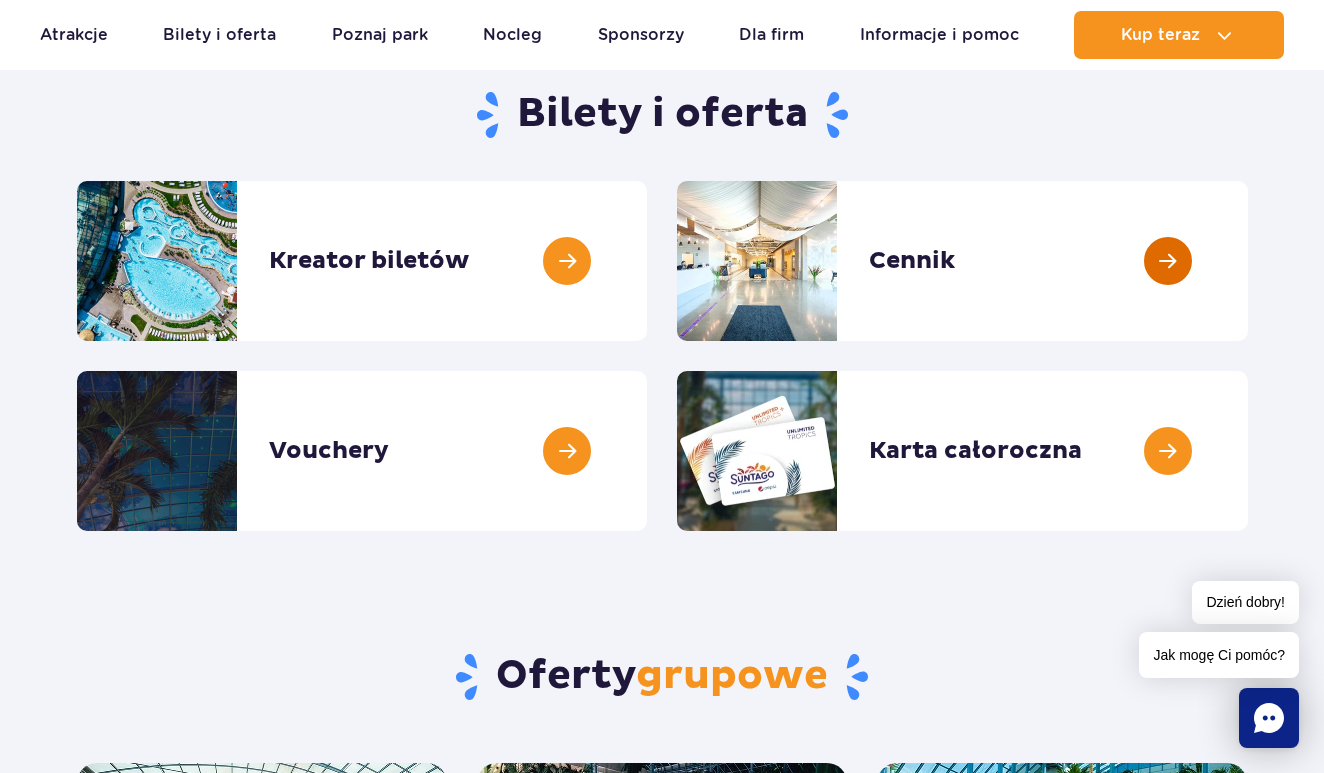click at bounding box center (1248, 261) 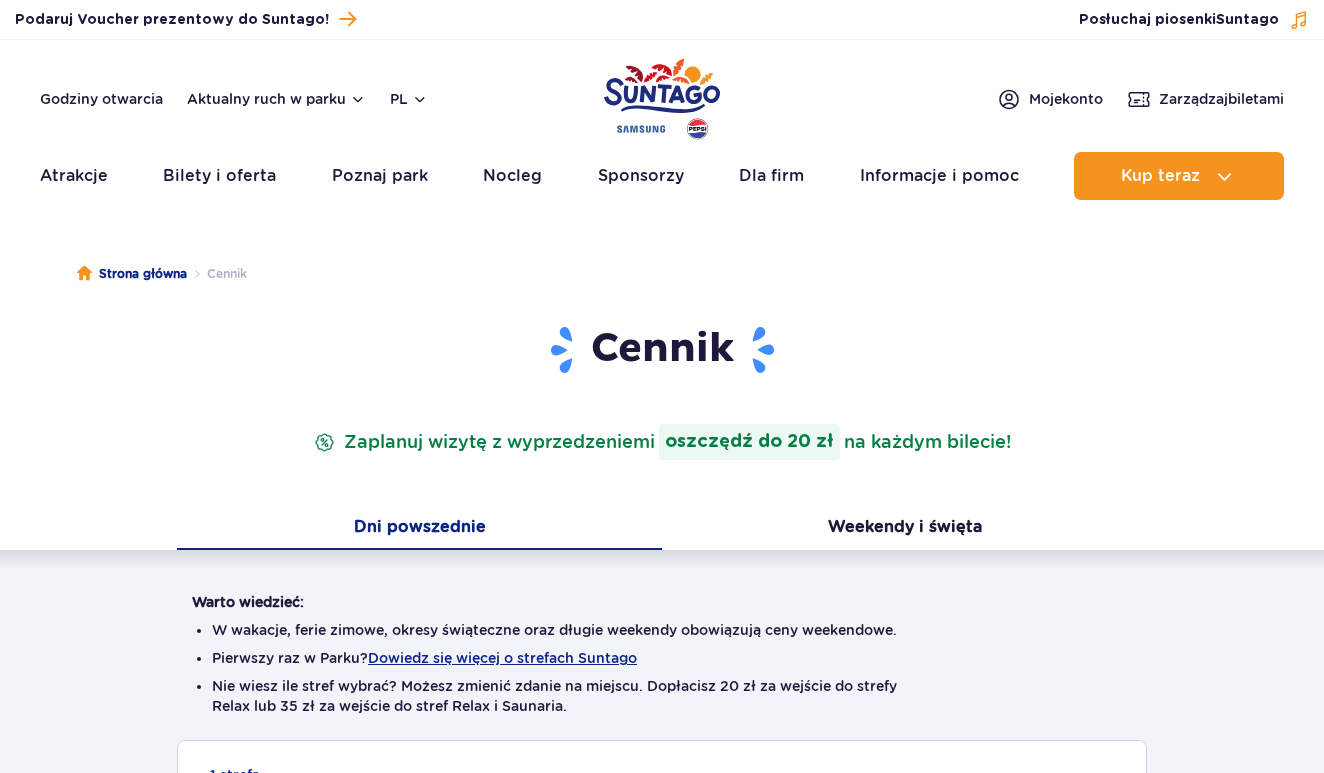scroll, scrollTop: 0, scrollLeft: 0, axis: both 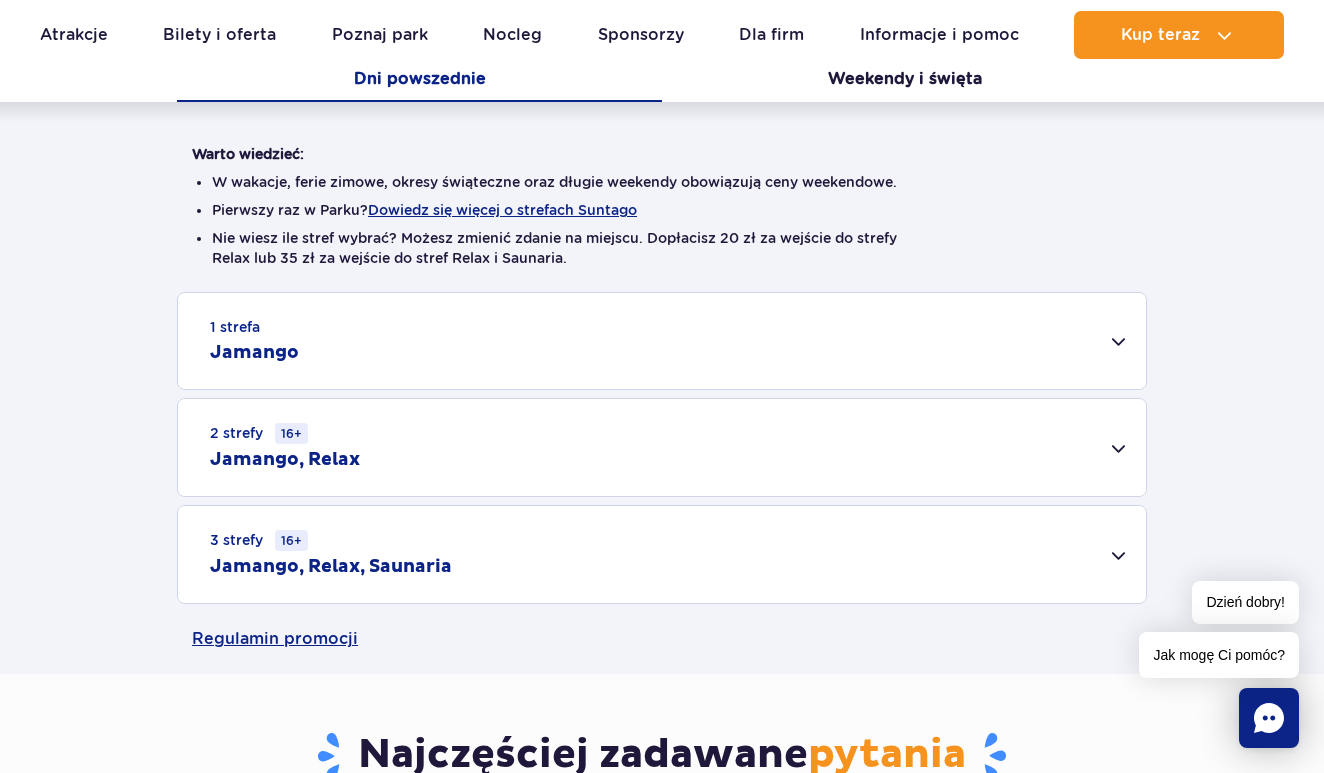 click on "1 strefa
Jamango" at bounding box center (662, 341) 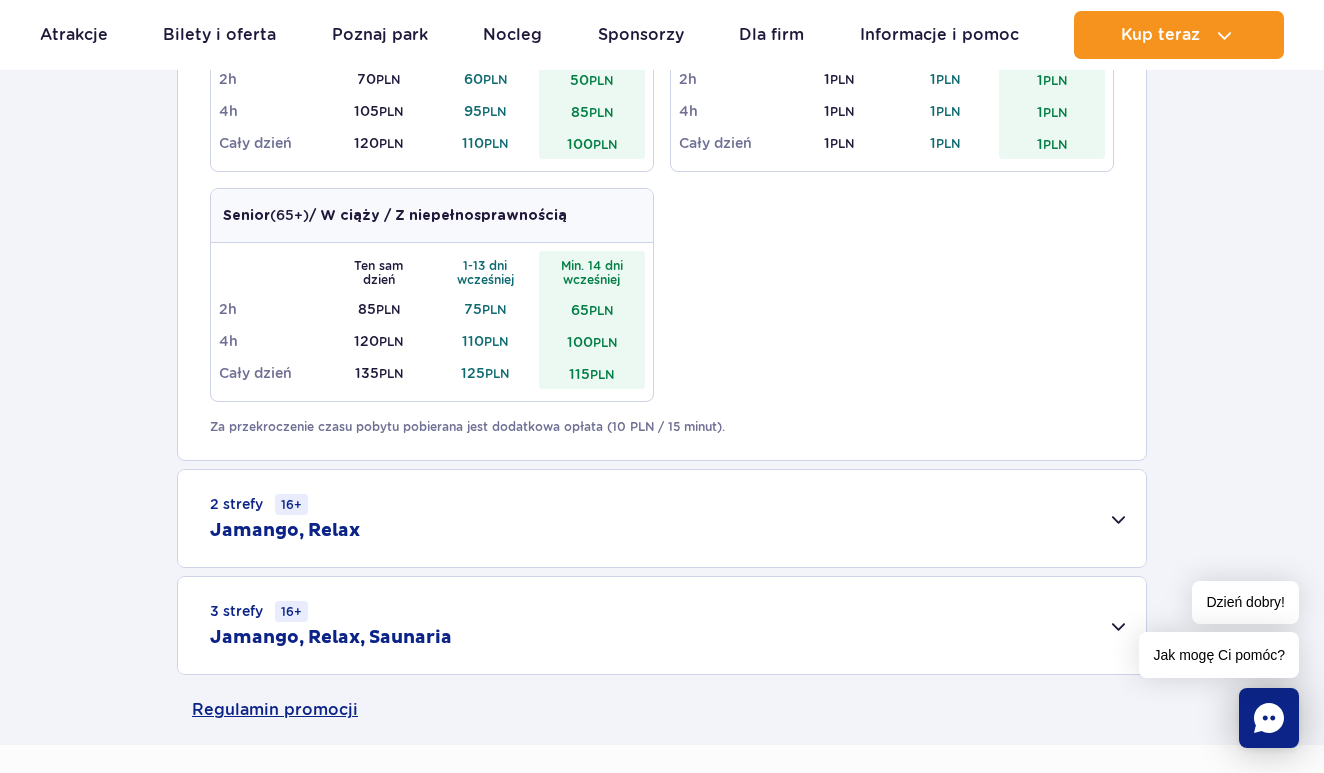 scroll, scrollTop: 1122, scrollLeft: 0, axis: vertical 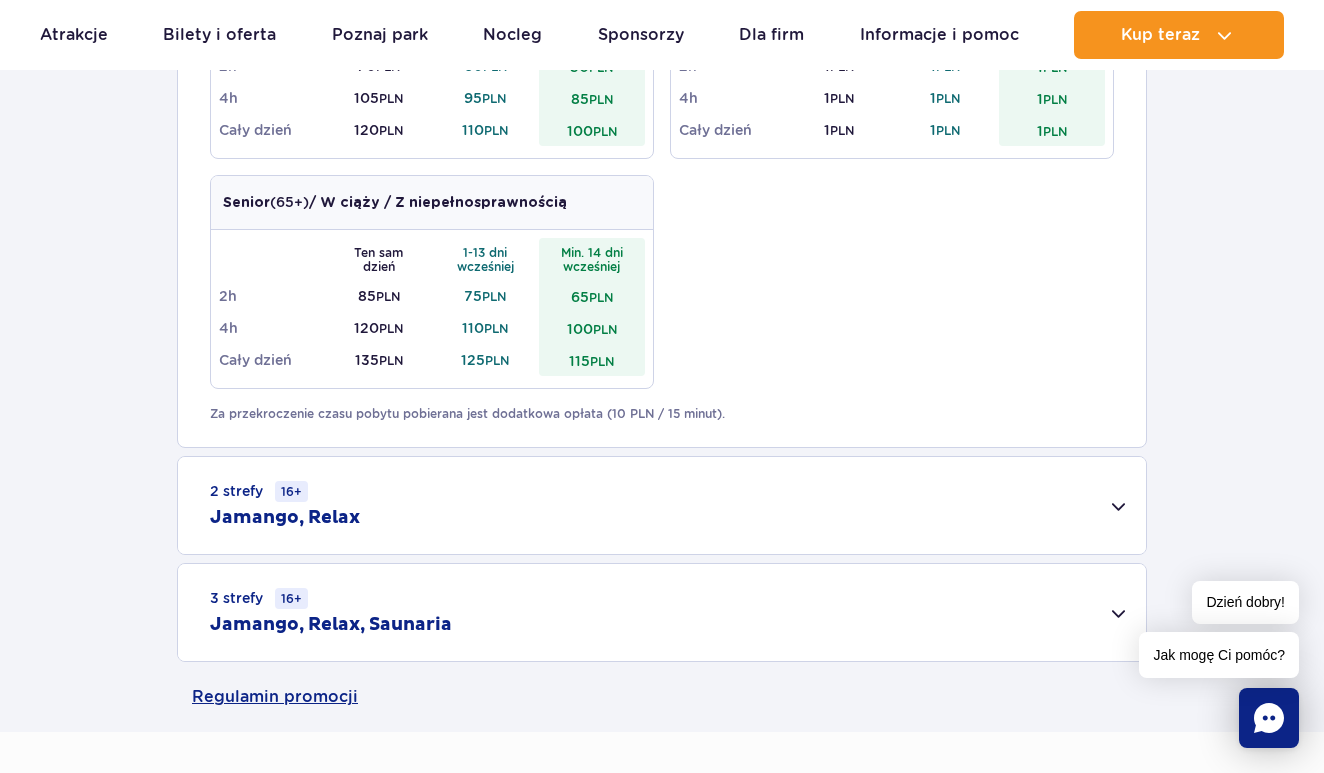 click on "2 strefy  16+
Jamango, Relax" at bounding box center [662, 505] 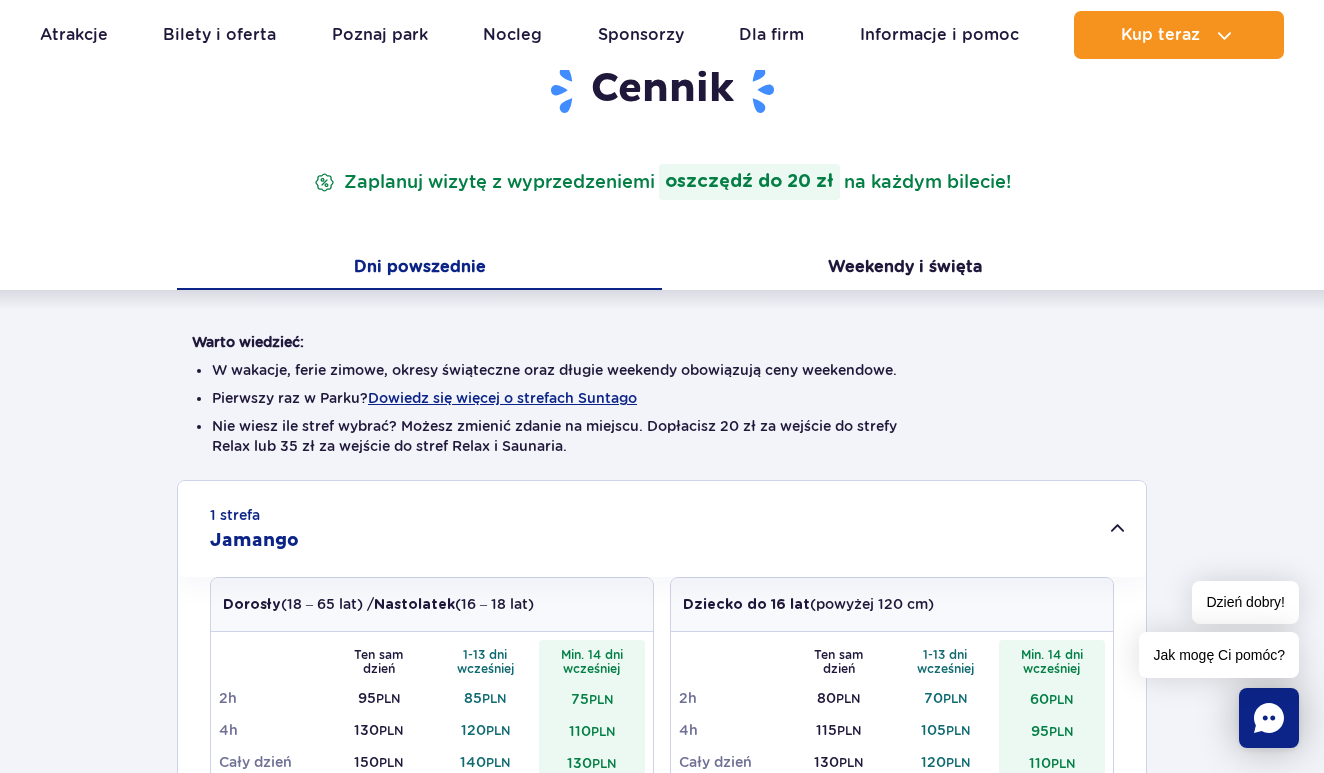 scroll, scrollTop: 261, scrollLeft: 0, axis: vertical 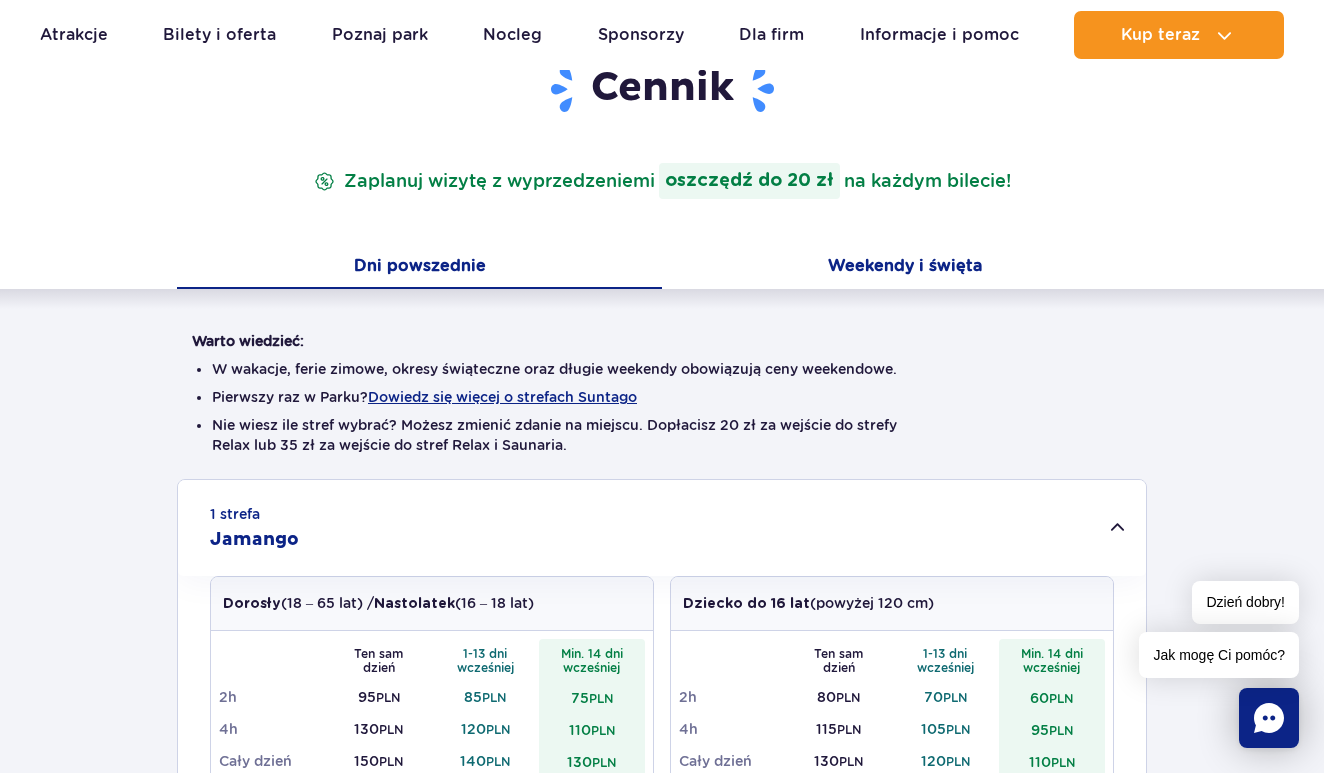click on "Weekendy i święta" at bounding box center [904, 268] 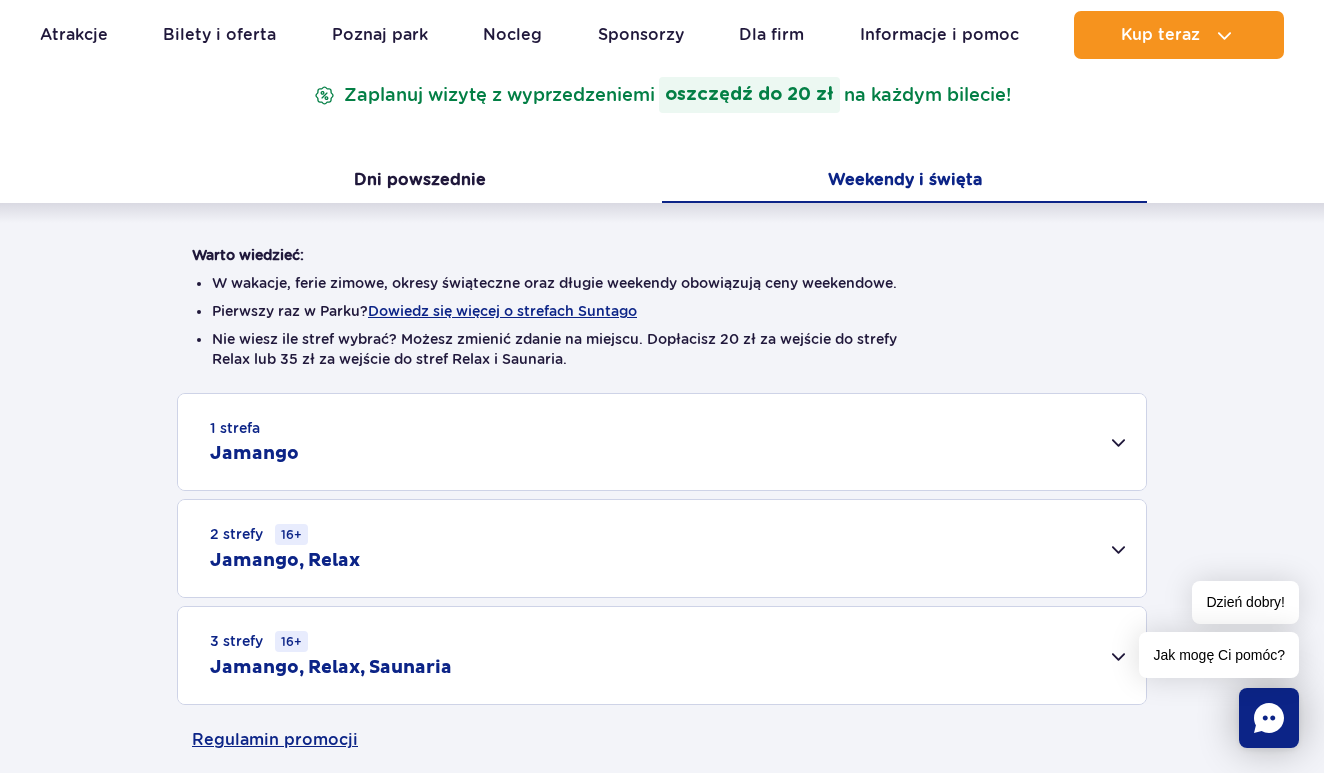 scroll, scrollTop: 641, scrollLeft: 0, axis: vertical 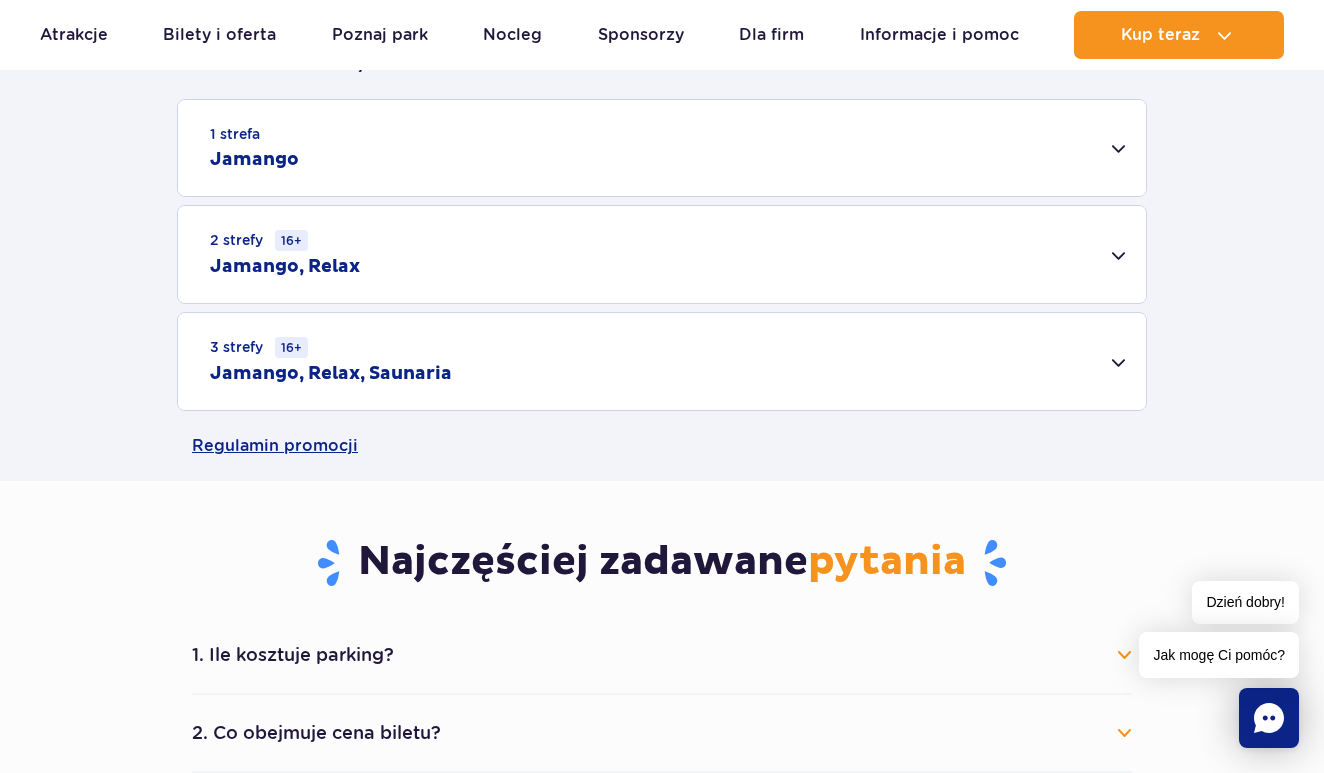 click on "1 strefa
Jamango" at bounding box center (662, 148) 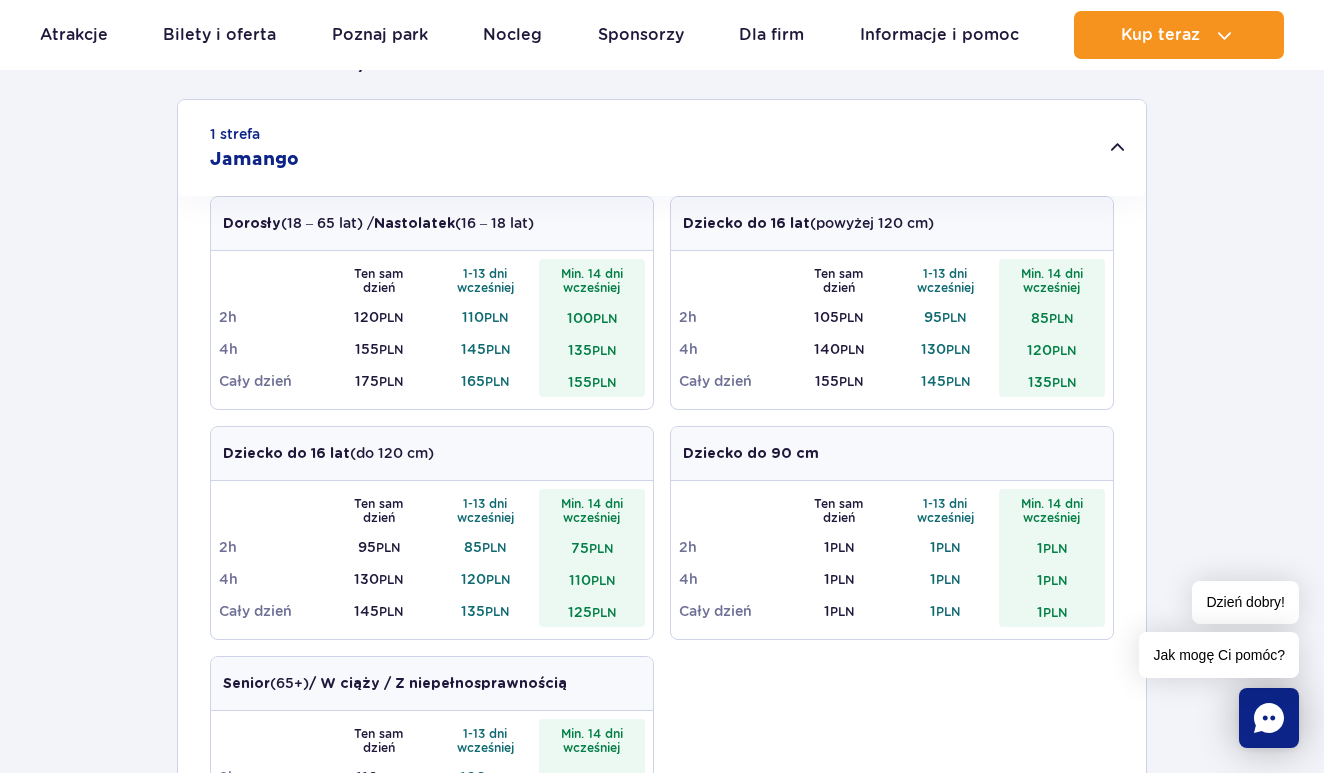 click on "1 strefa
Jamango" at bounding box center [662, 148] 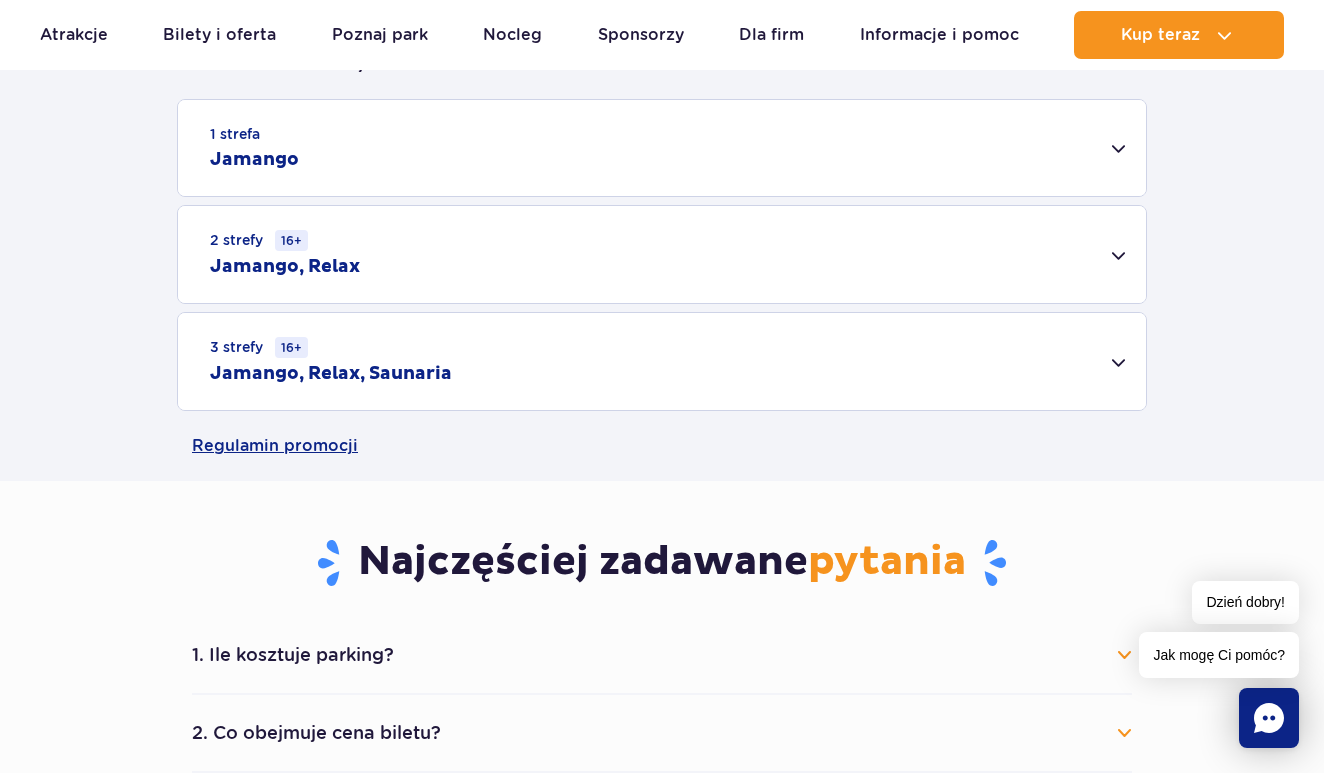 click on "2 strefy  16+
Jamango, Relax" at bounding box center [662, 254] 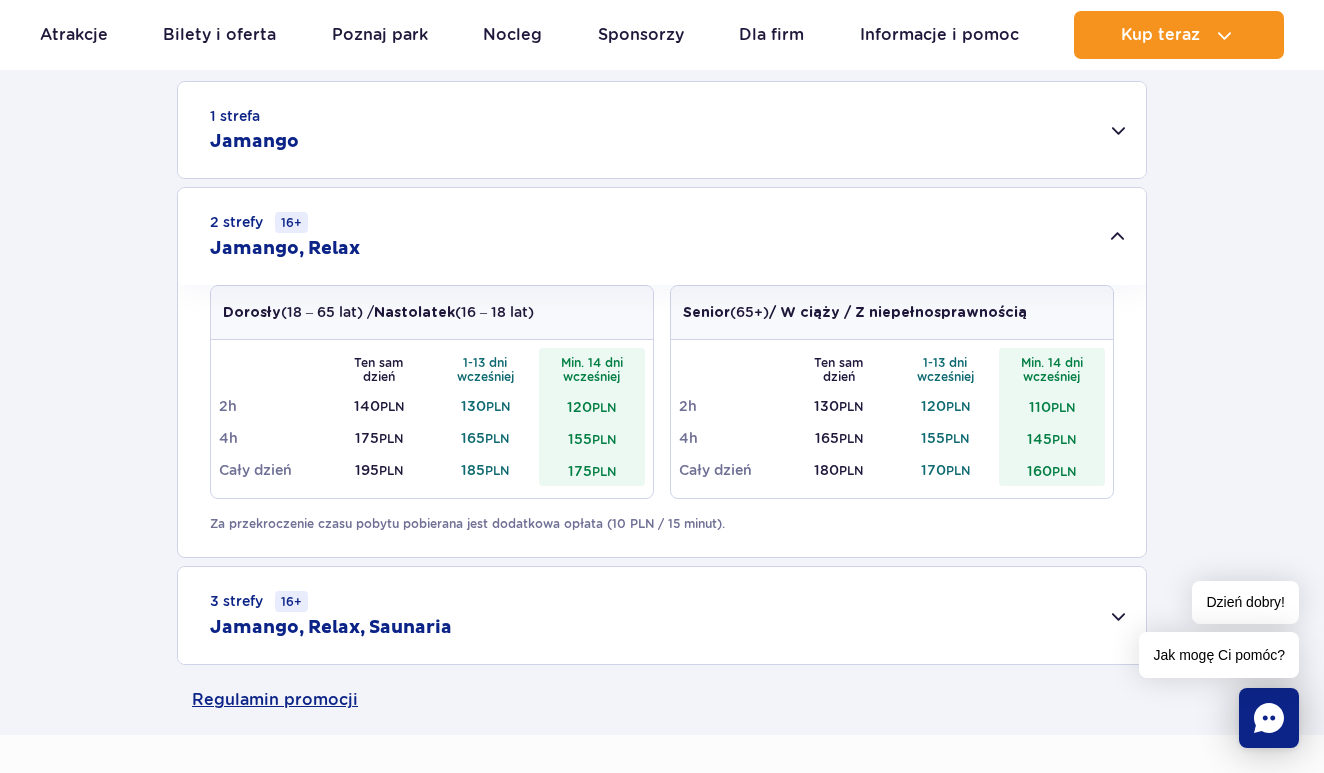 scroll, scrollTop: 660, scrollLeft: 0, axis: vertical 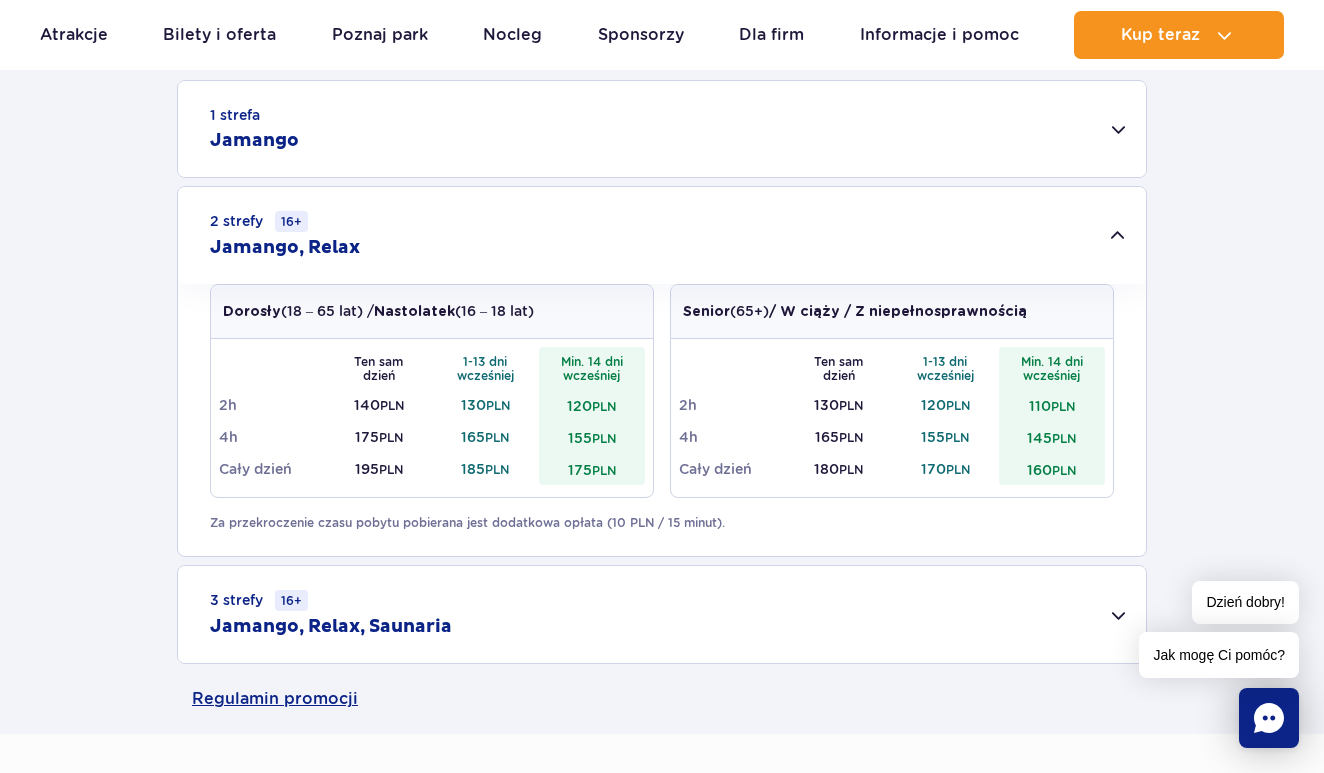 click on "2 strefy  16+
Jamango, Relax" at bounding box center (662, 235) 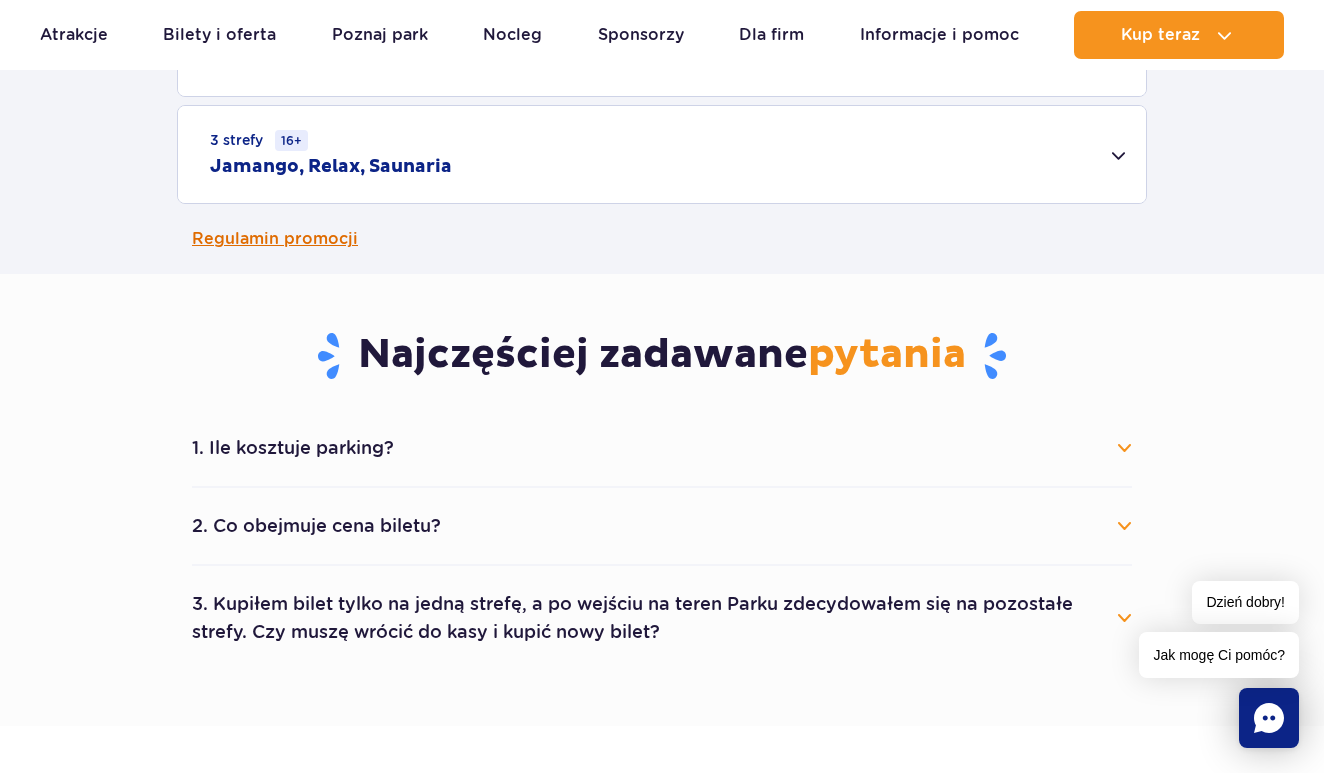 scroll, scrollTop: 879, scrollLeft: 0, axis: vertical 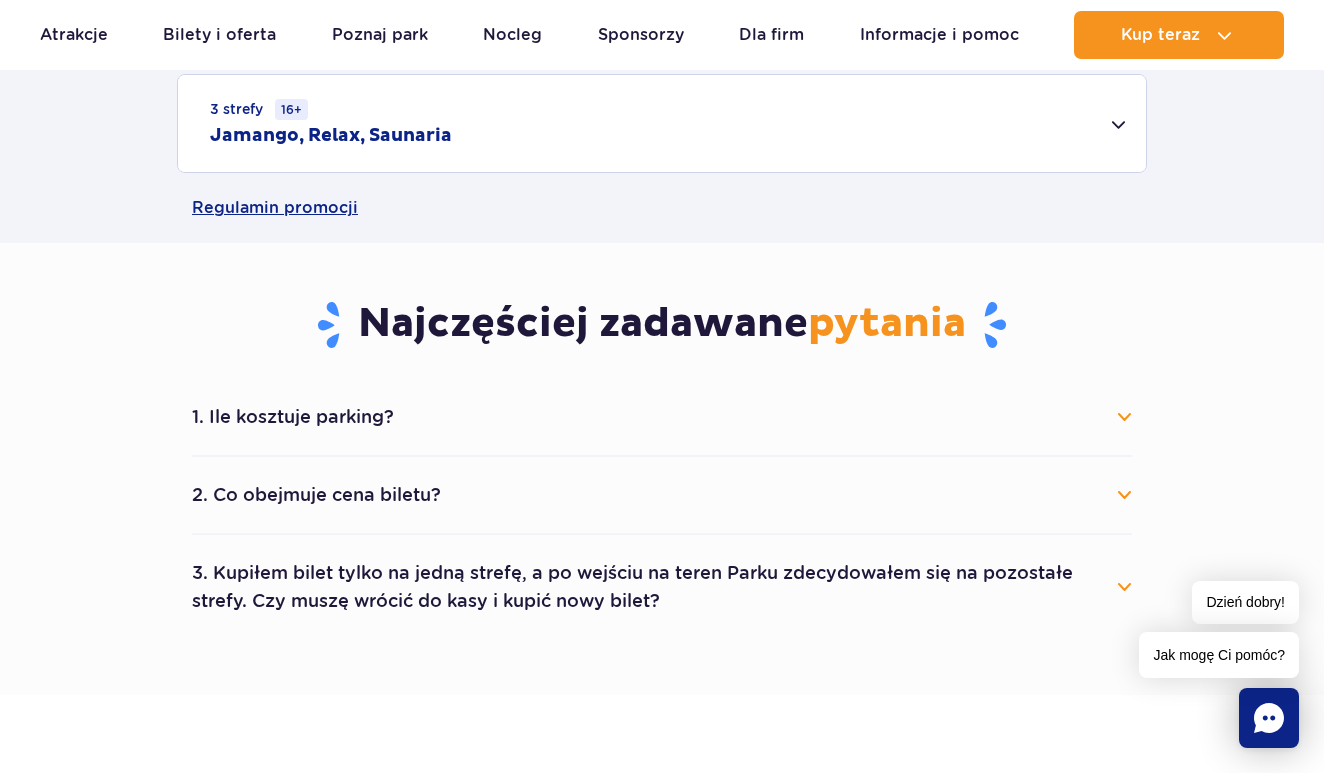 click on "1. Ile kosztuje parking?" at bounding box center (662, 417) 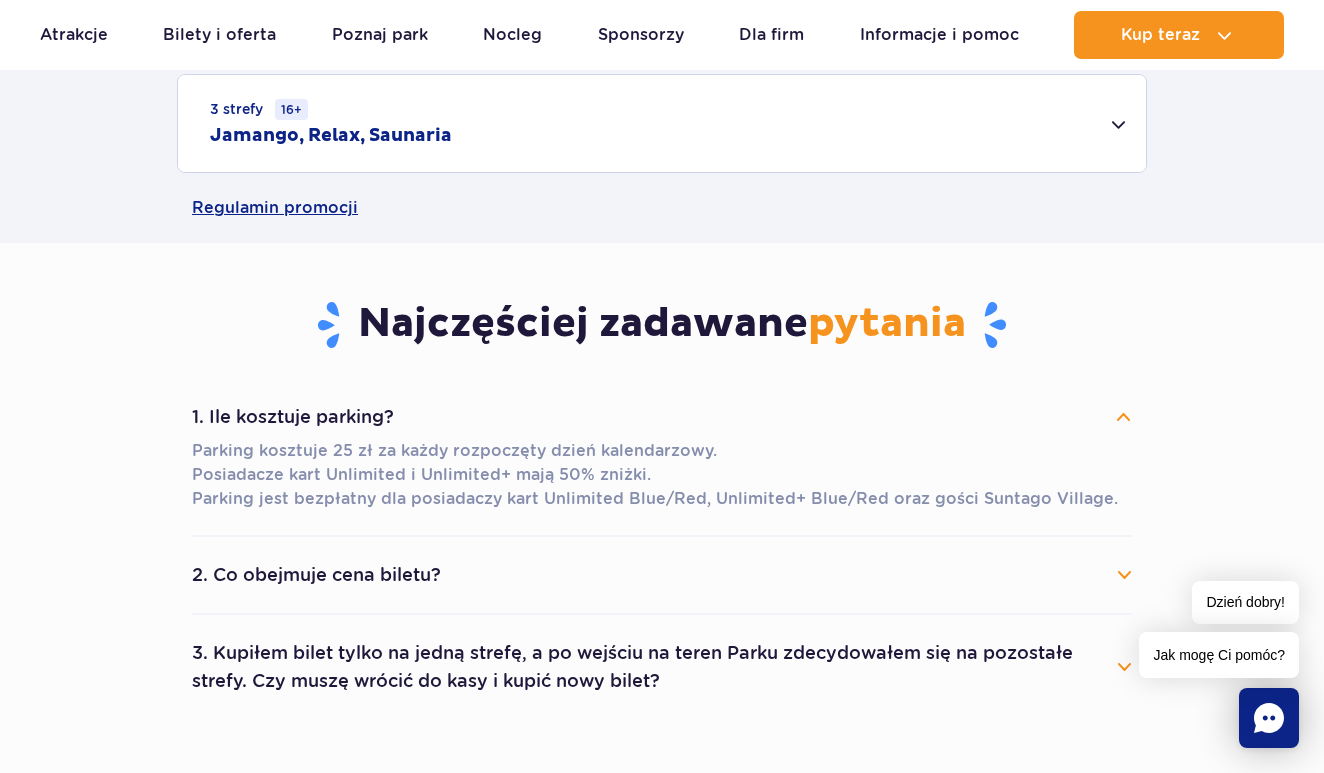 click on "1. Ile kosztuje parking?" at bounding box center [662, 417] 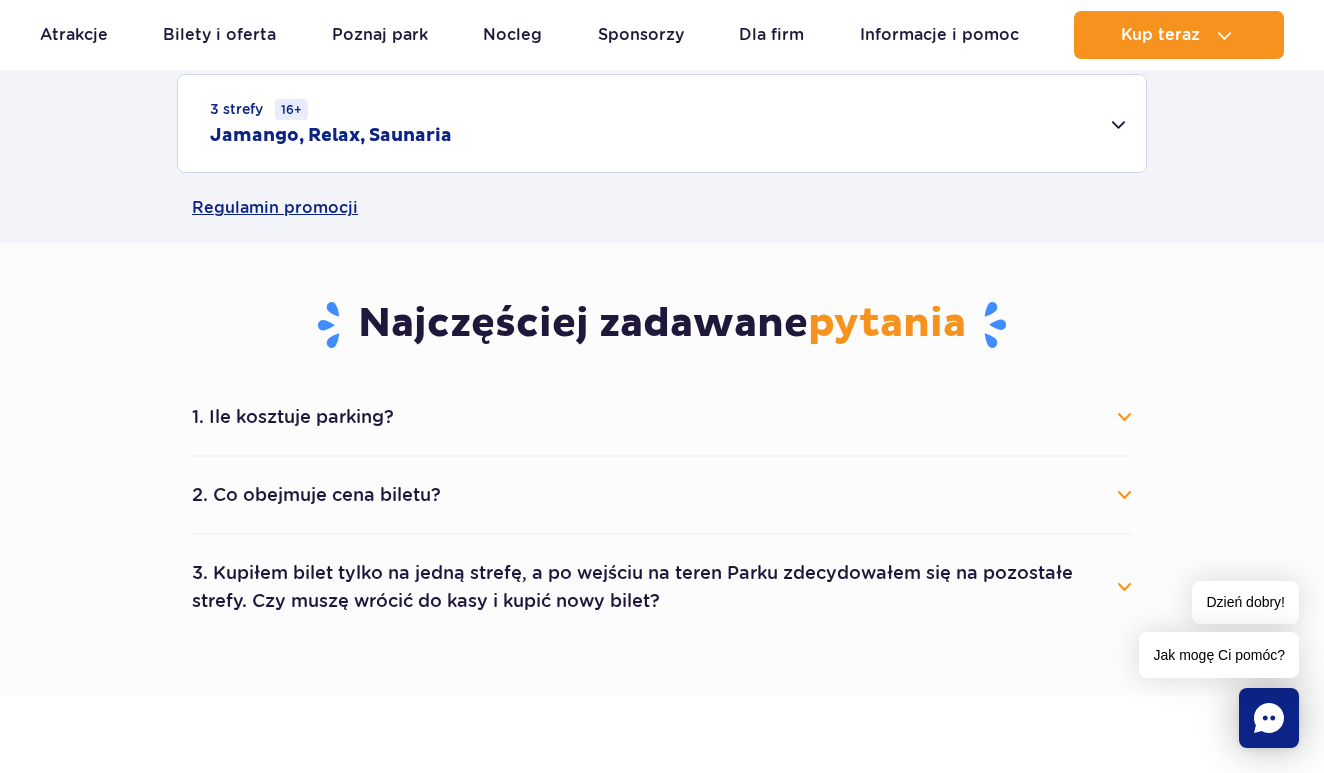 click on "2. Co obejmuje cena biletu?" at bounding box center [662, 495] 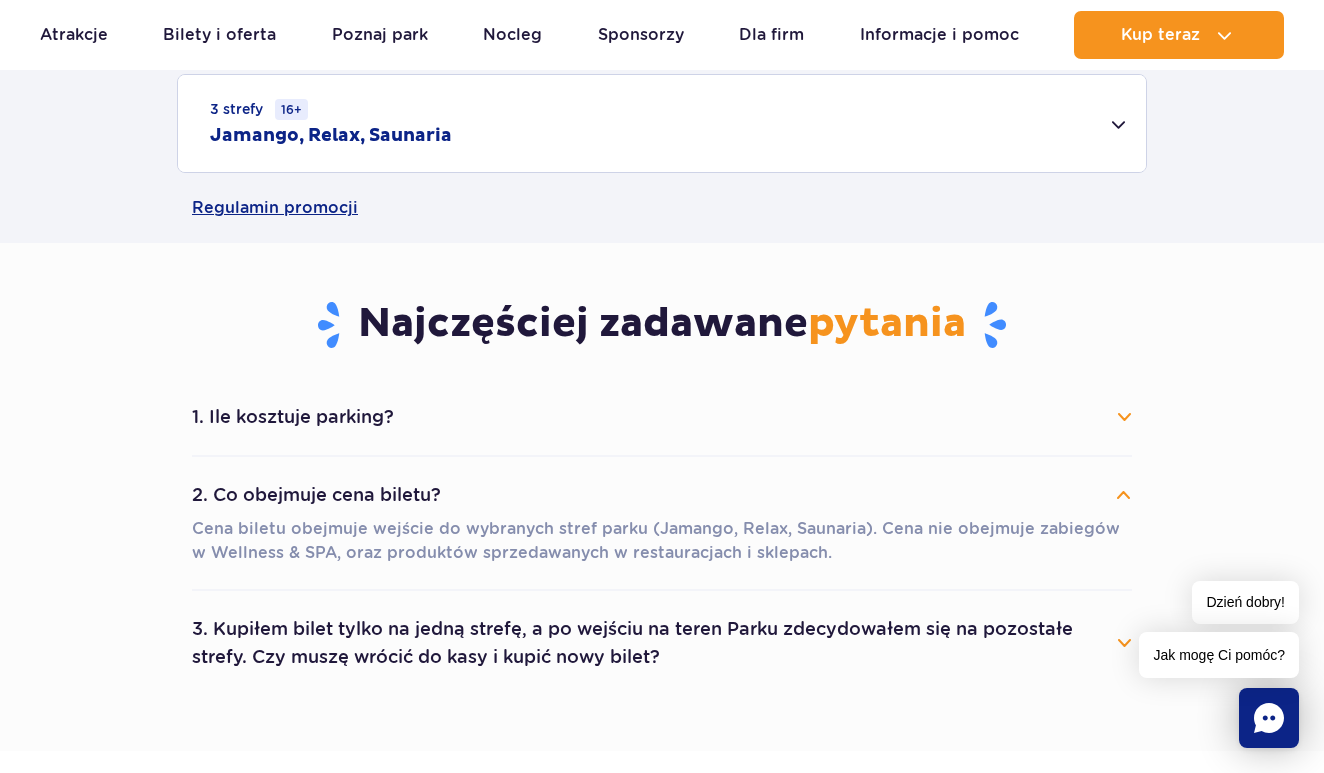 click on "2. Co obejmuje cena biletu?" at bounding box center (662, 495) 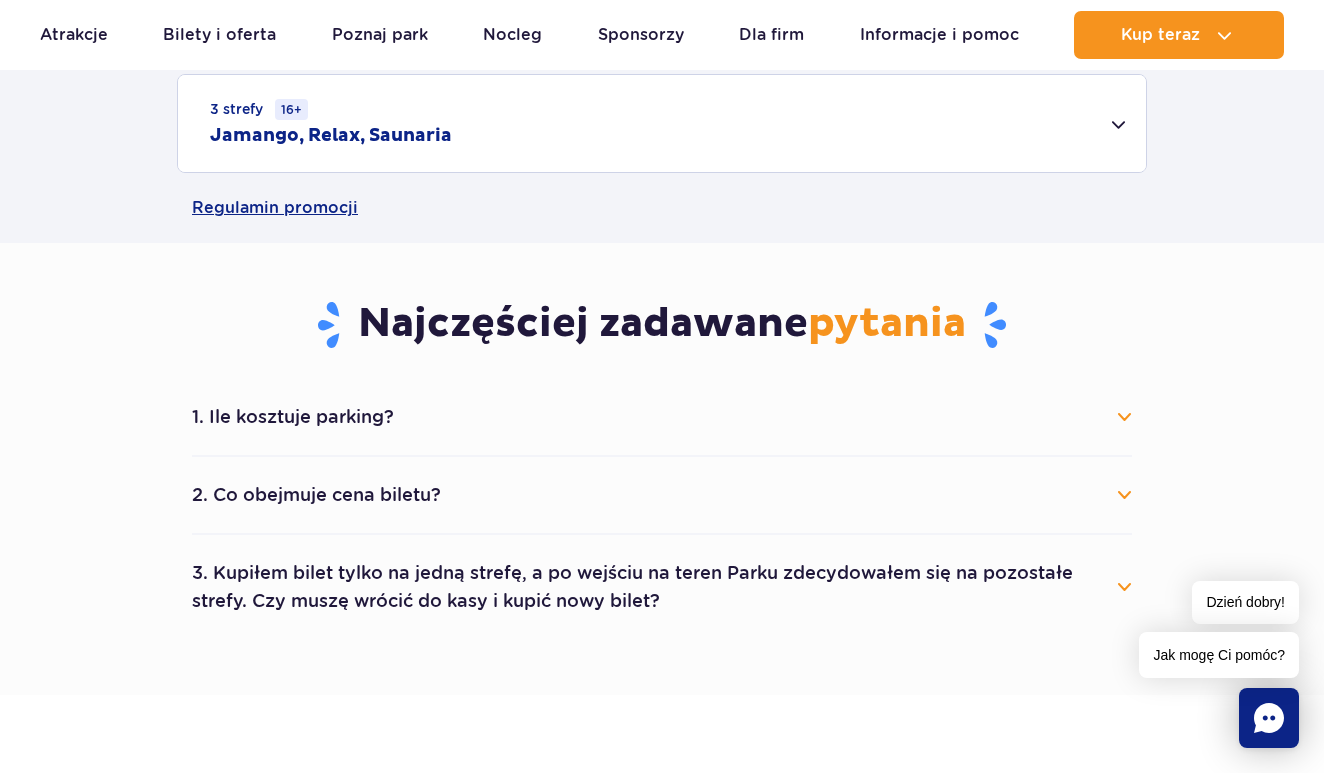 click on "3. Kupiłem bilet tylko na jedną strefę, a po wejściu na teren Parku zdecydowałem się na pozostałe strefy. Czy muszę wrócić do kasy i kupić nowy bilet?" at bounding box center [662, 587] 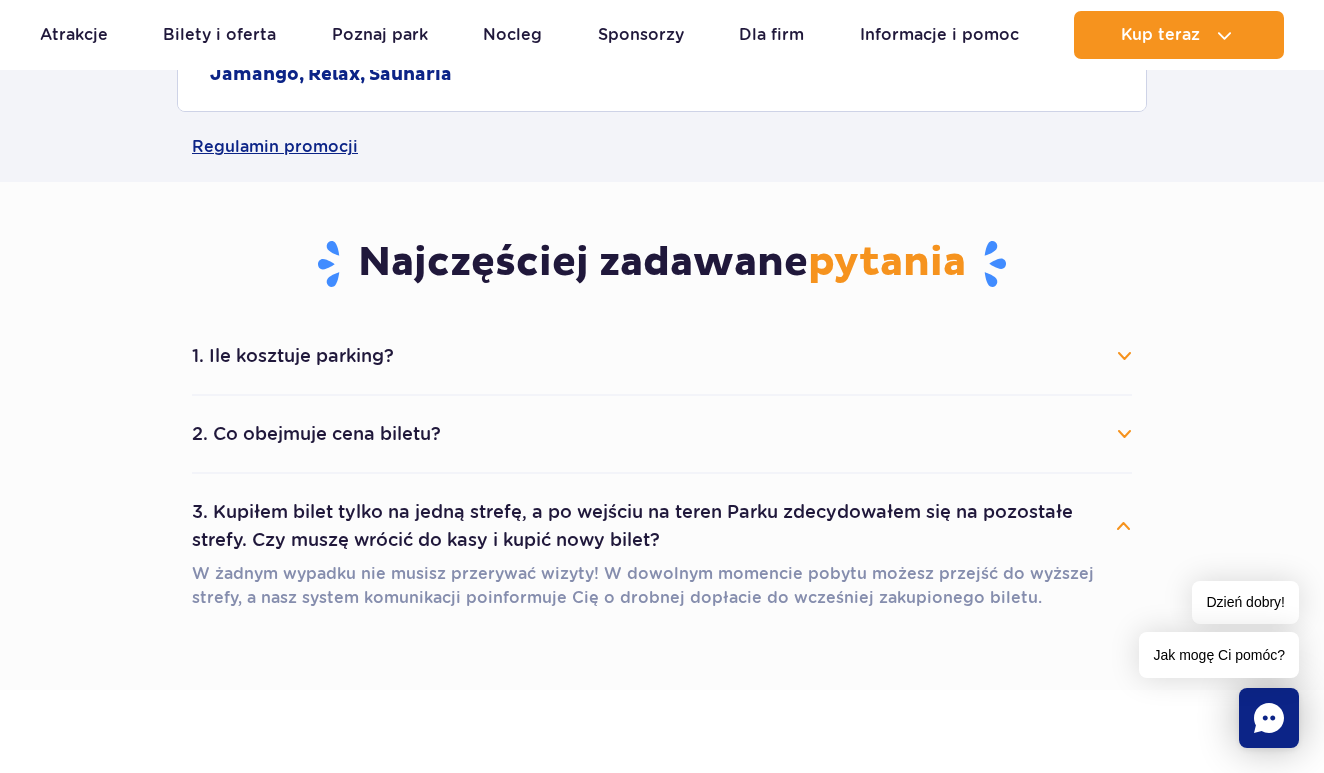 scroll, scrollTop: 954, scrollLeft: 0, axis: vertical 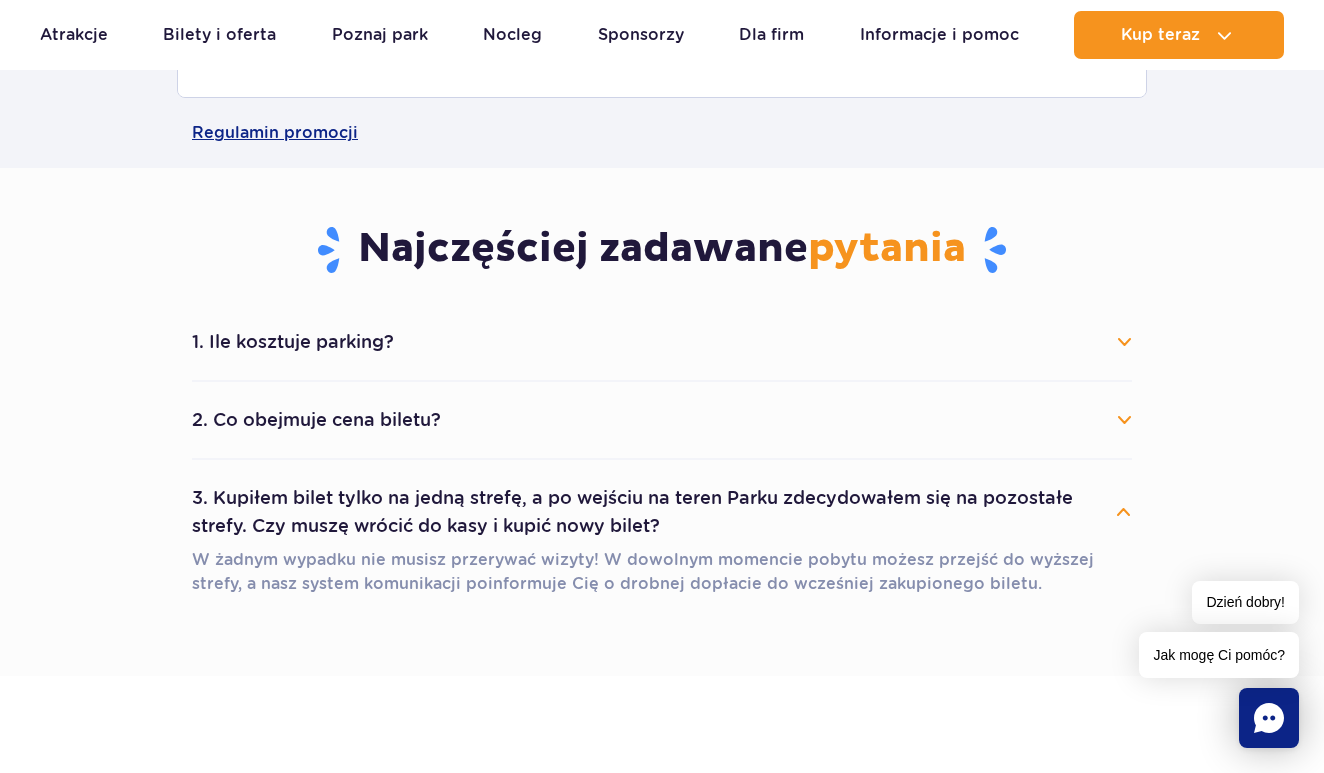 click on "3. Kupiłem bilet tylko na jedną strefę, a po wejściu na teren Parku zdecydowałem się na pozostałe strefy. Czy muszę wrócić do kasy i kupić nowy bilet?" at bounding box center (662, 512) 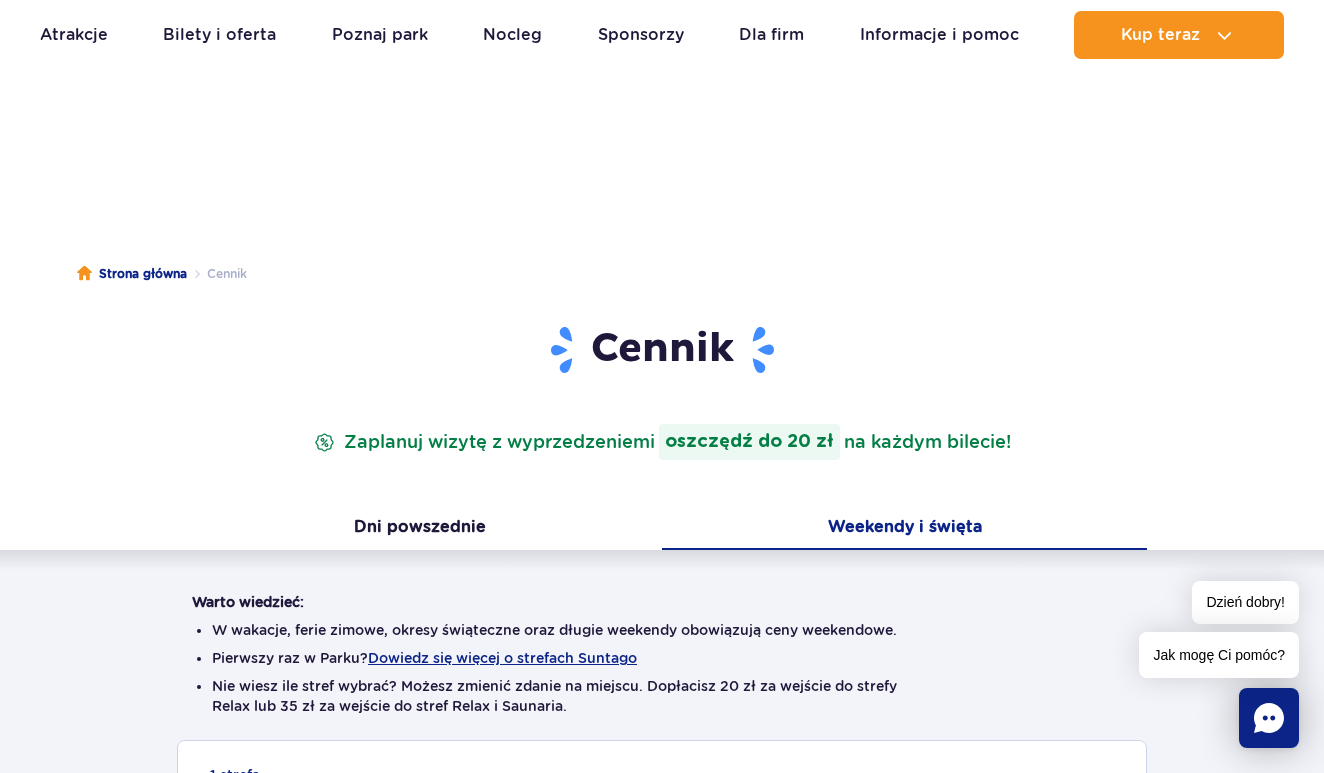 scroll, scrollTop: 103, scrollLeft: 0, axis: vertical 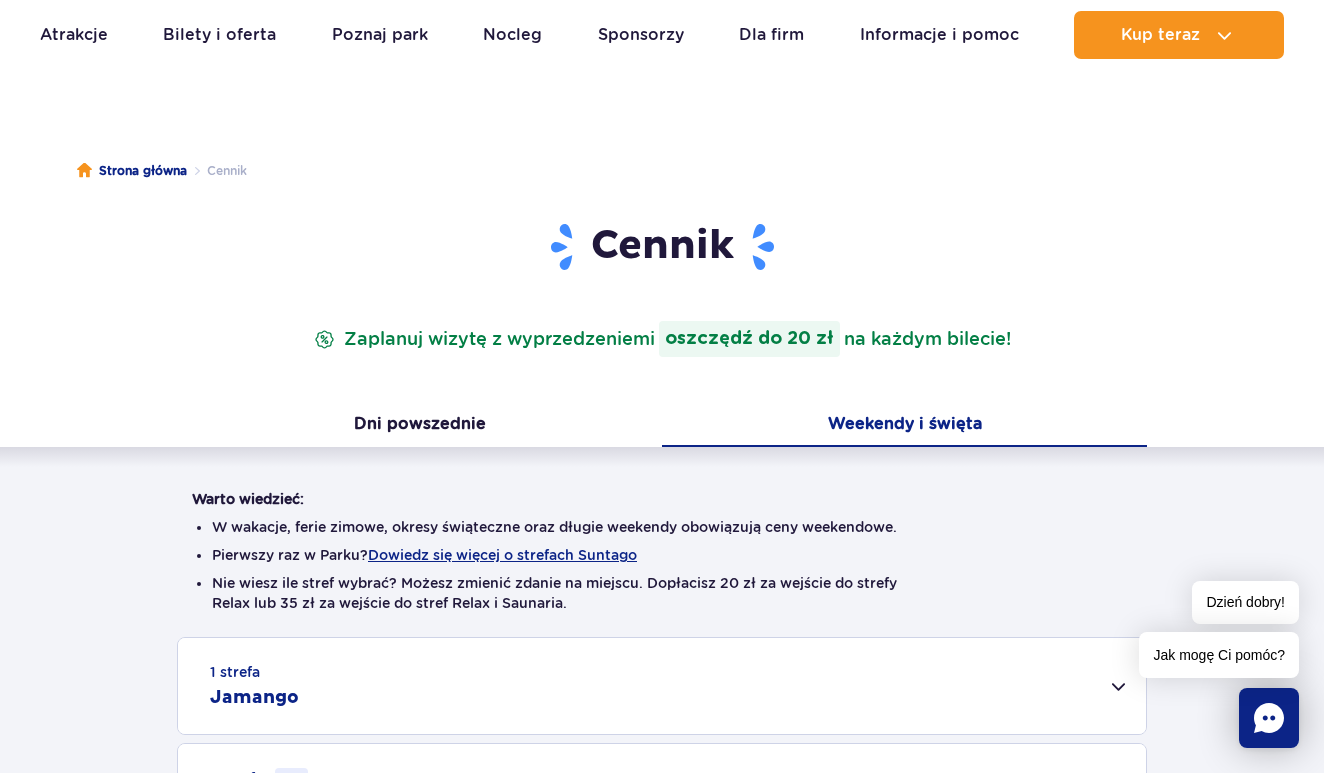click on "Weekendy i święta" at bounding box center (904, 426) 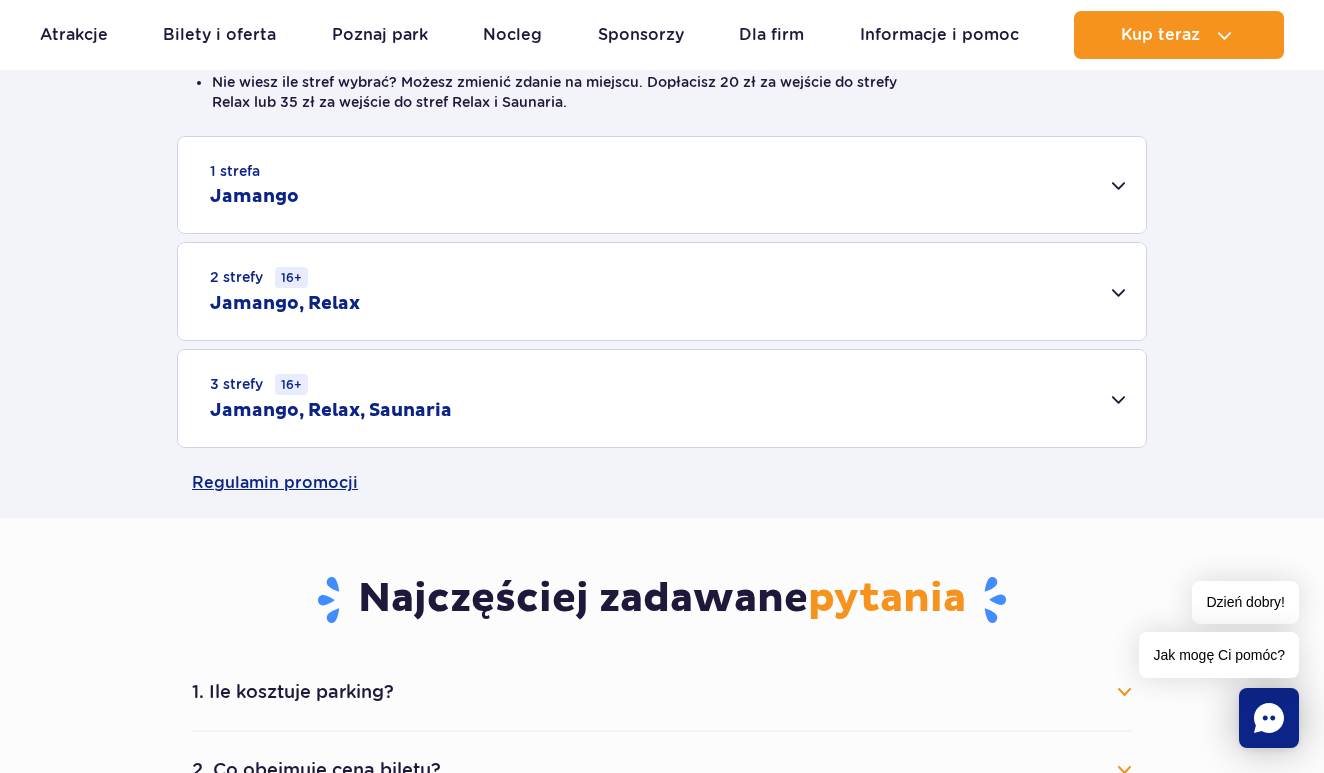 click on "1 strefa
Jamango" at bounding box center [662, 185] 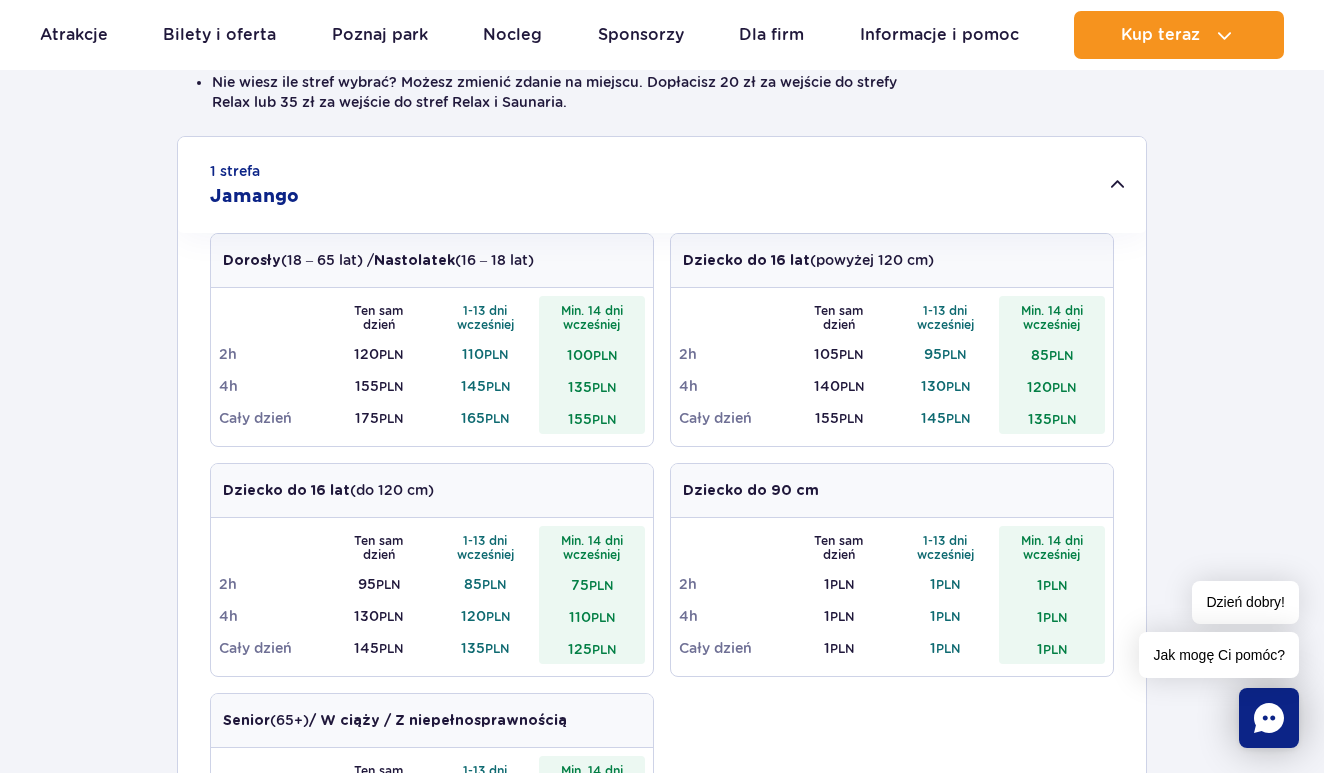 click on "1 strefa
Jamango" at bounding box center [662, 185] 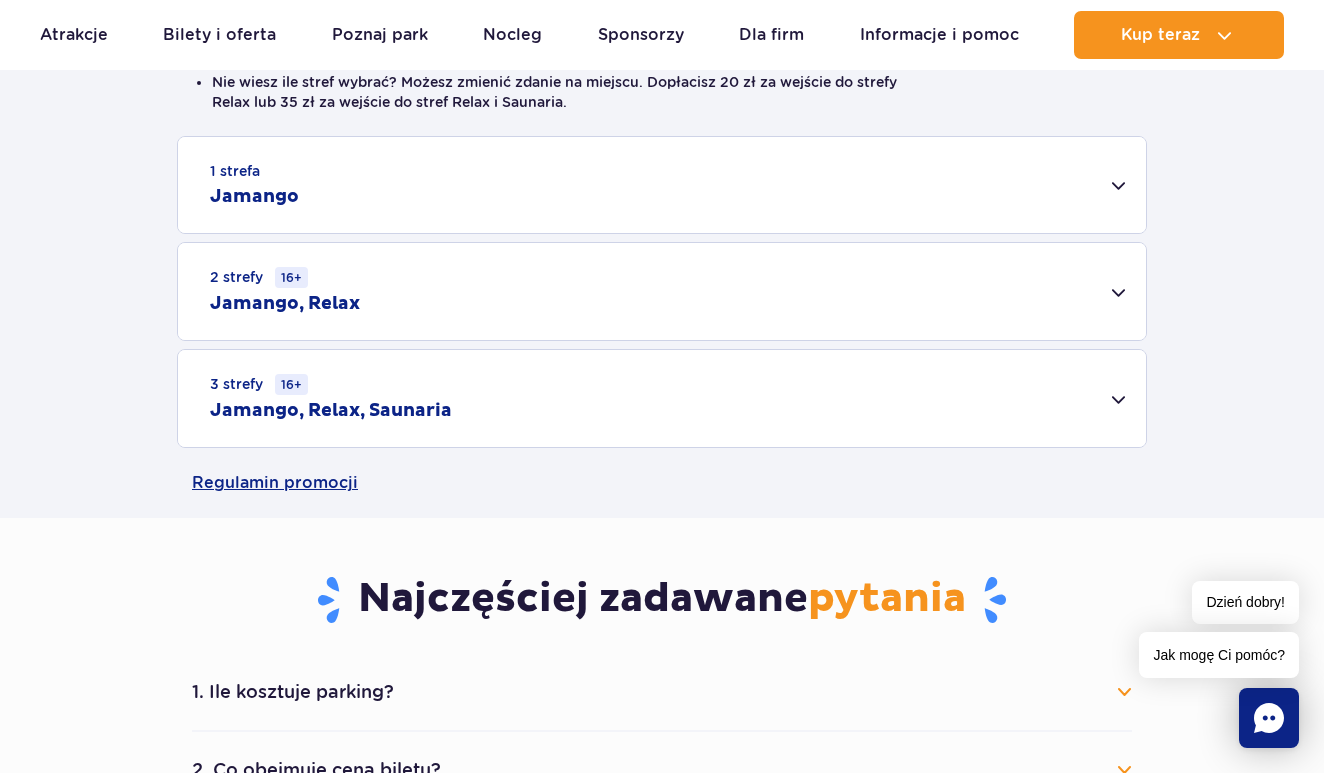 click on "3 strefy  16+
Jamango, Relax, Saunaria" at bounding box center [662, 398] 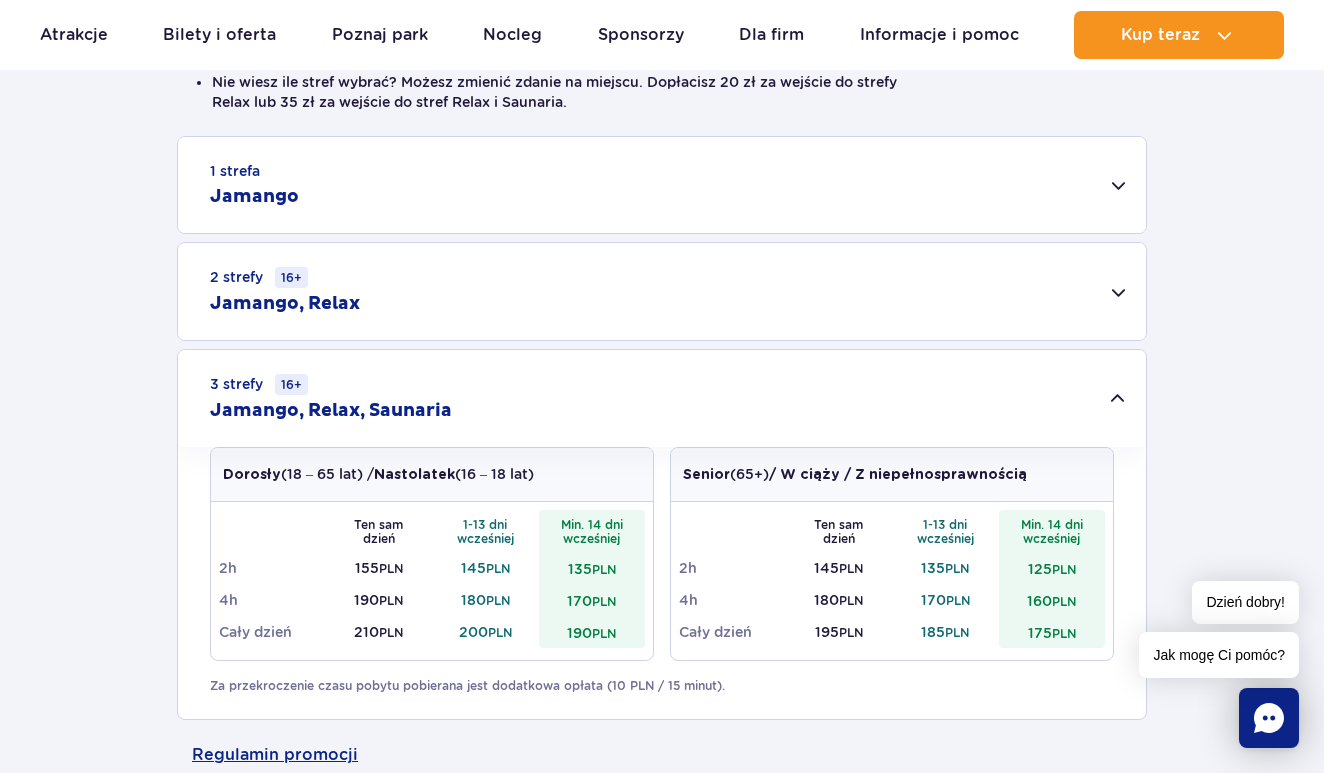 click on "3 strefy  16+
Jamango, Relax, Saunaria" at bounding box center [662, 398] 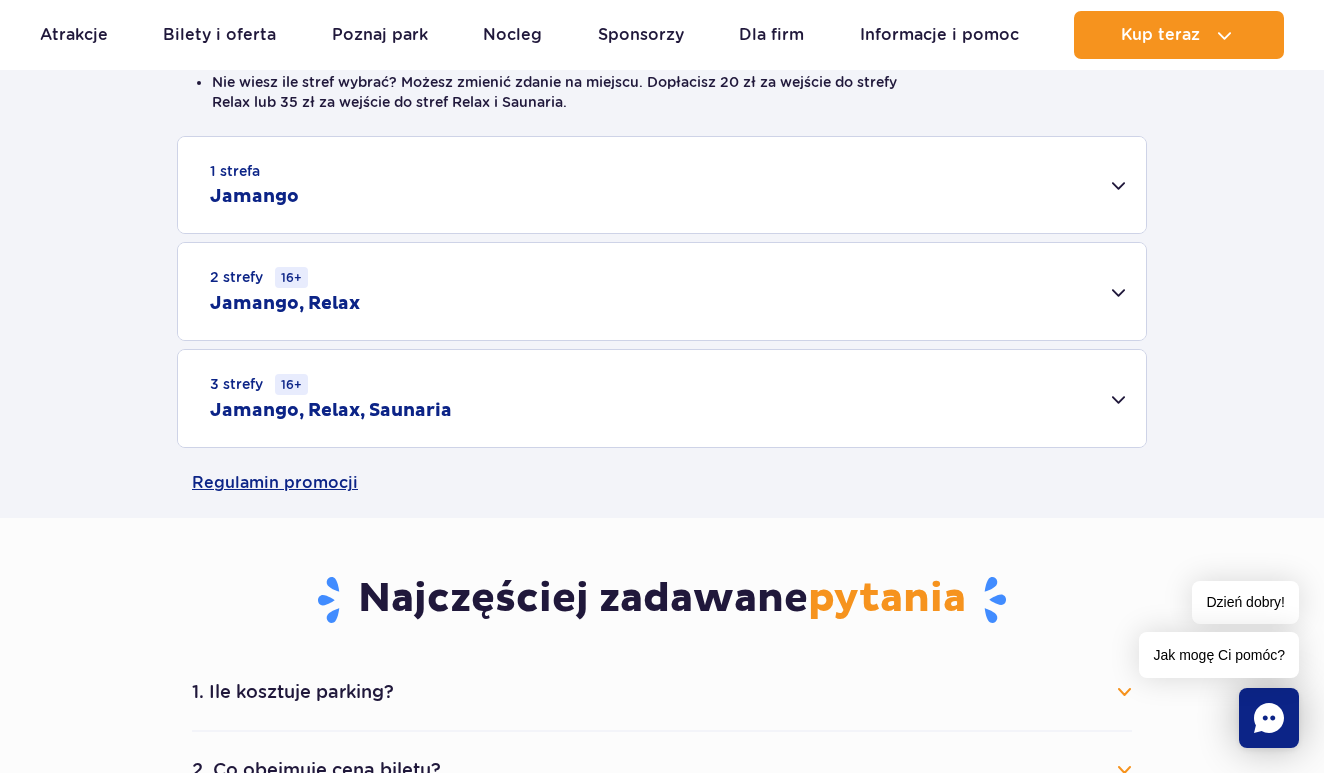 click on "2 strefy  16+
Jamango, Relax" at bounding box center (662, 291) 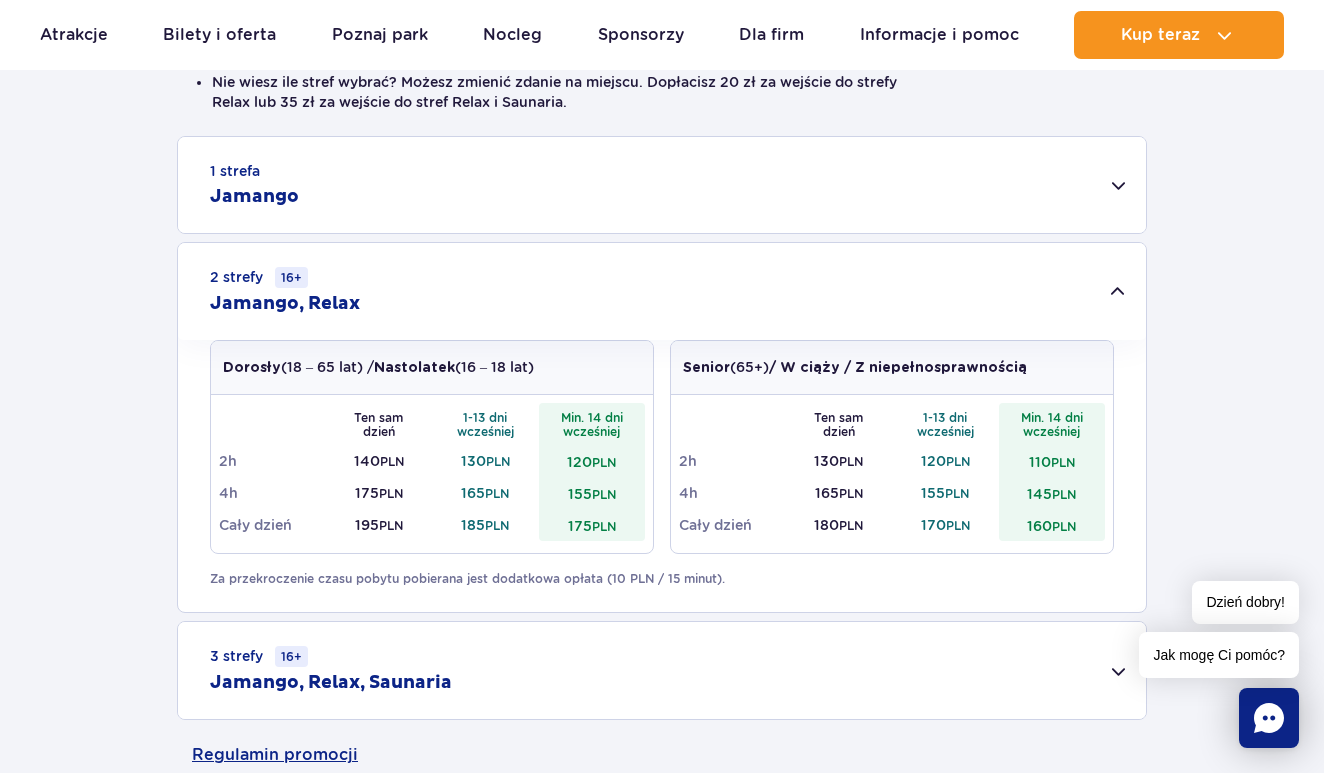 click on "2 strefy  16+
Jamango, Relax" at bounding box center (662, 291) 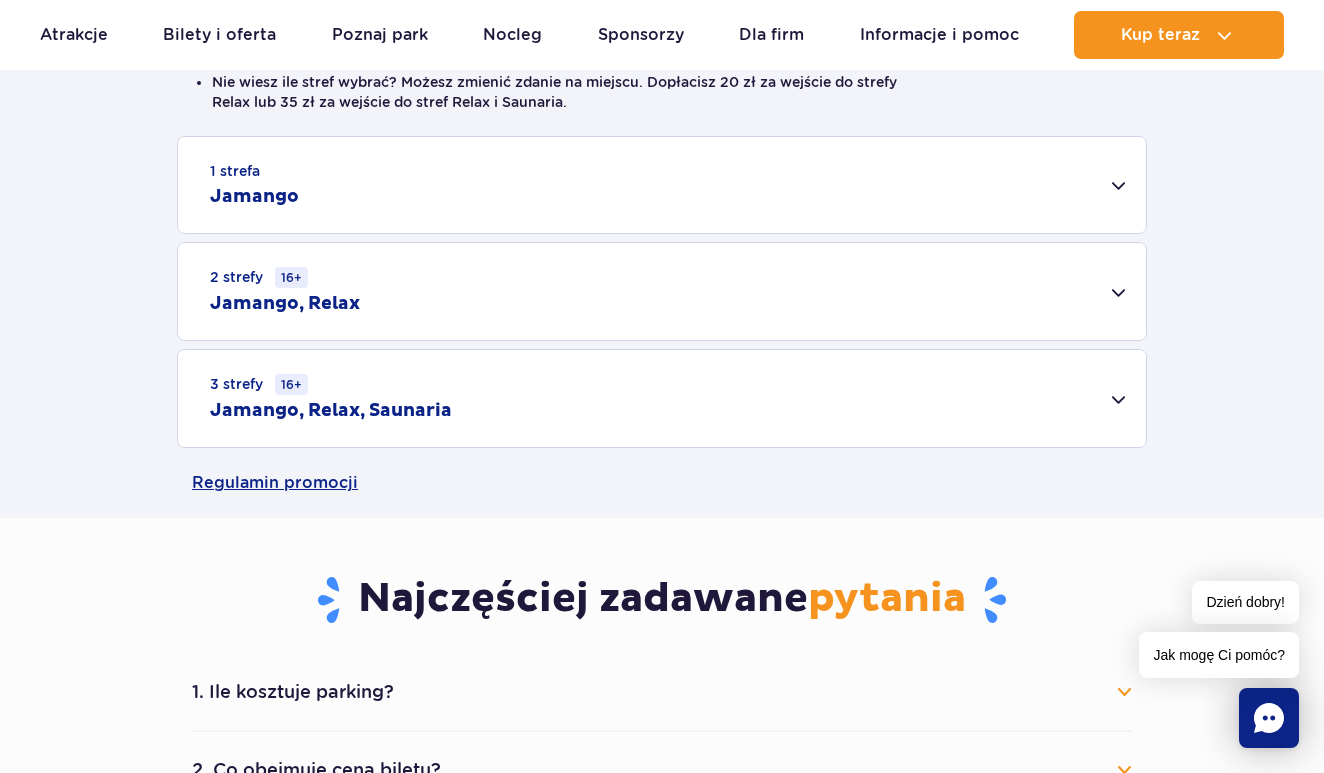 click on "1 strefa
Jamango" at bounding box center [662, 185] 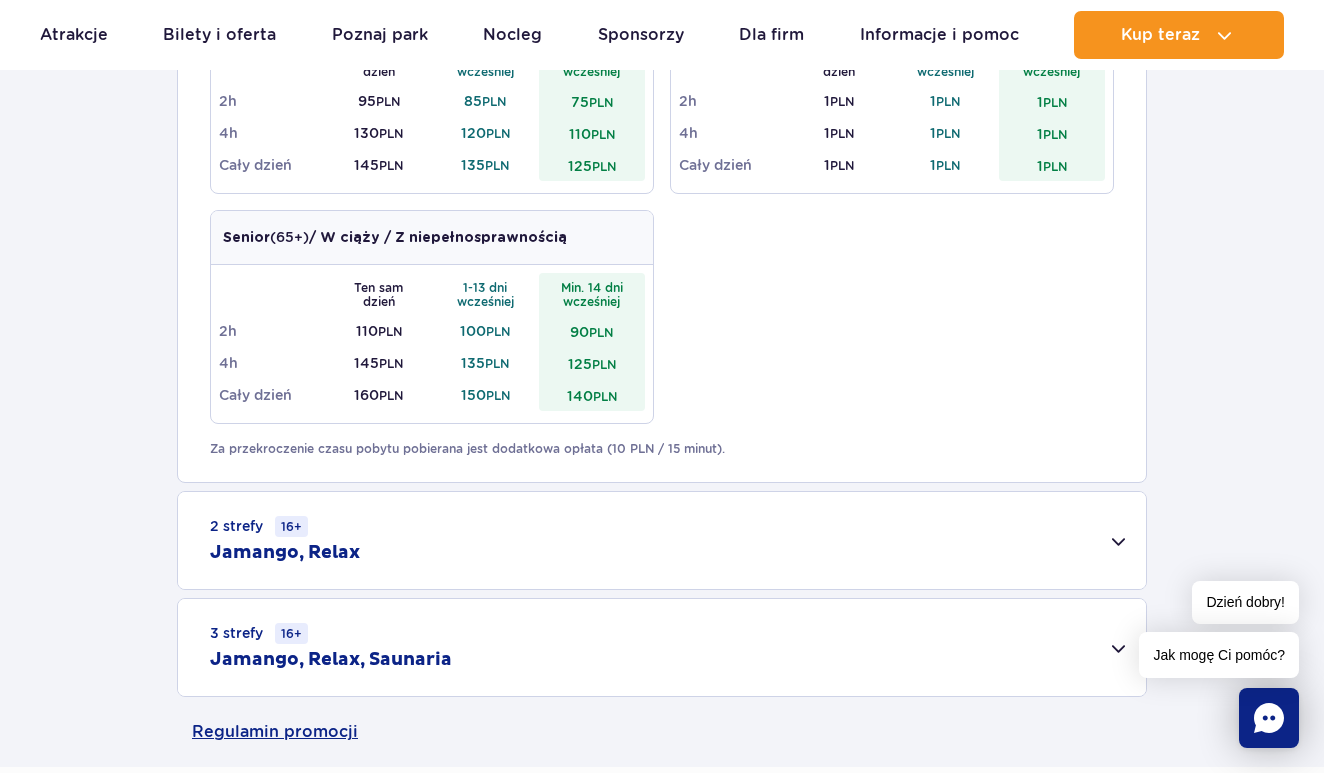 scroll, scrollTop: 1456, scrollLeft: 0, axis: vertical 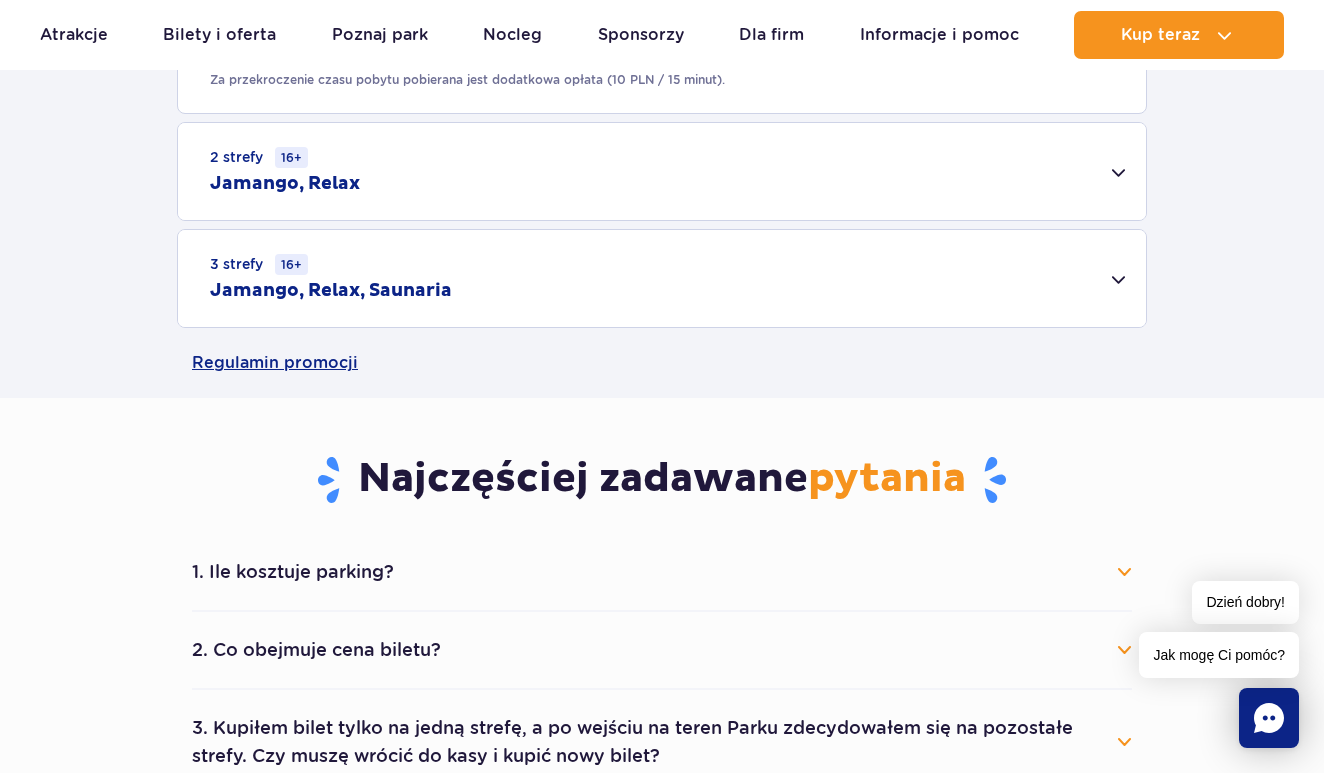 click on "2 strefy  16+
Jamango, Relax" at bounding box center [662, 171] 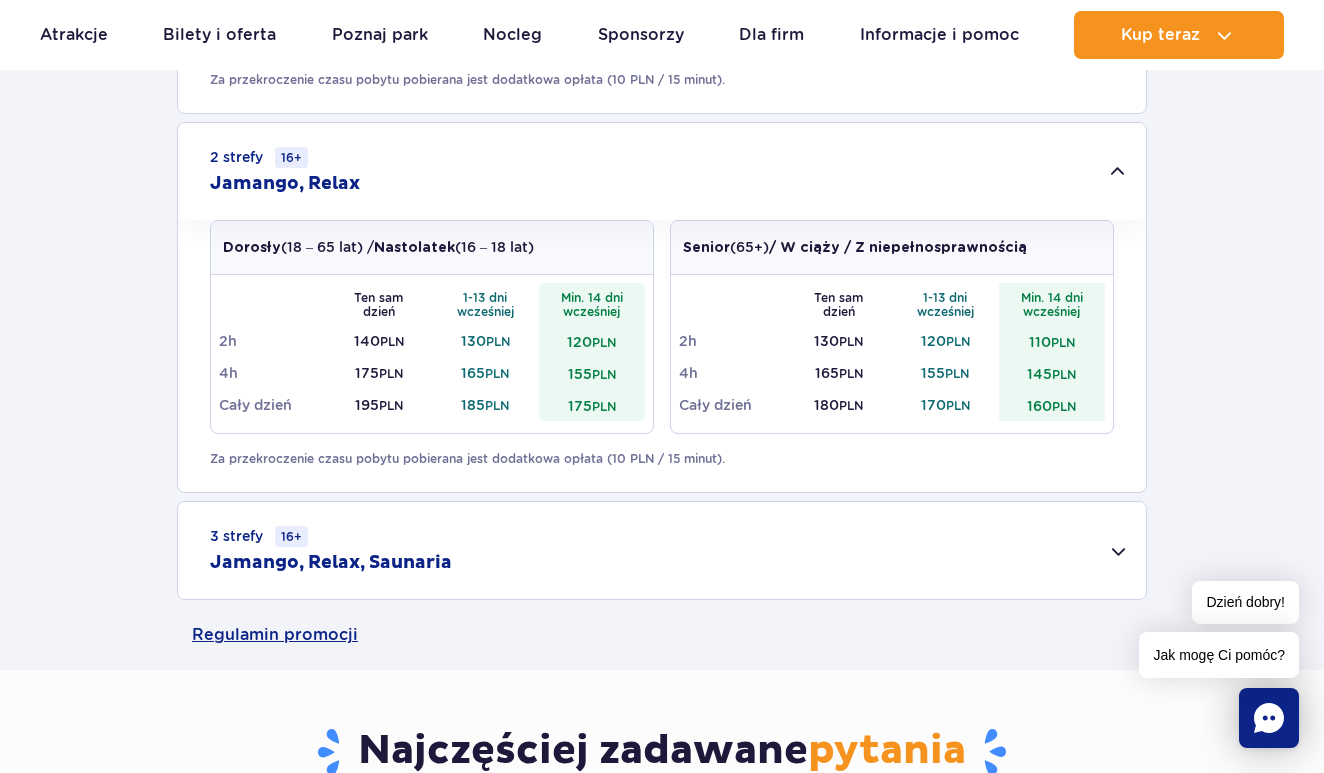click on "3 strefy  16+
Jamango, Relax, Saunaria" at bounding box center [662, 550] 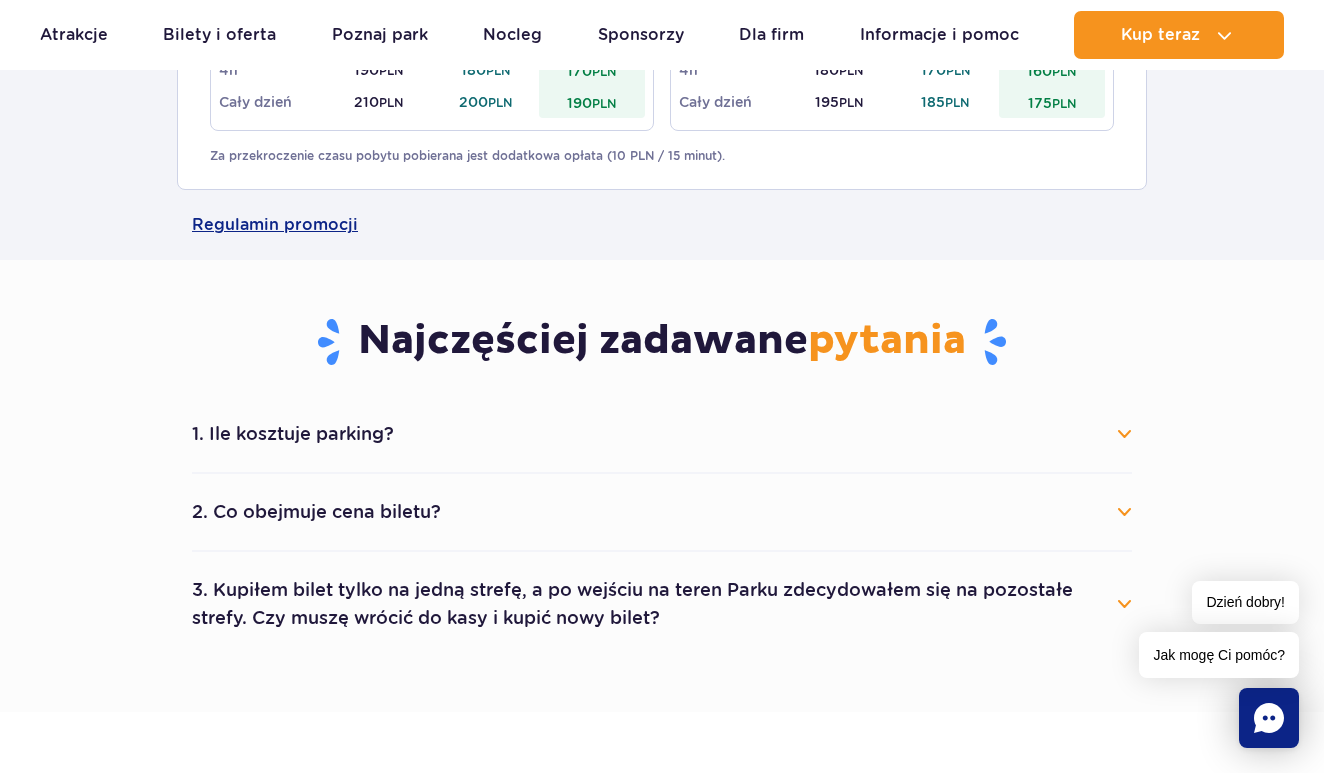 scroll, scrollTop: 2201, scrollLeft: 0, axis: vertical 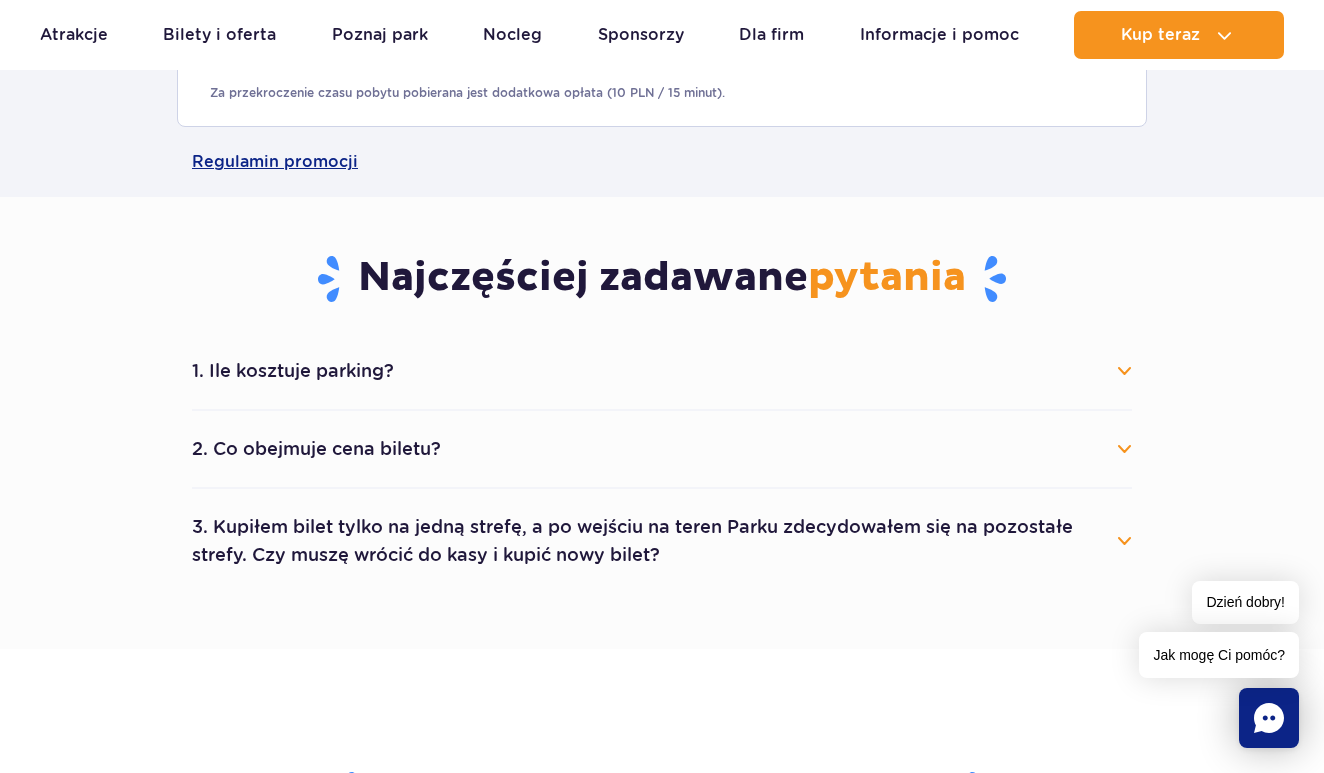 click on "2. Co obejmuje cena biletu?" at bounding box center [662, 449] 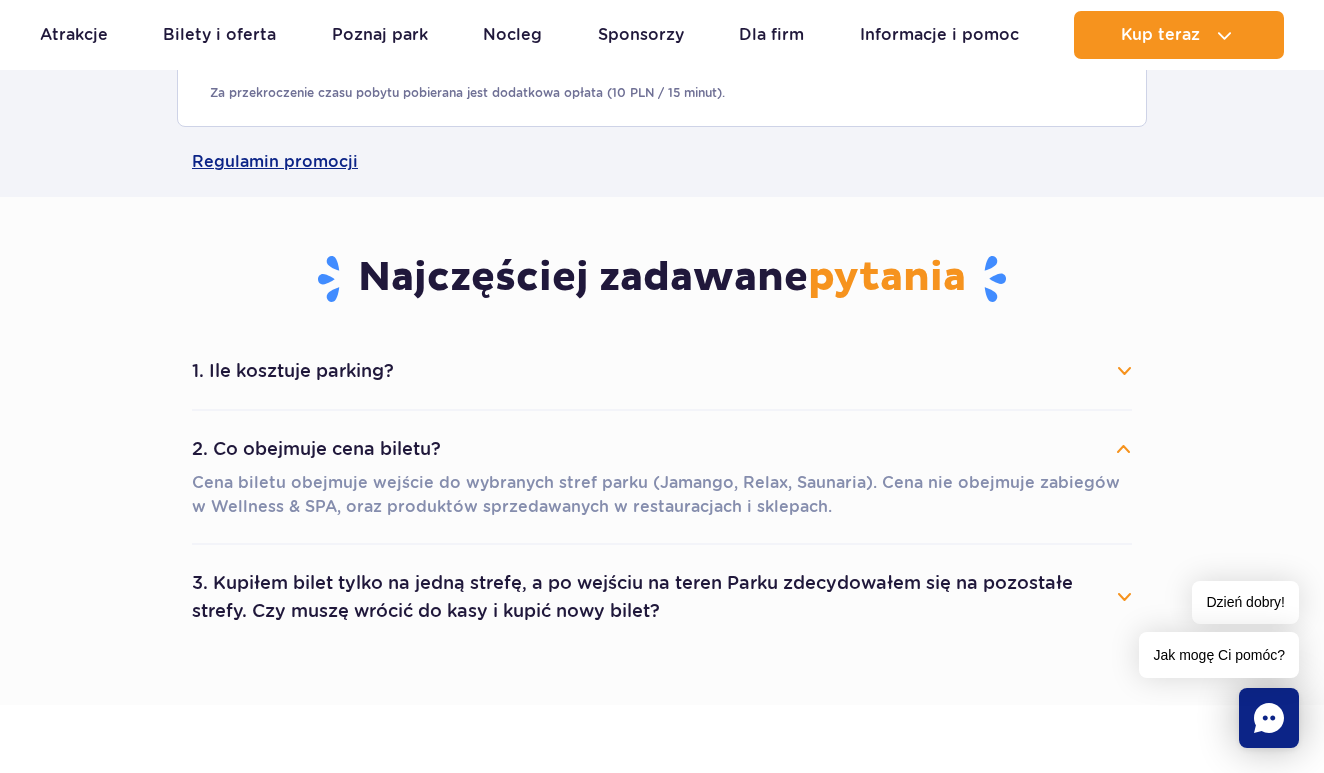 click on "2. Co obejmuje cena biletu?" at bounding box center (662, 449) 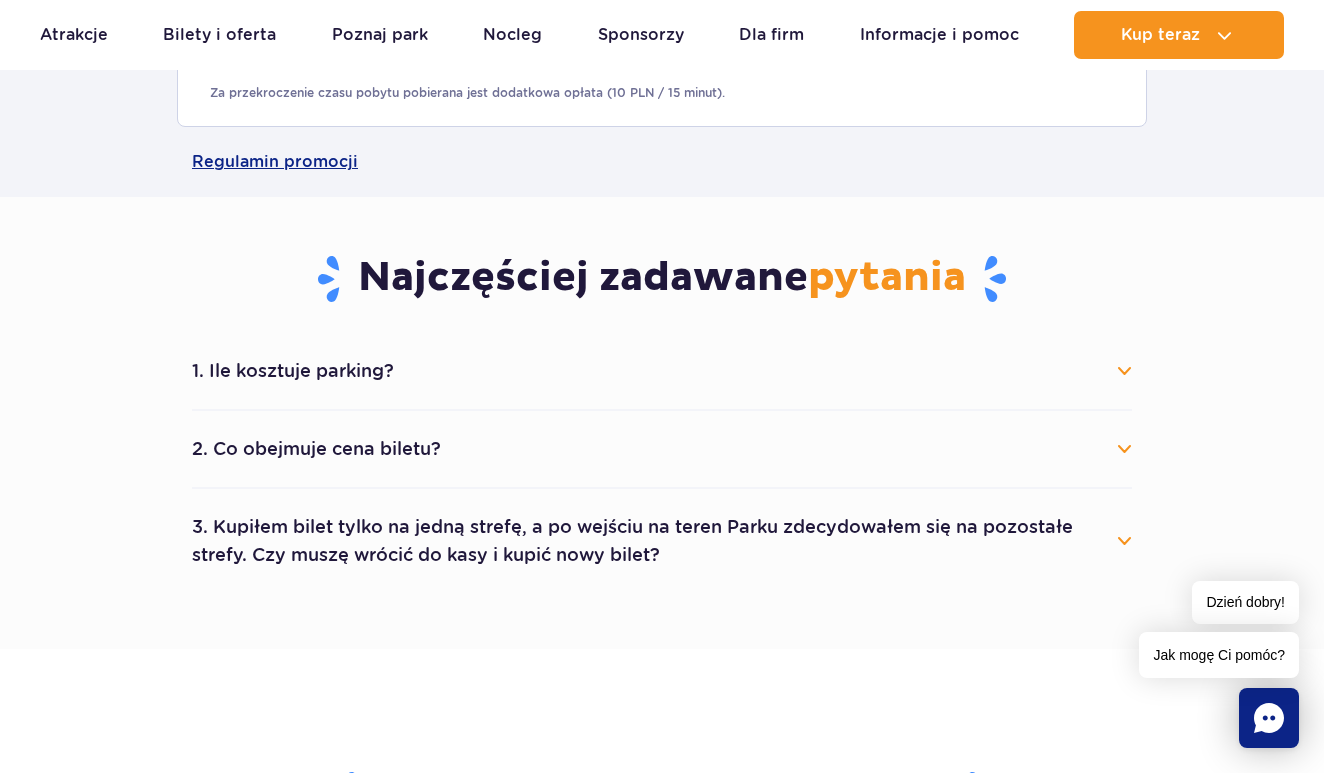 click on "3. Kupiłem bilet tylko na jedną strefę, a po wejściu na teren Parku zdecydowałem się na pozostałe strefy. Czy muszę wrócić do kasy i kupić nowy bilet?" at bounding box center (662, 541) 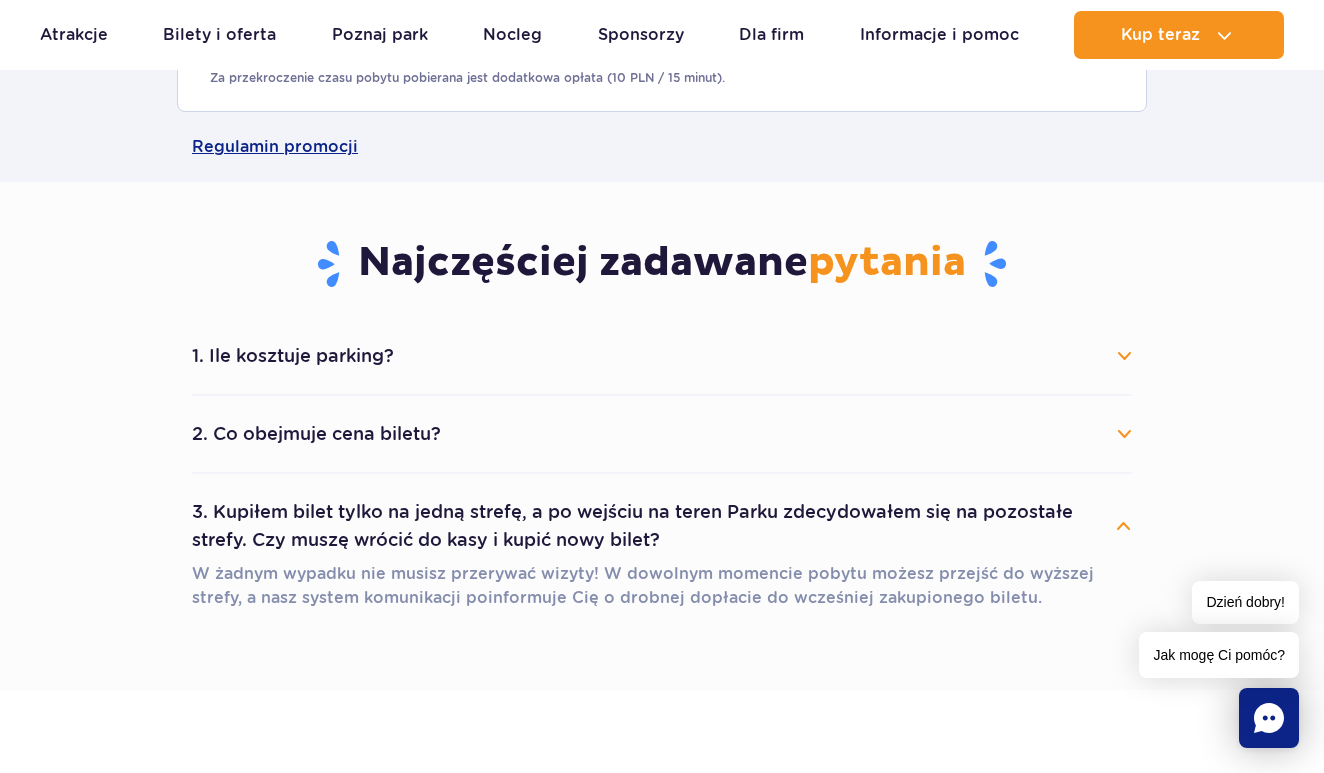 scroll, scrollTop: 2220, scrollLeft: 0, axis: vertical 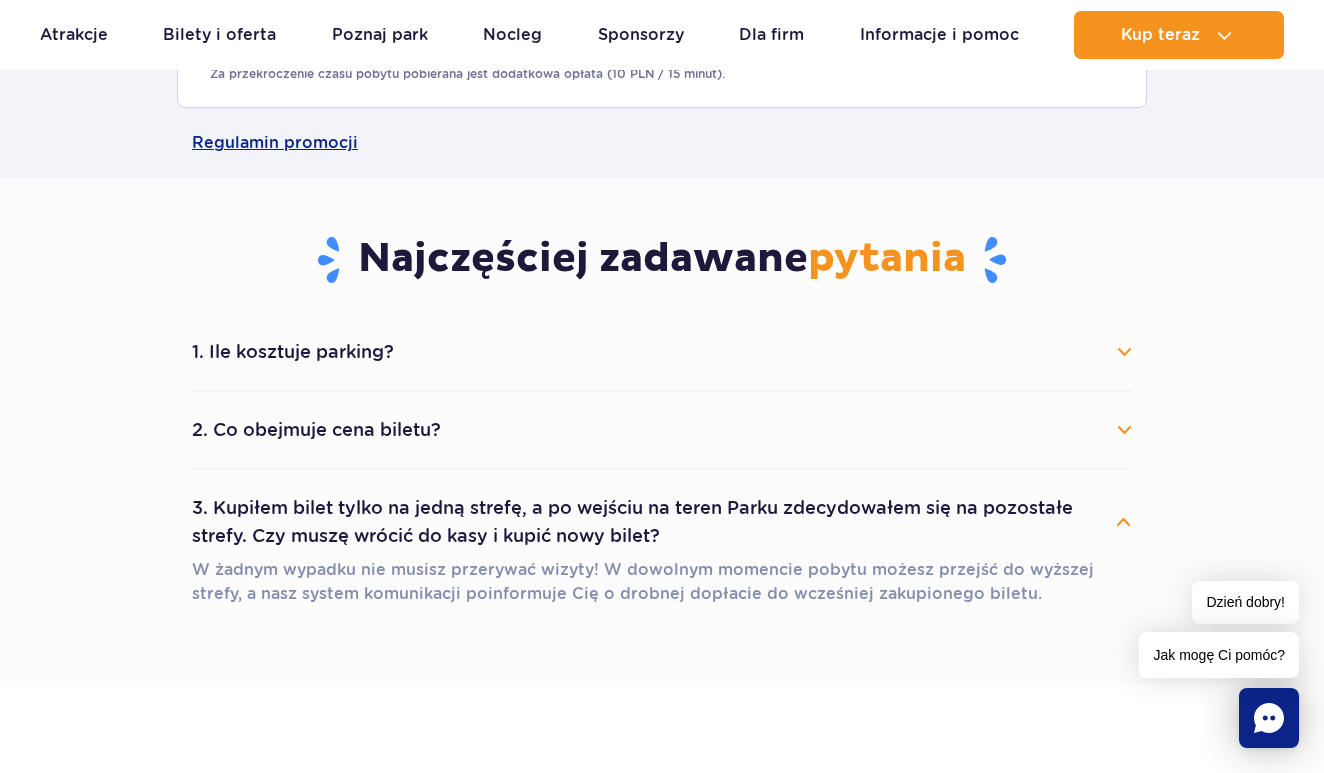 click on "3. Kupiłem bilet tylko na jedną strefę, a po wejściu na teren Parku zdecydowałem się na pozostałe strefy. Czy muszę wrócić do kasy i kupić nowy bilet?" at bounding box center (662, 522) 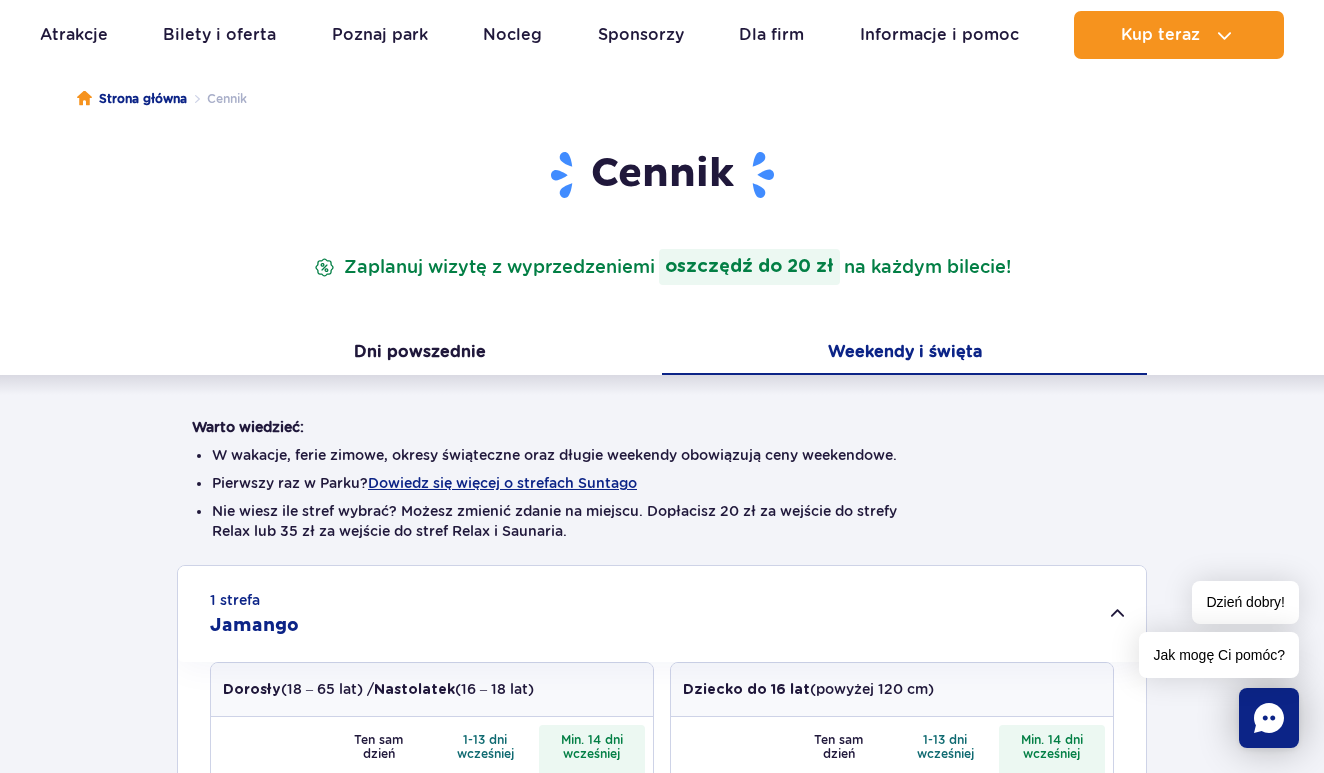 scroll, scrollTop: 331, scrollLeft: 0, axis: vertical 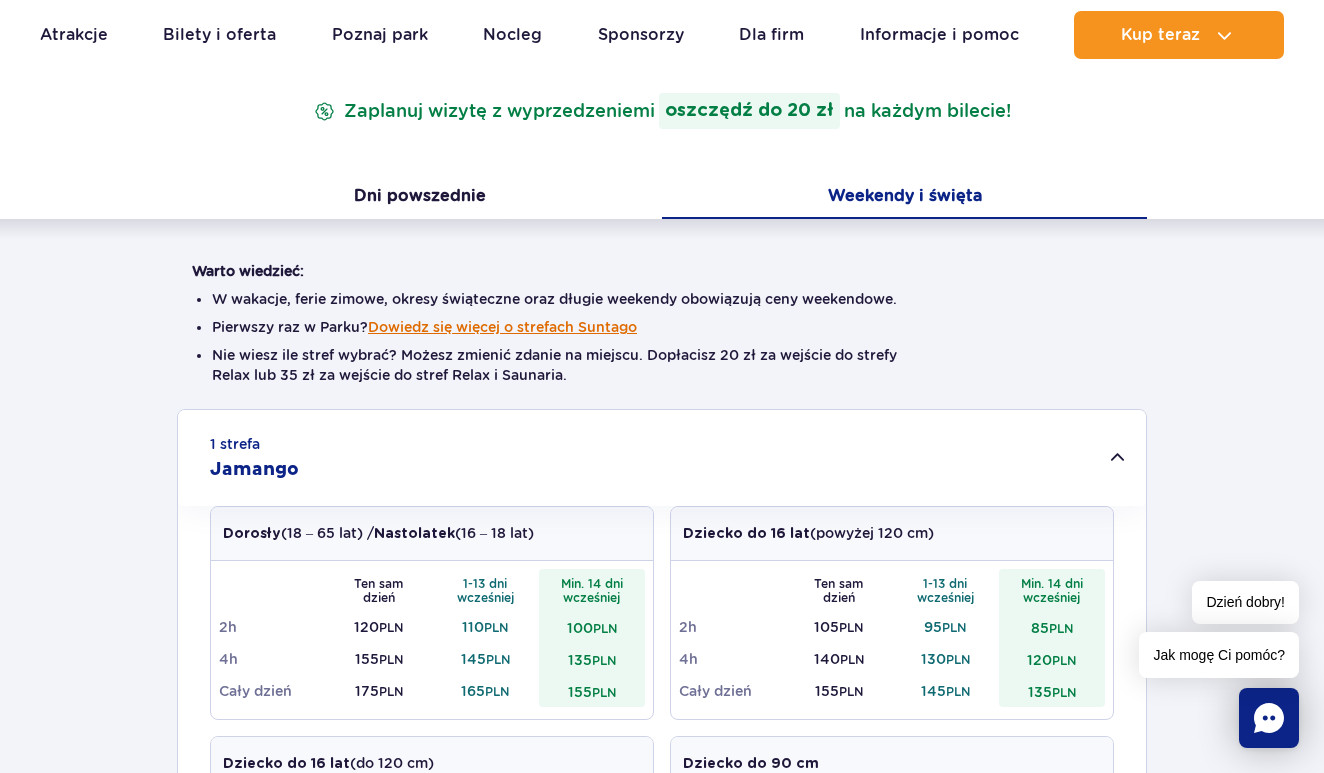 click on "Dowiedz się więcej o strefach Suntago" at bounding box center (502, 327) 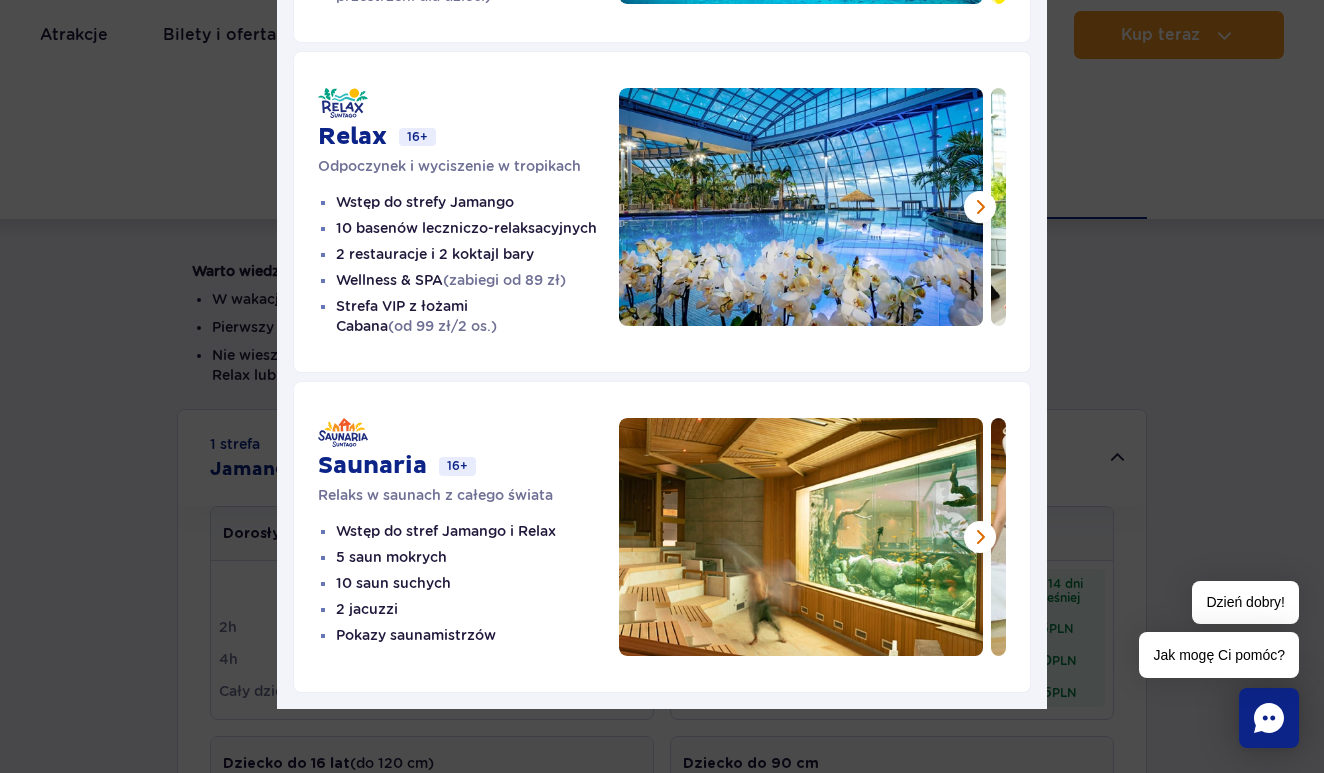 scroll, scrollTop: 283, scrollLeft: 0, axis: vertical 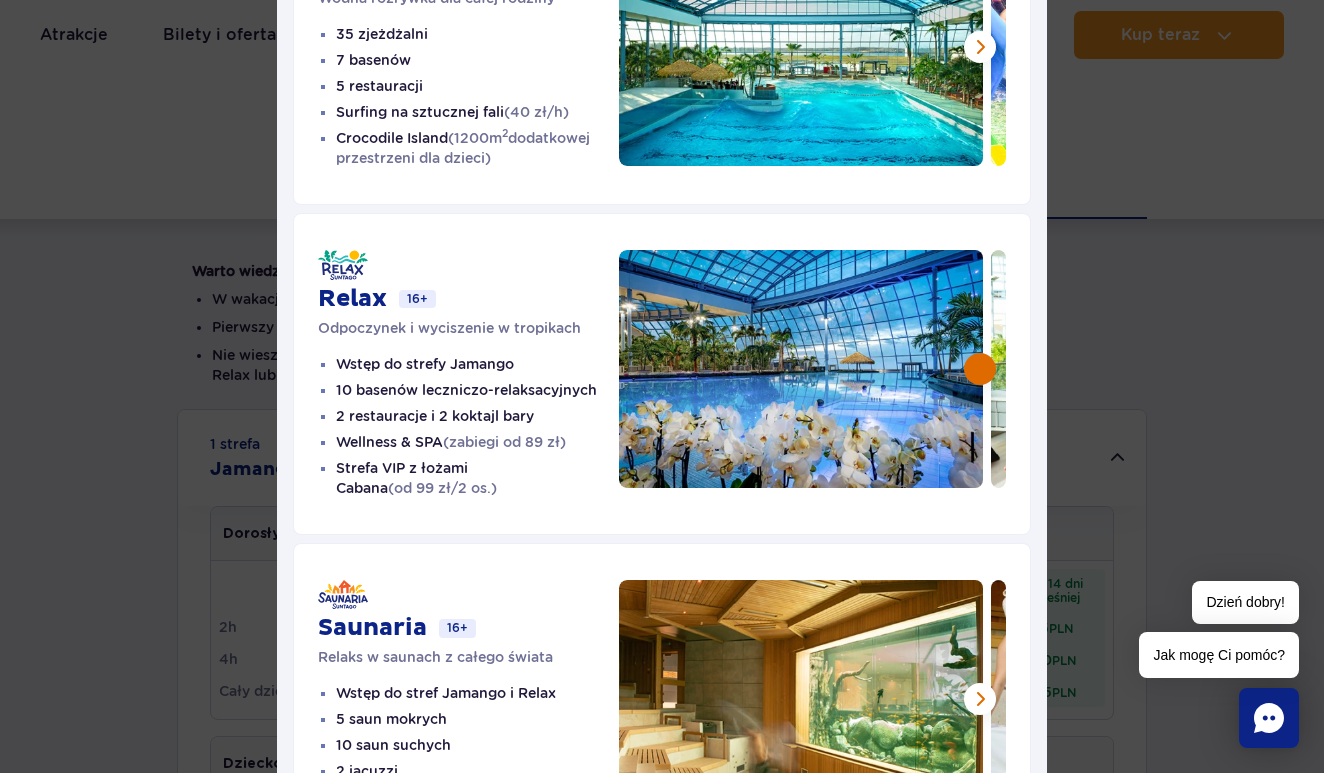 click at bounding box center [980, 369] 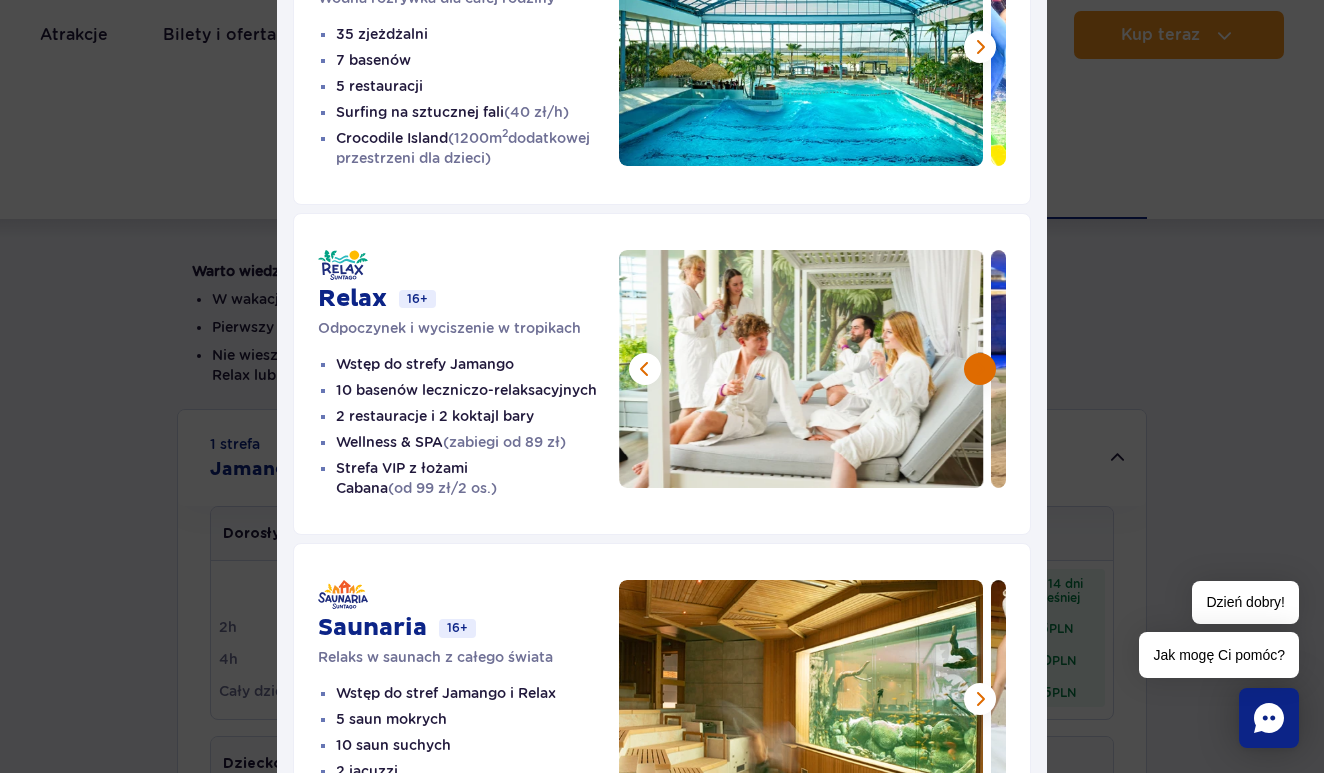 click at bounding box center (980, 369) 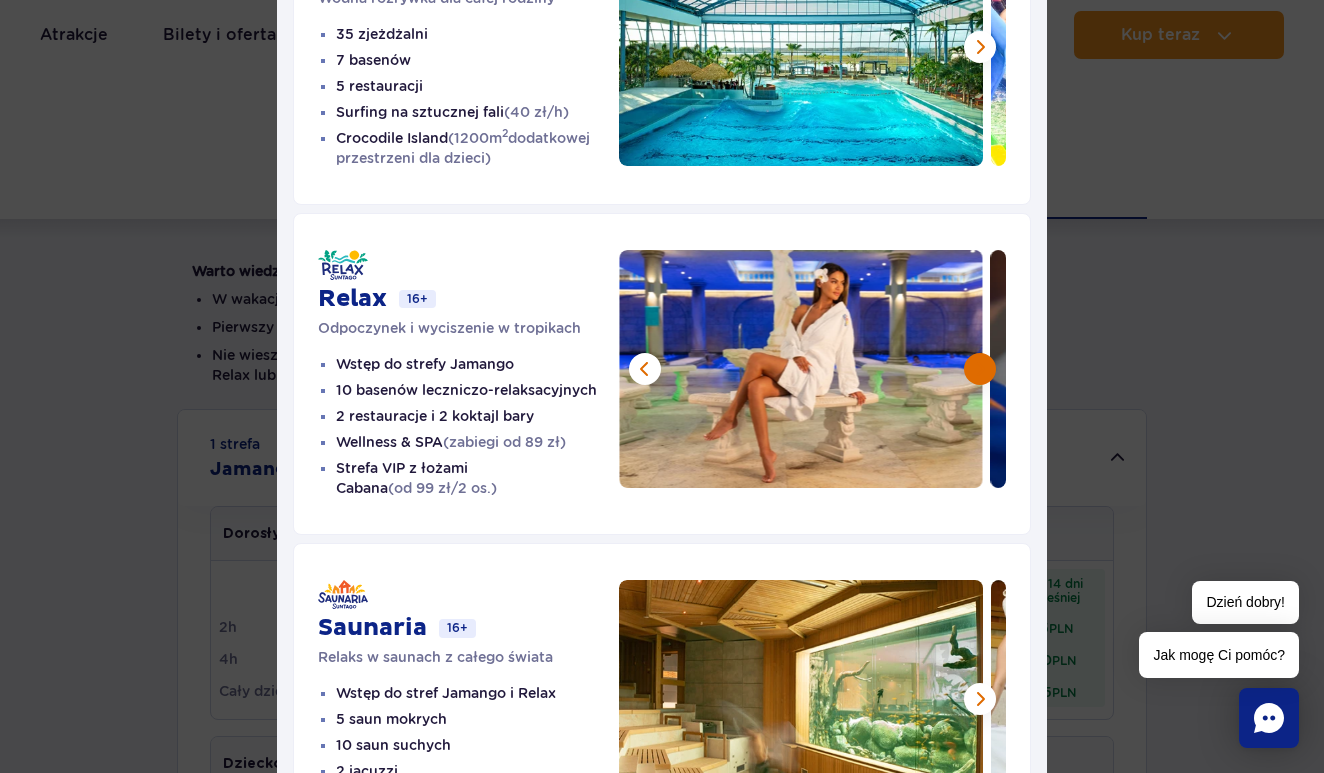 click at bounding box center (980, 369) 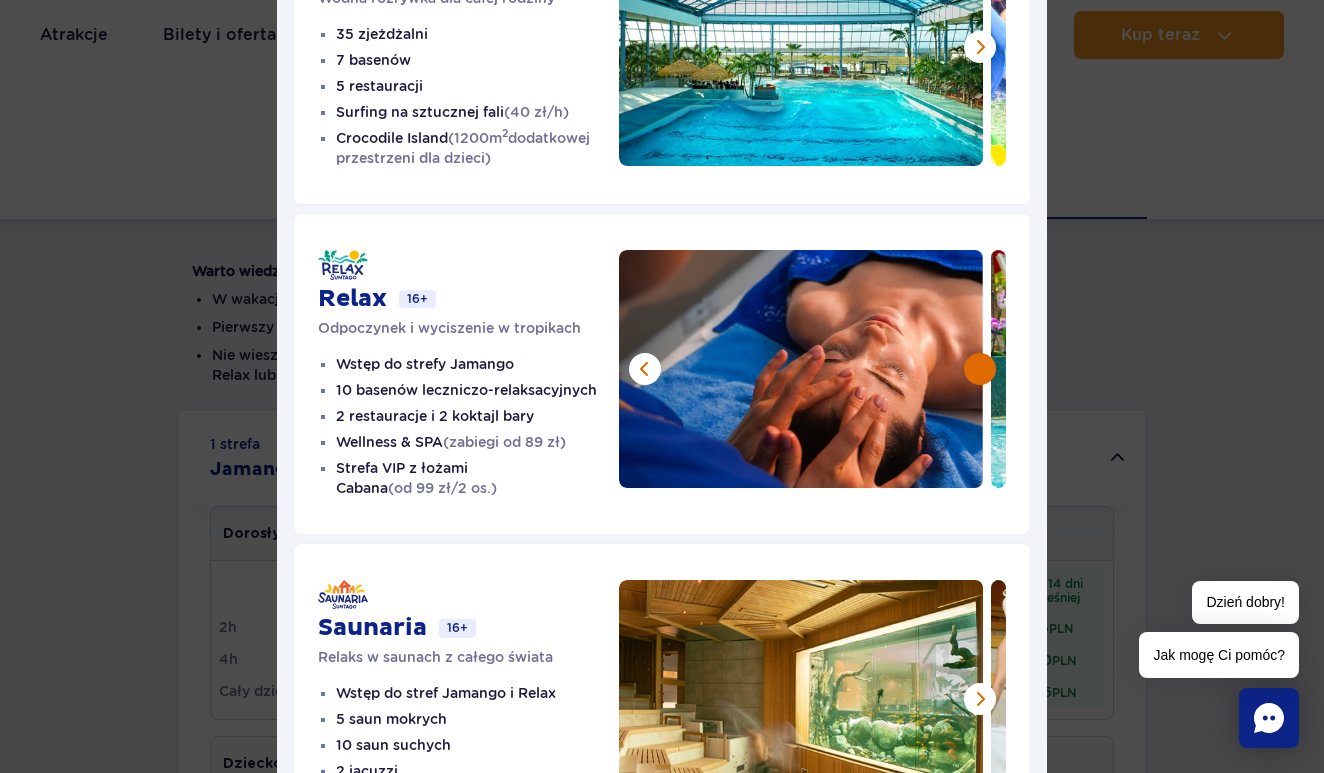 click at bounding box center [980, 369] 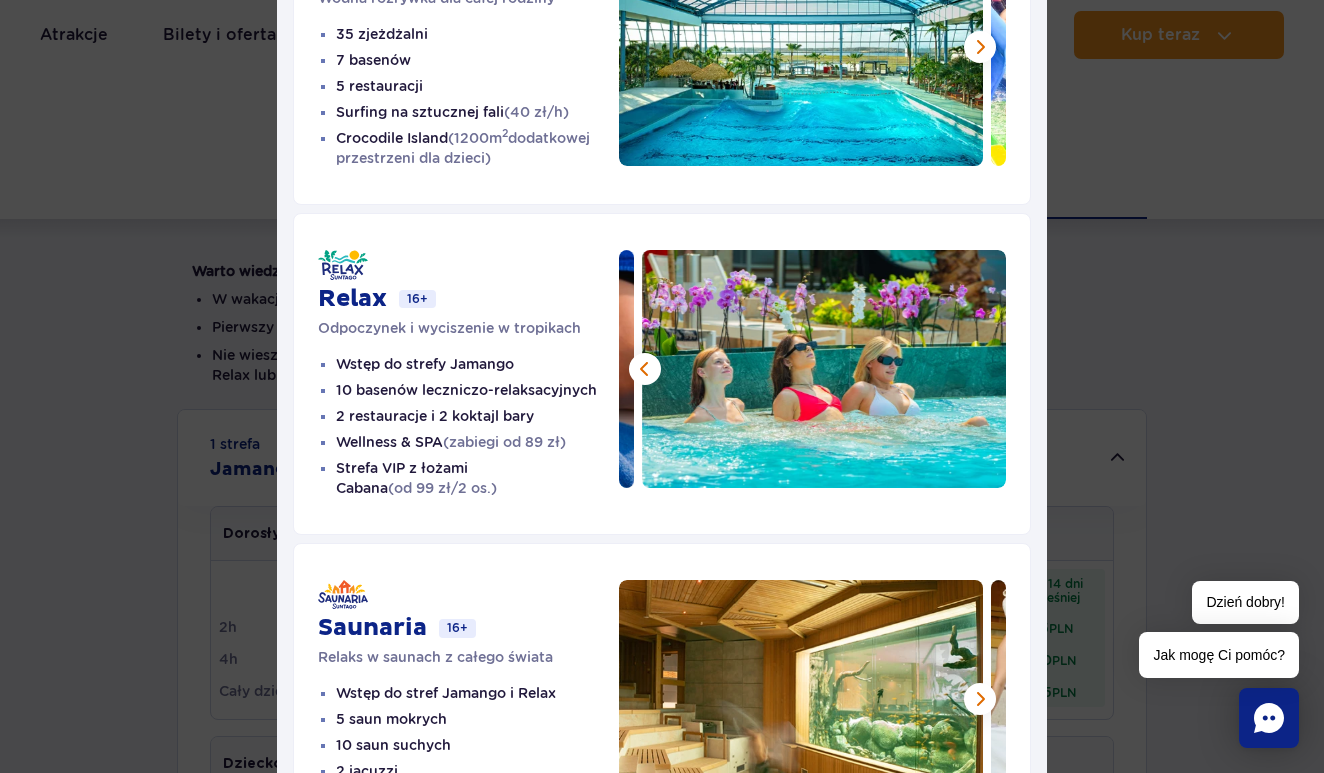 scroll, scrollTop: 127, scrollLeft: 0, axis: vertical 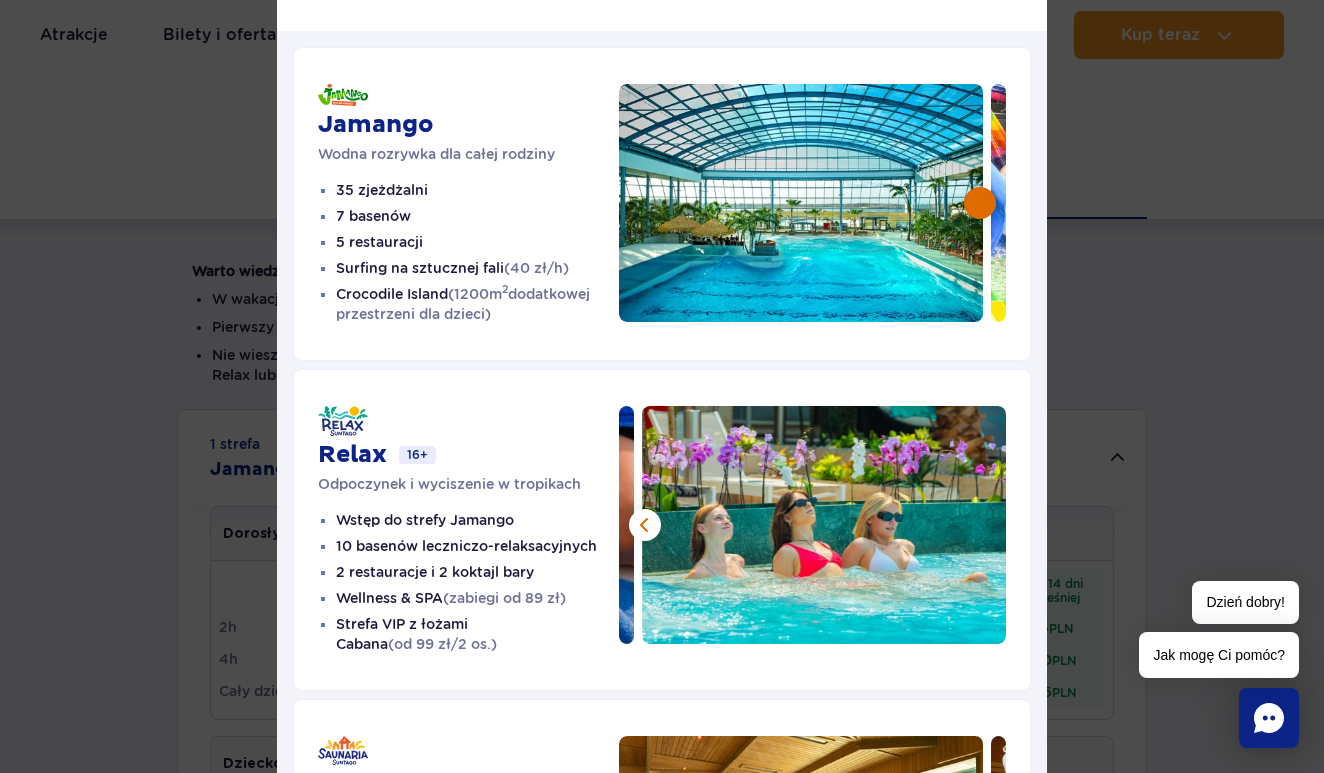 click at bounding box center [980, 203] 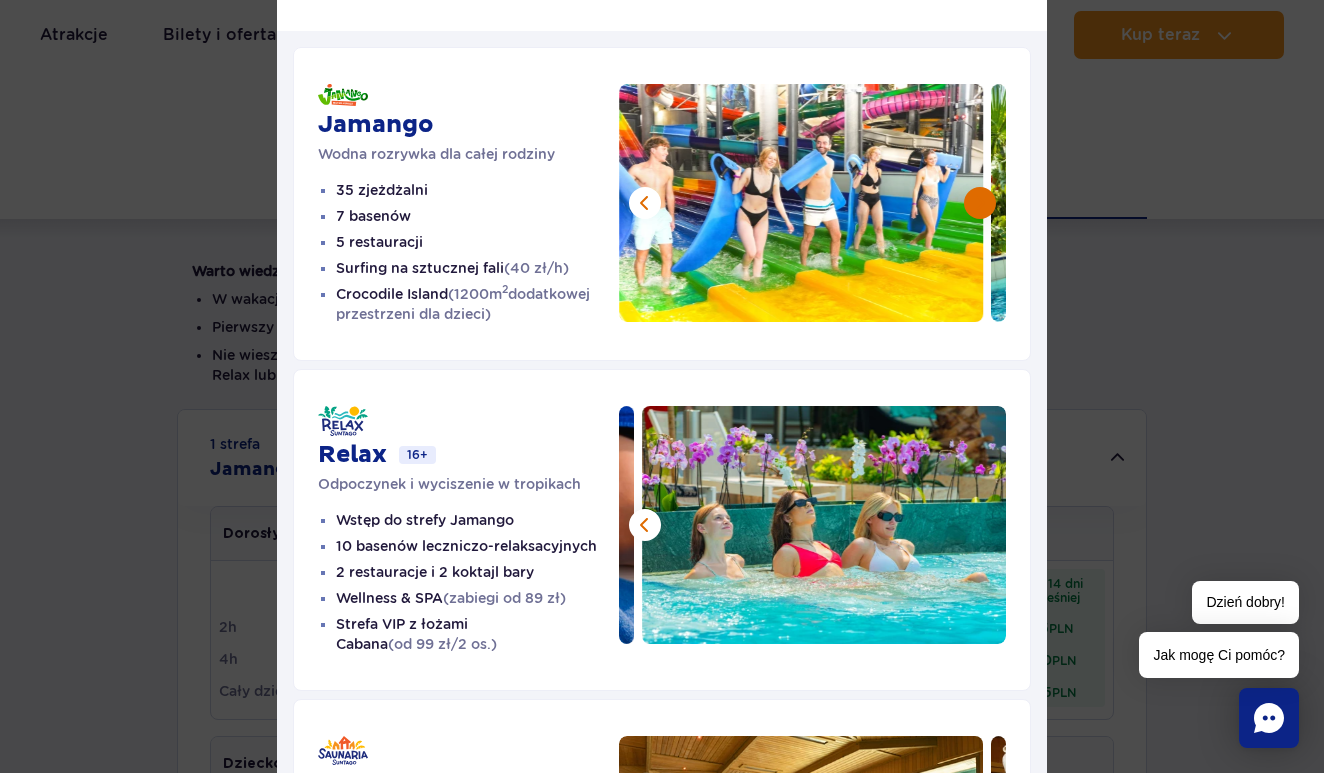 click at bounding box center (980, 203) 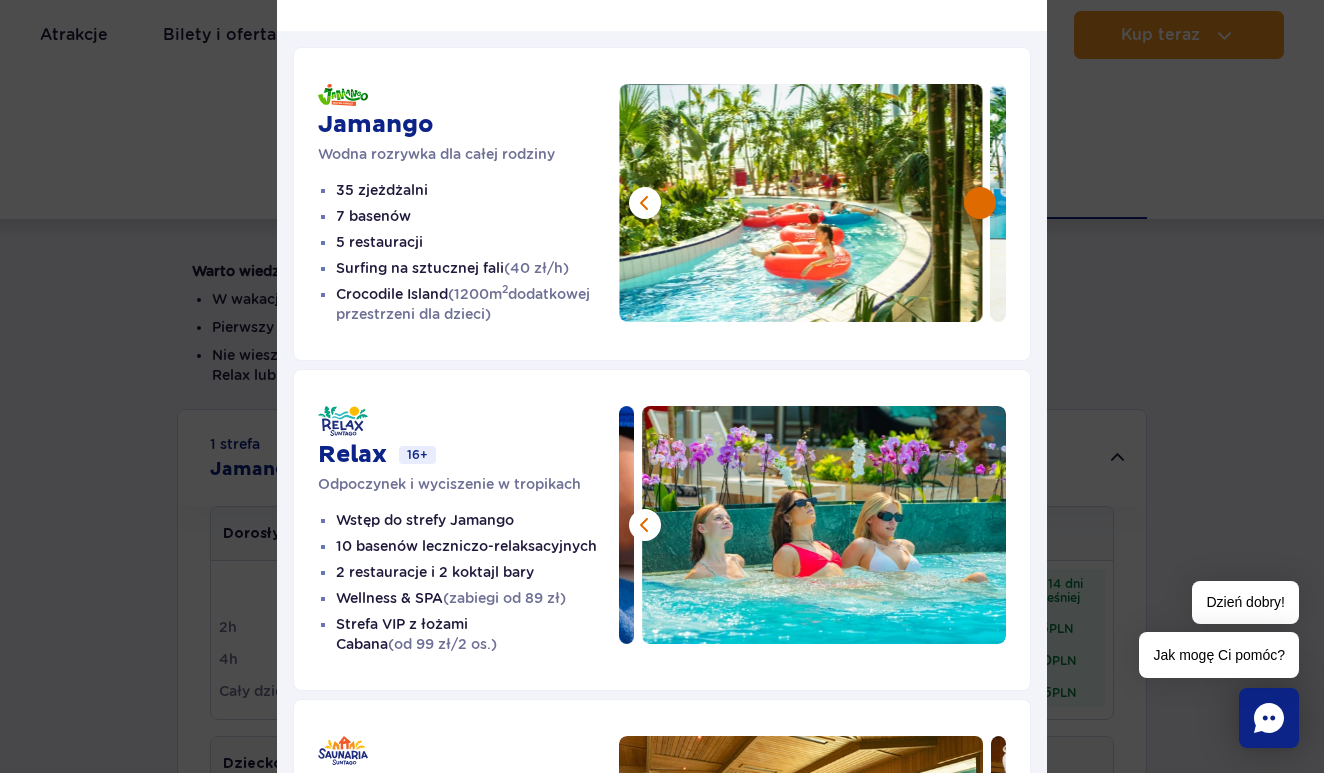 click at bounding box center (980, 203) 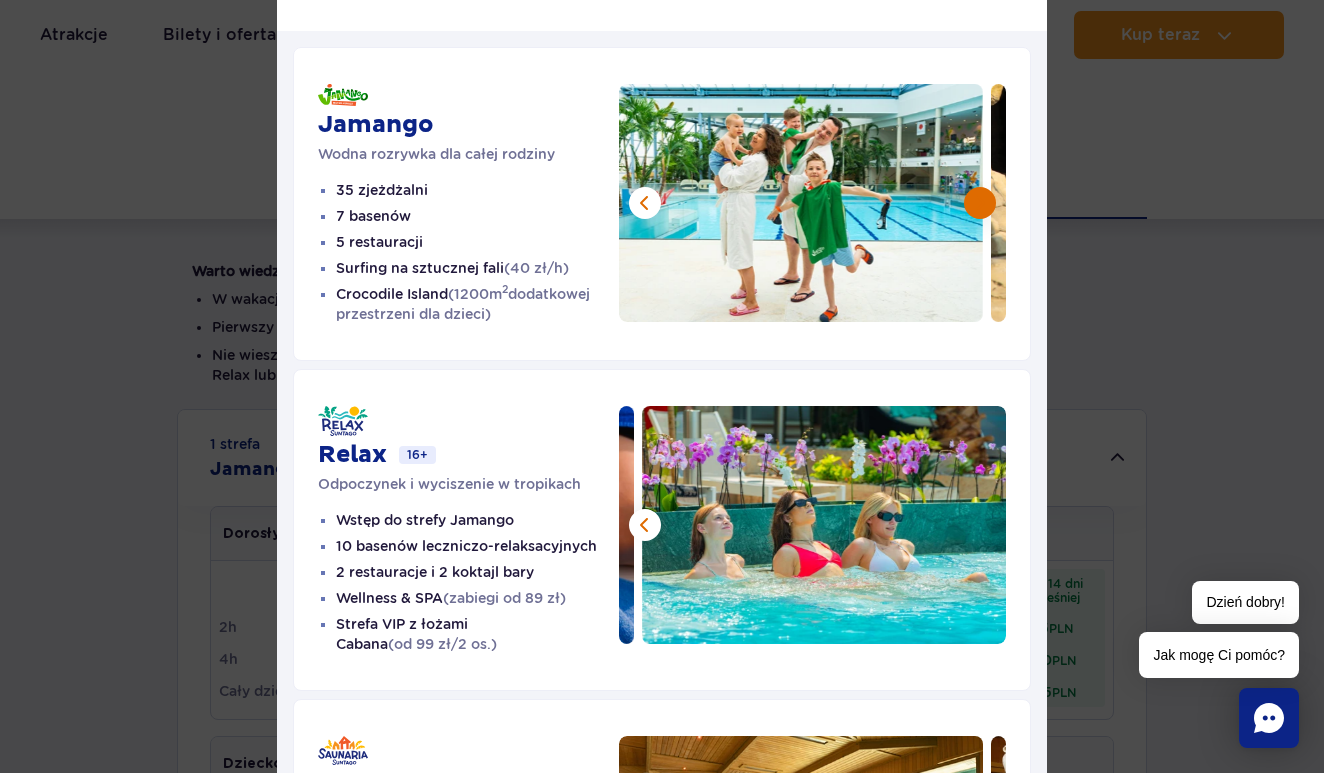 click at bounding box center (980, 203) 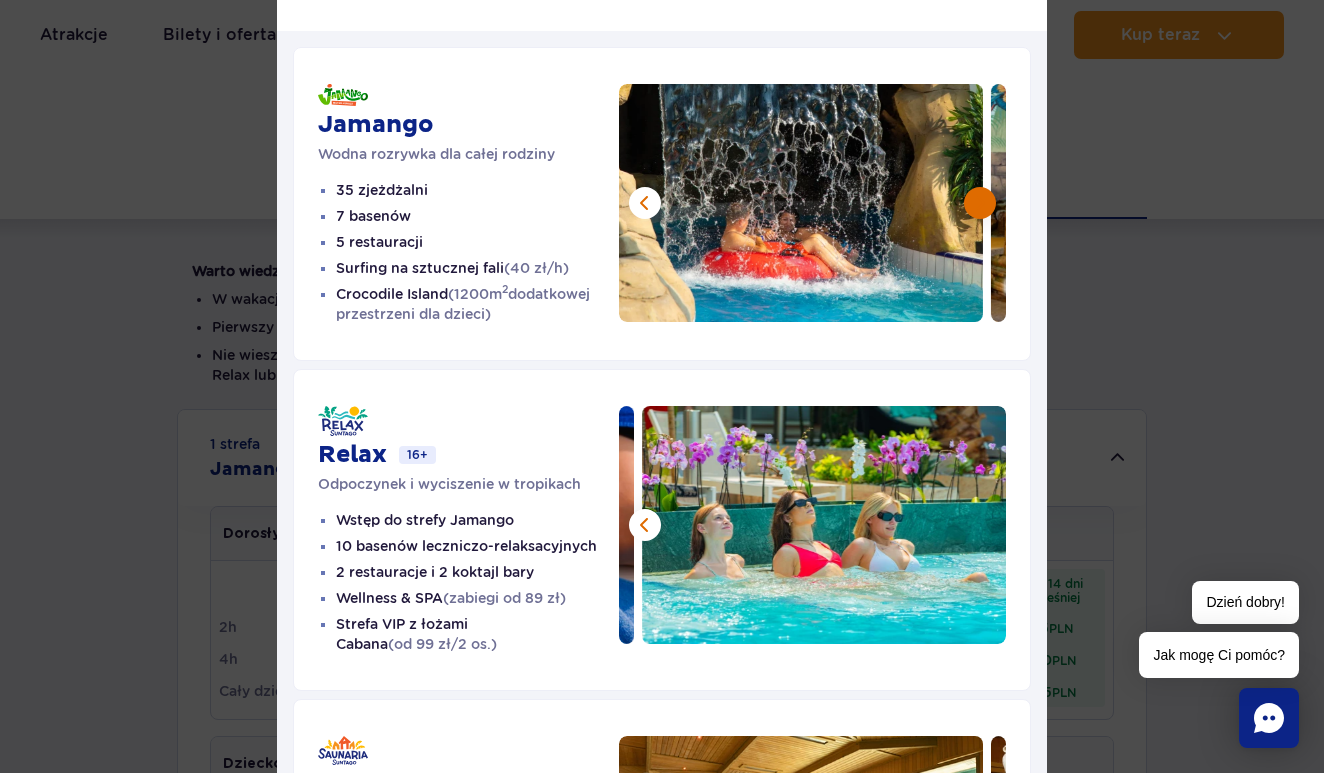 click at bounding box center [980, 203] 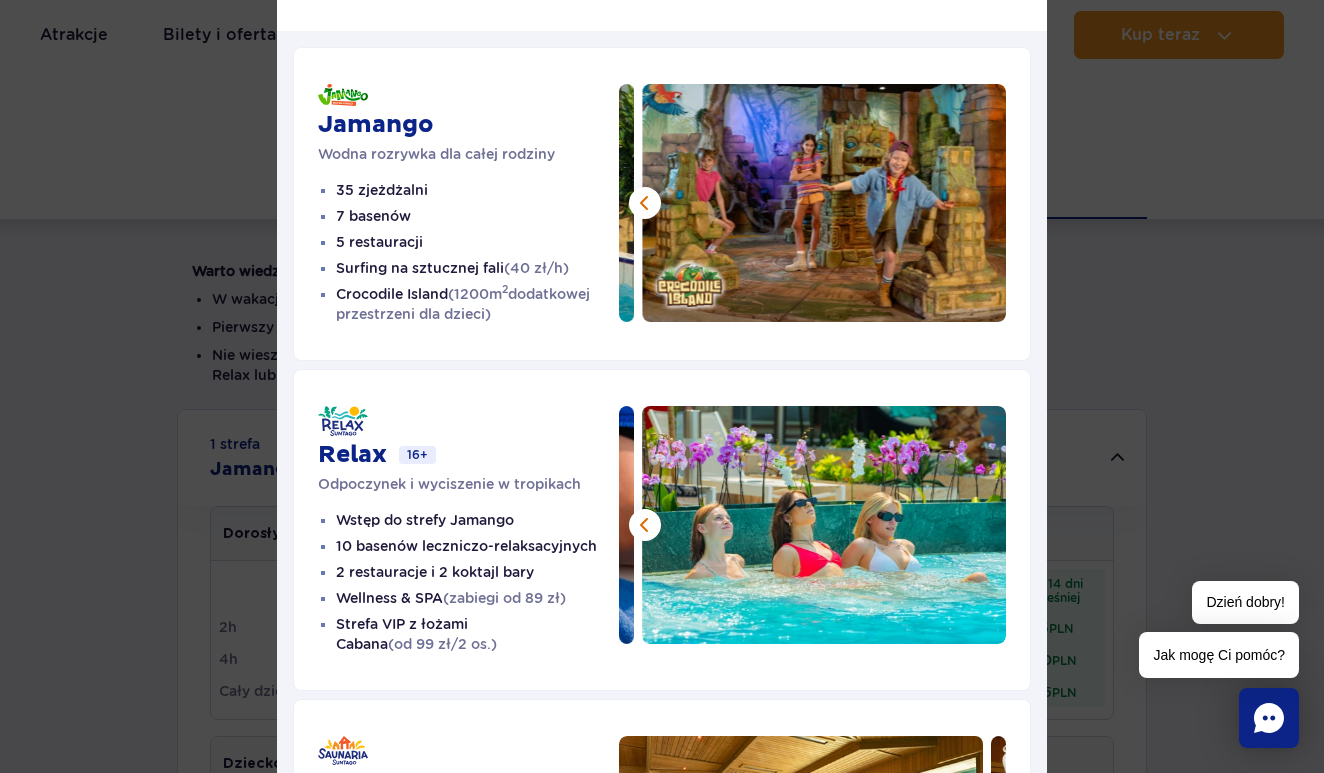 click at bounding box center (824, 203) 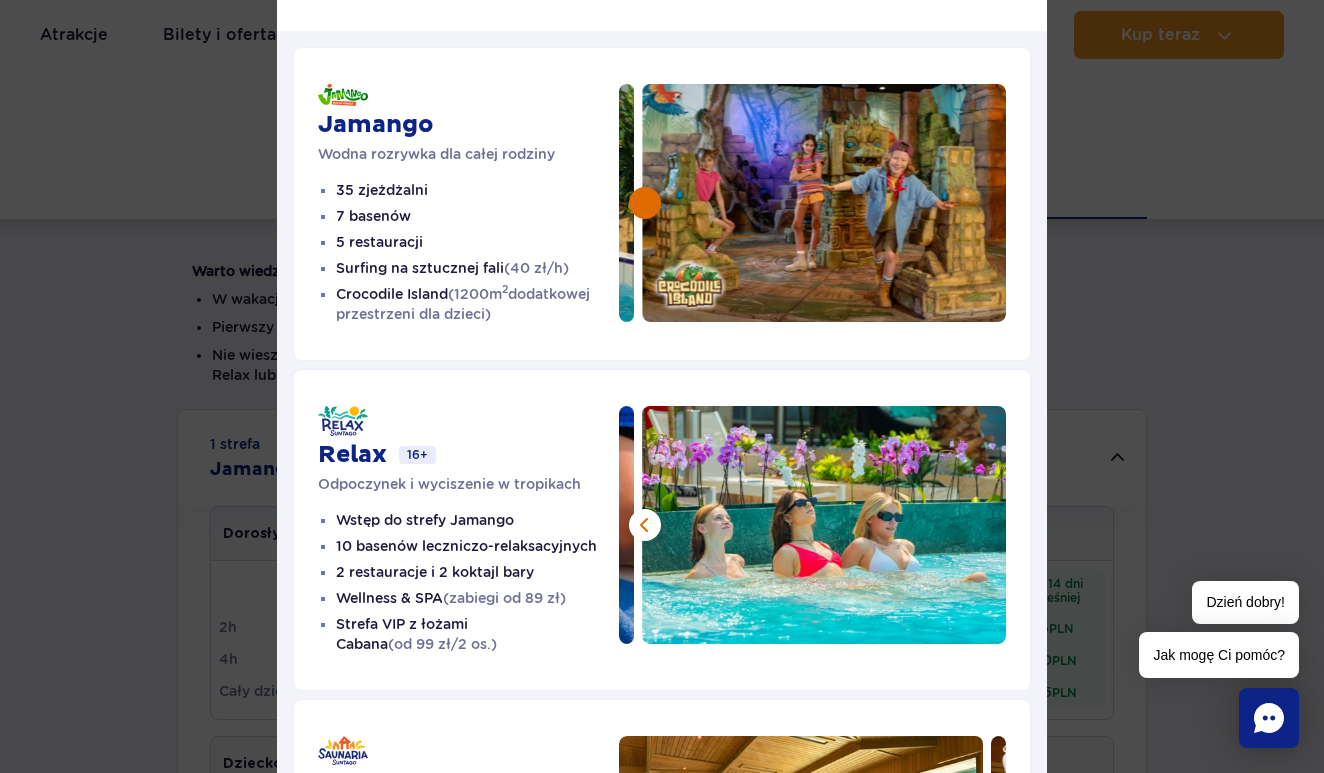 click at bounding box center (645, 203) 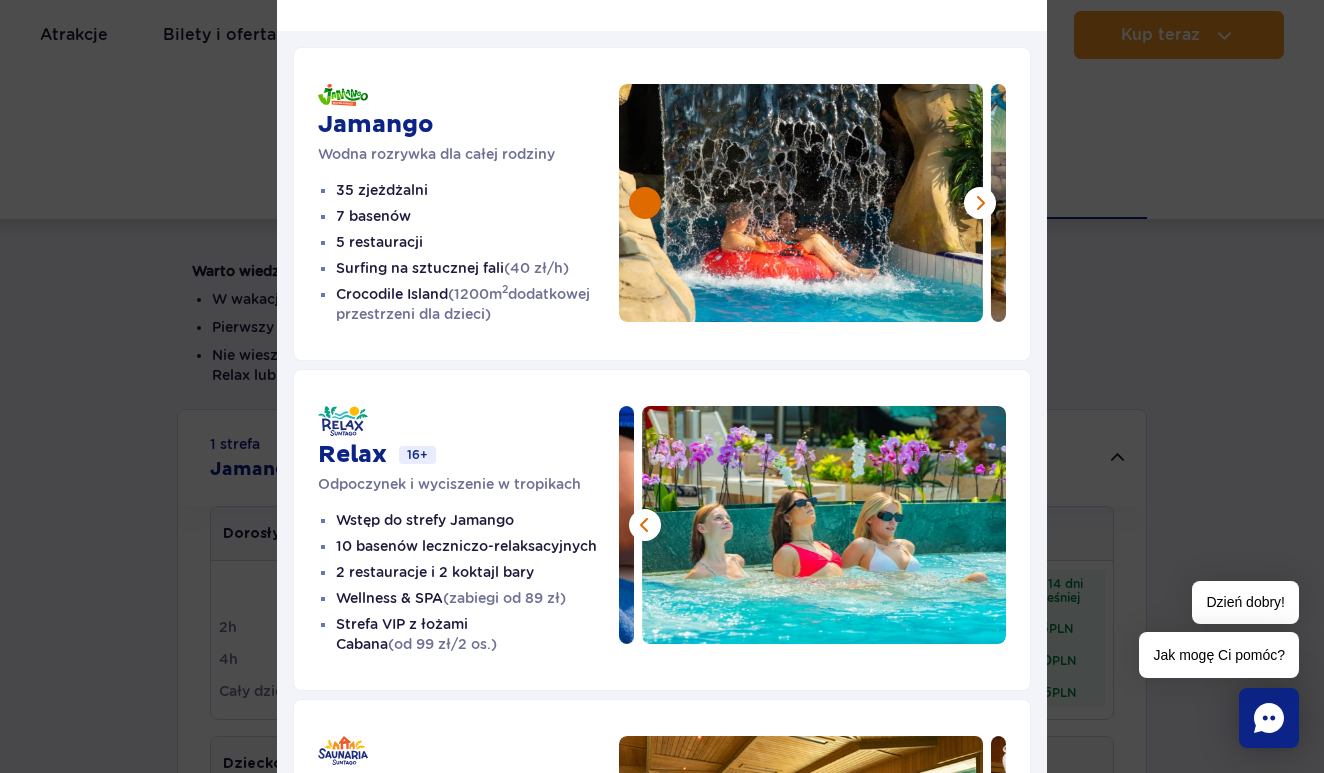 click at bounding box center (645, 203) 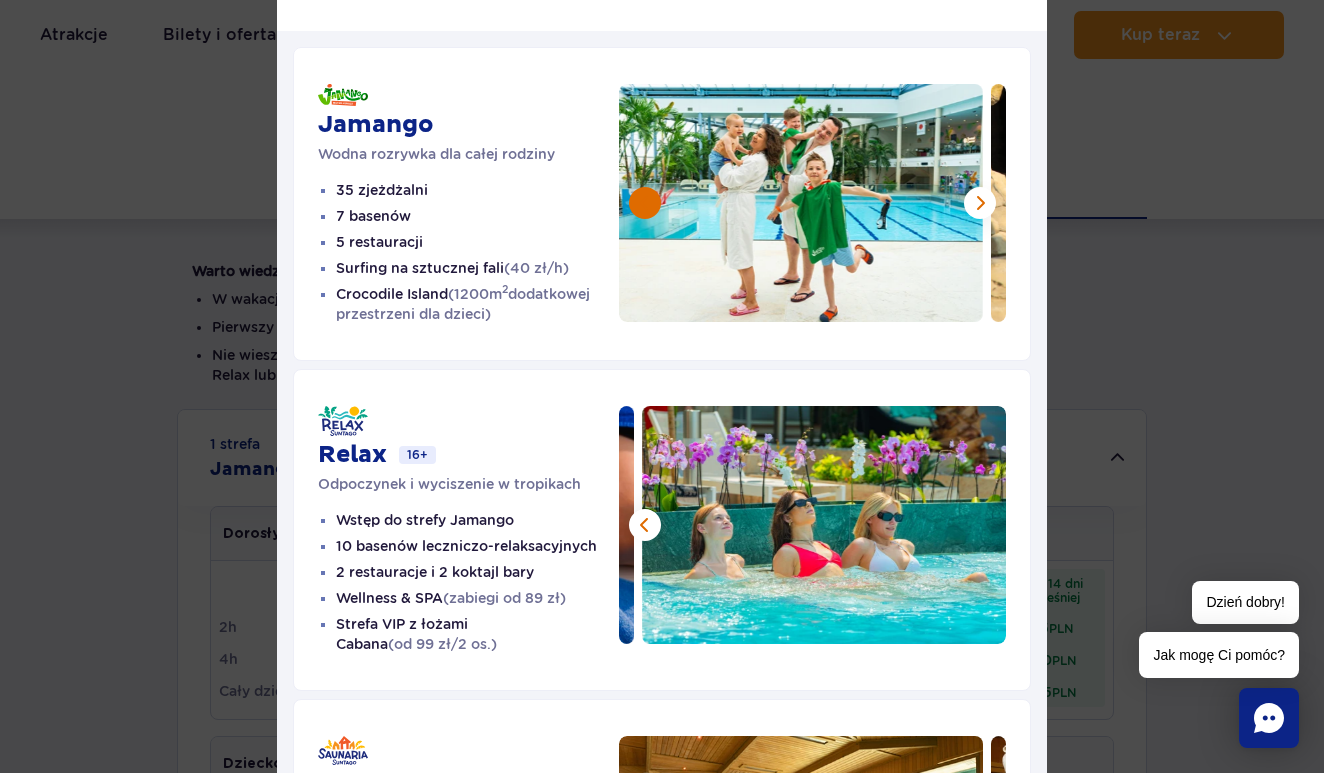 click at bounding box center [645, 203] 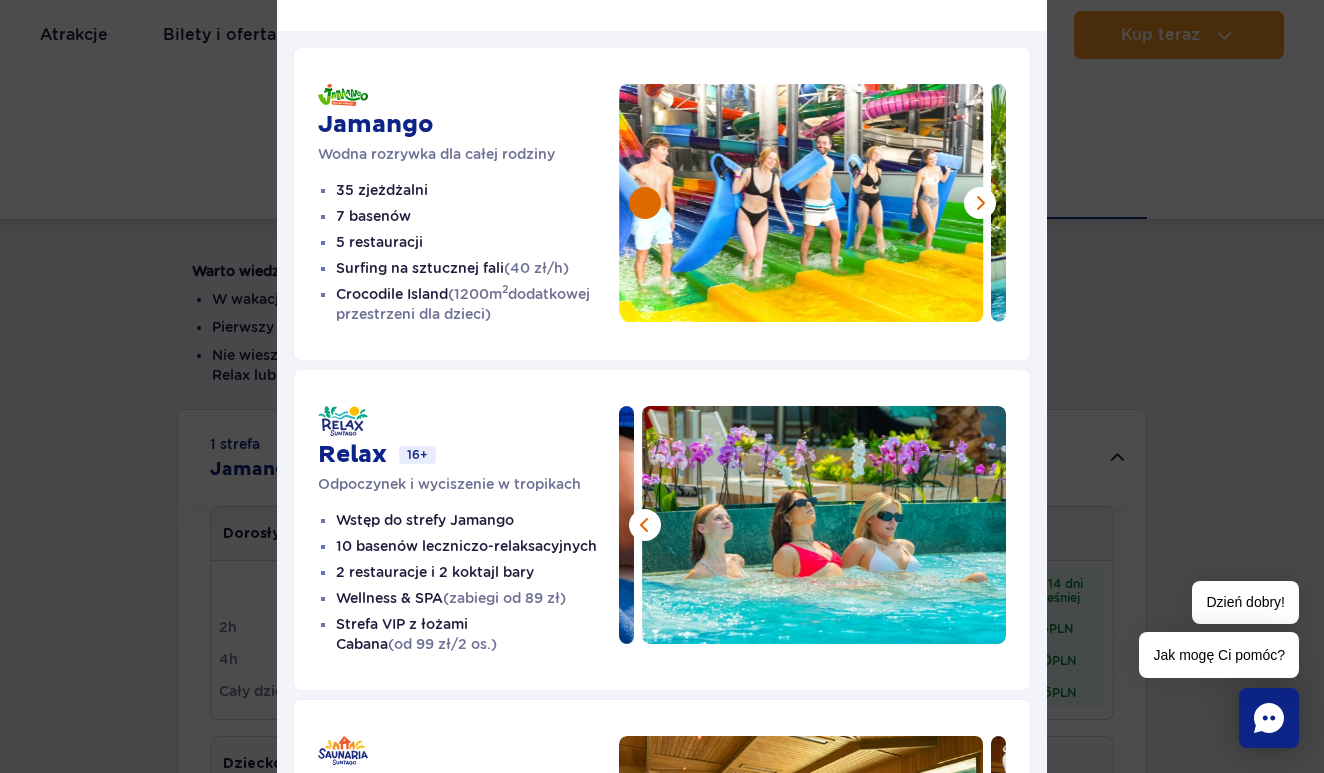 click at bounding box center [645, 203] 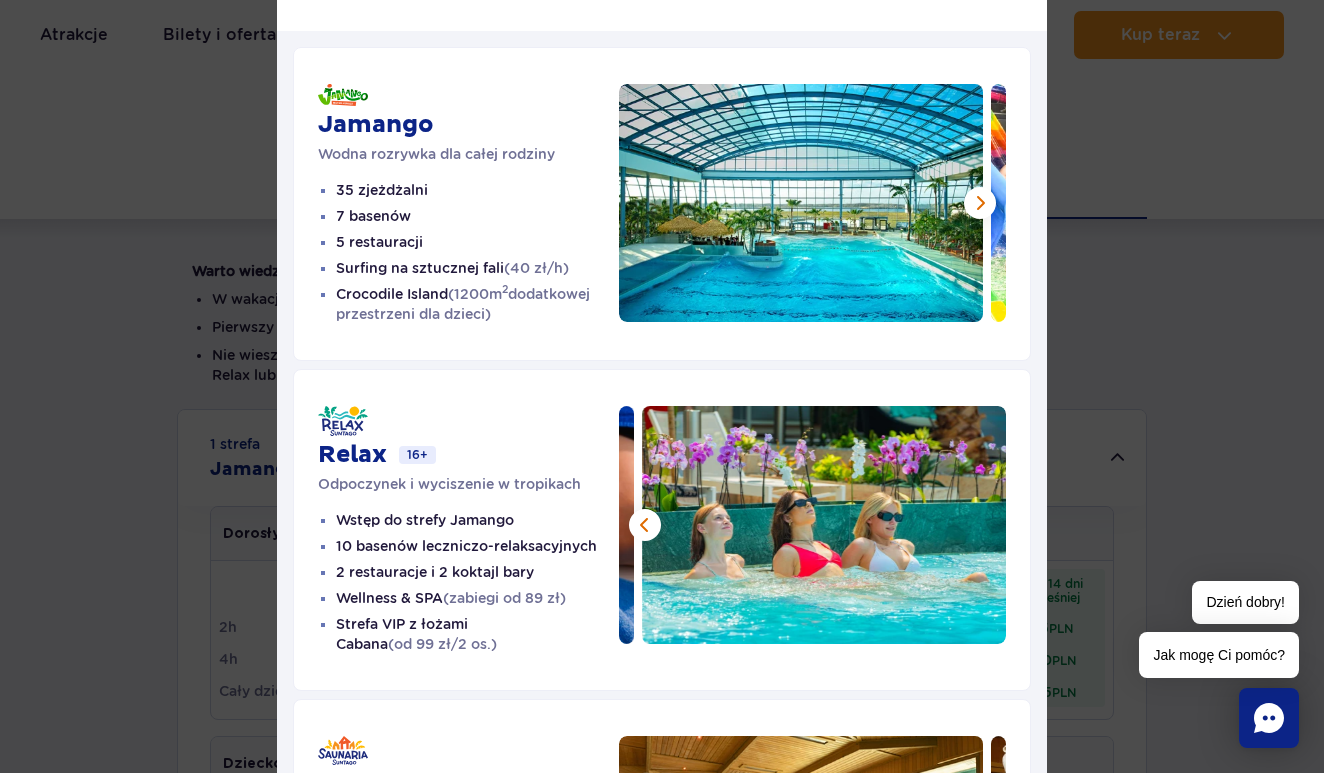 click at bounding box center [801, 203] 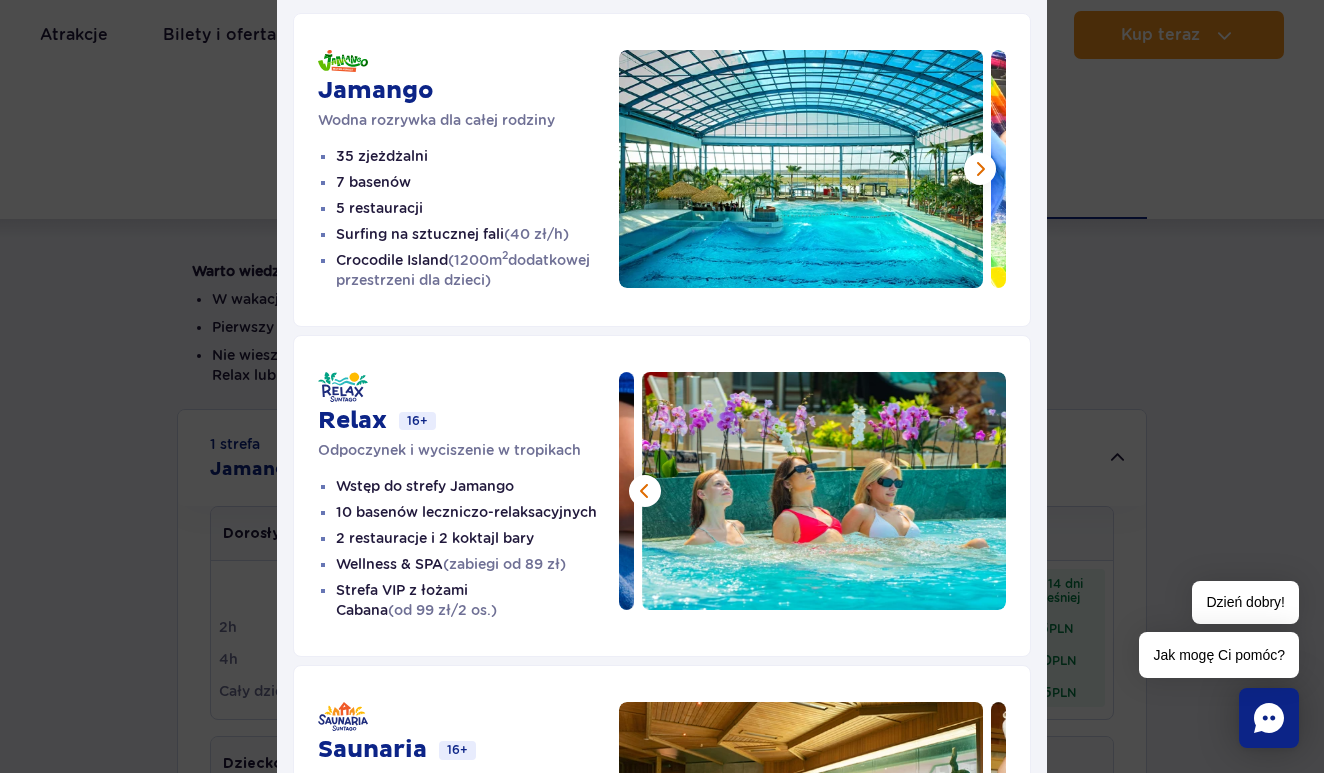 scroll, scrollTop: 162, scrollLeft: 0, axis: vertical 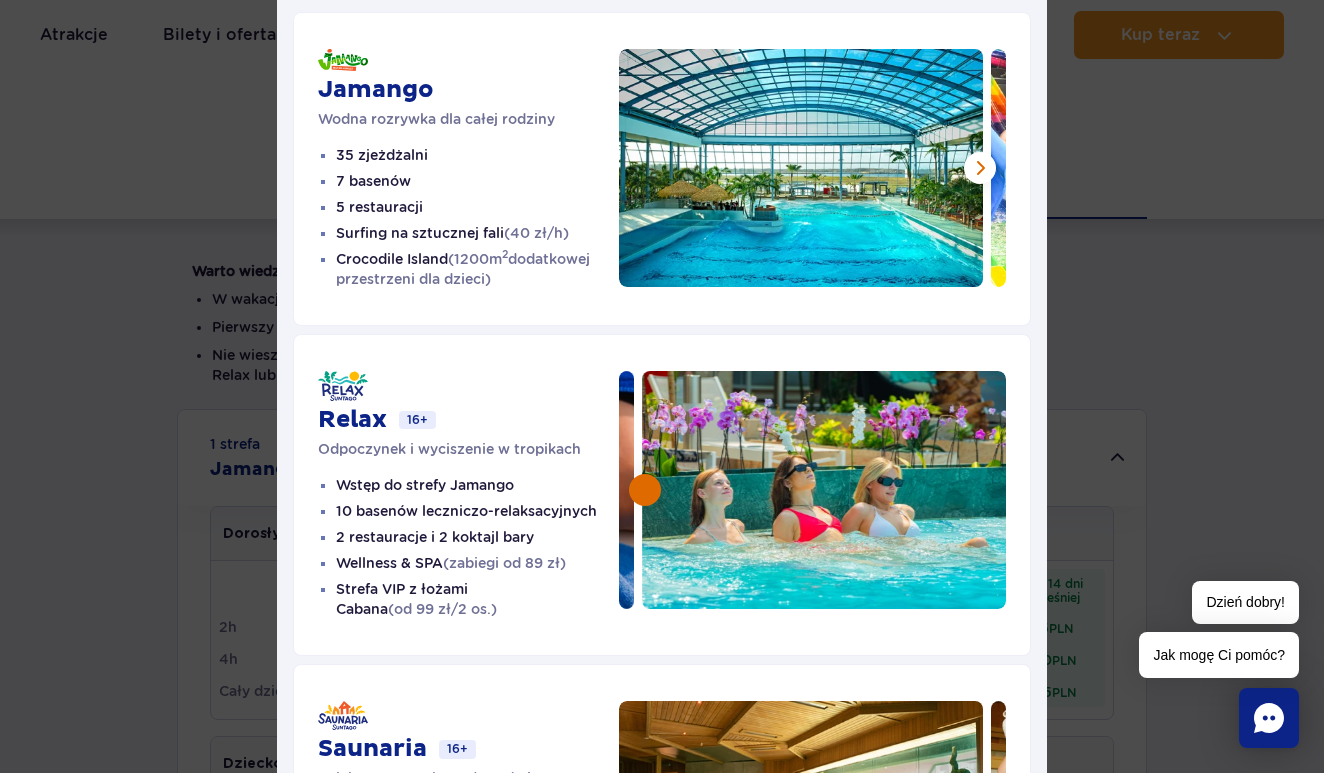 click at bounding box center (645, 490) 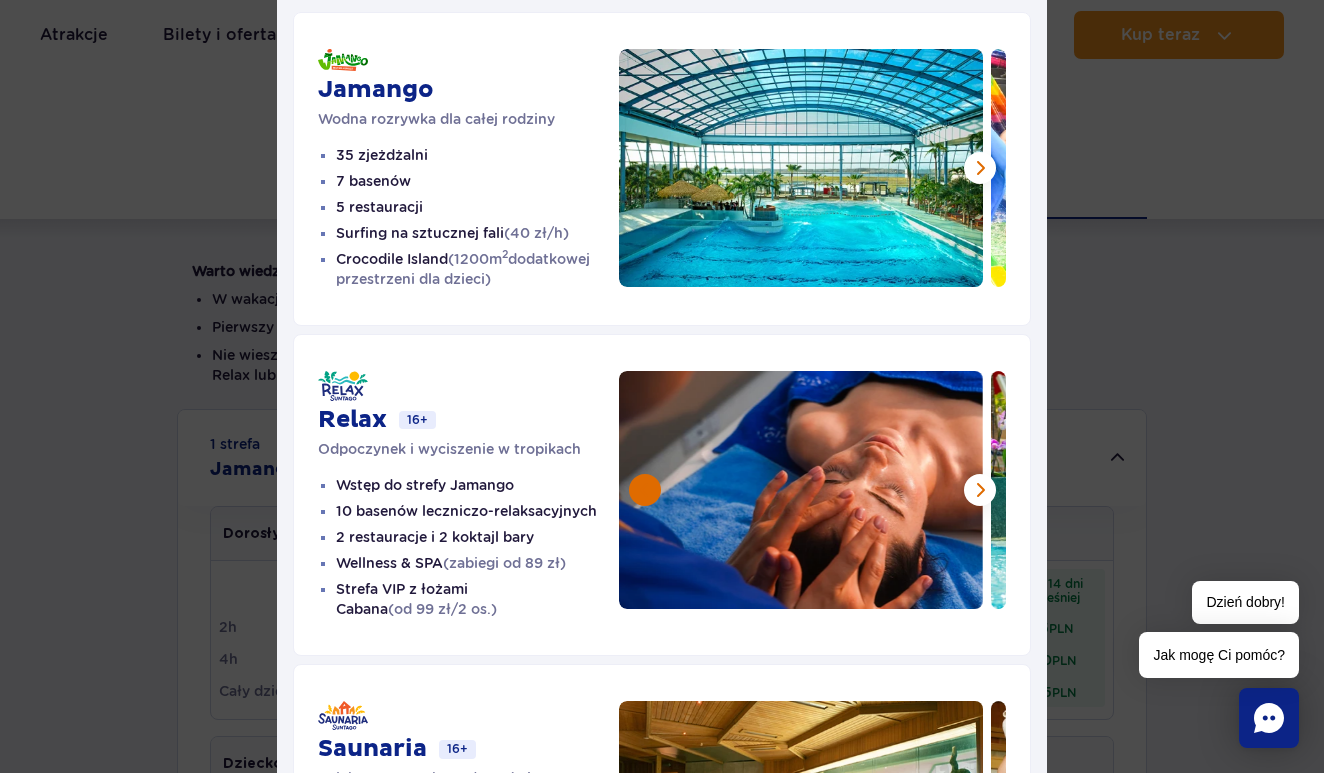 click at bounding box center [645, 490] 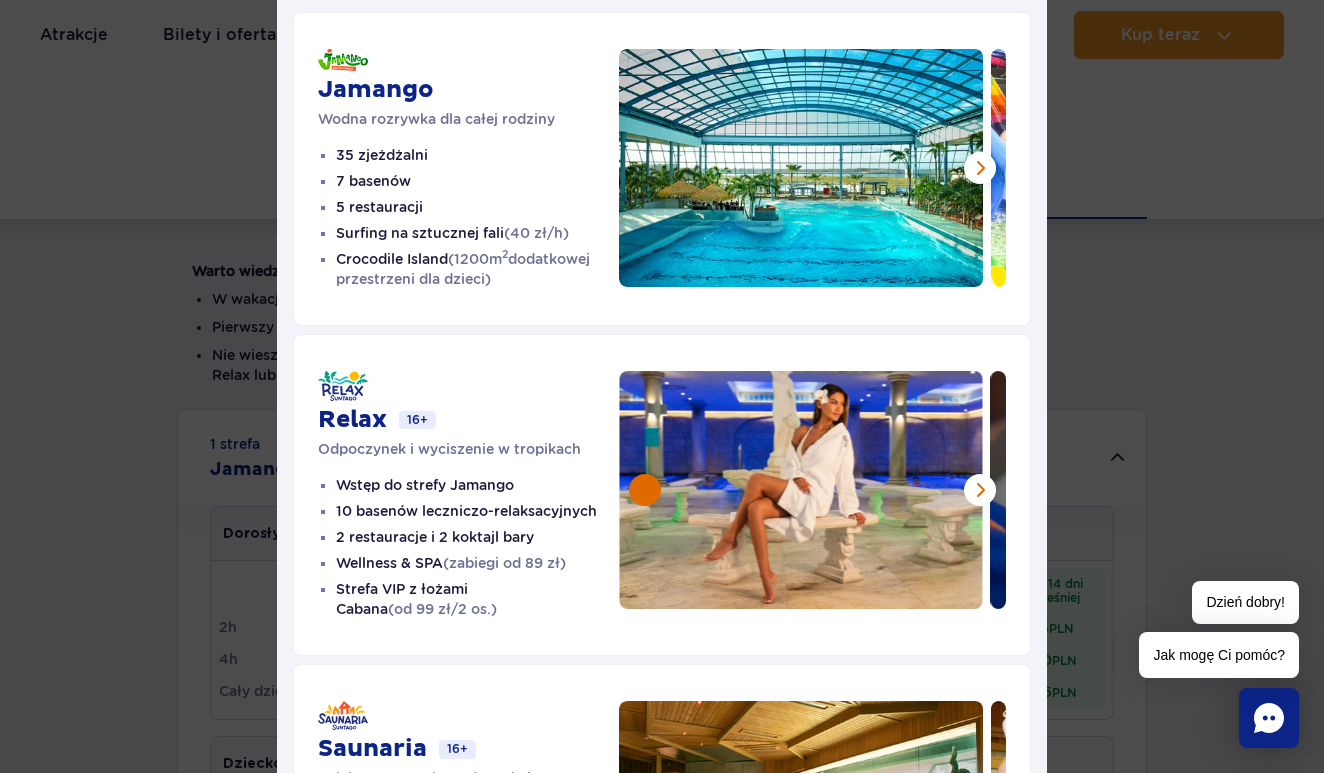 click at bounding box center [645, 490] 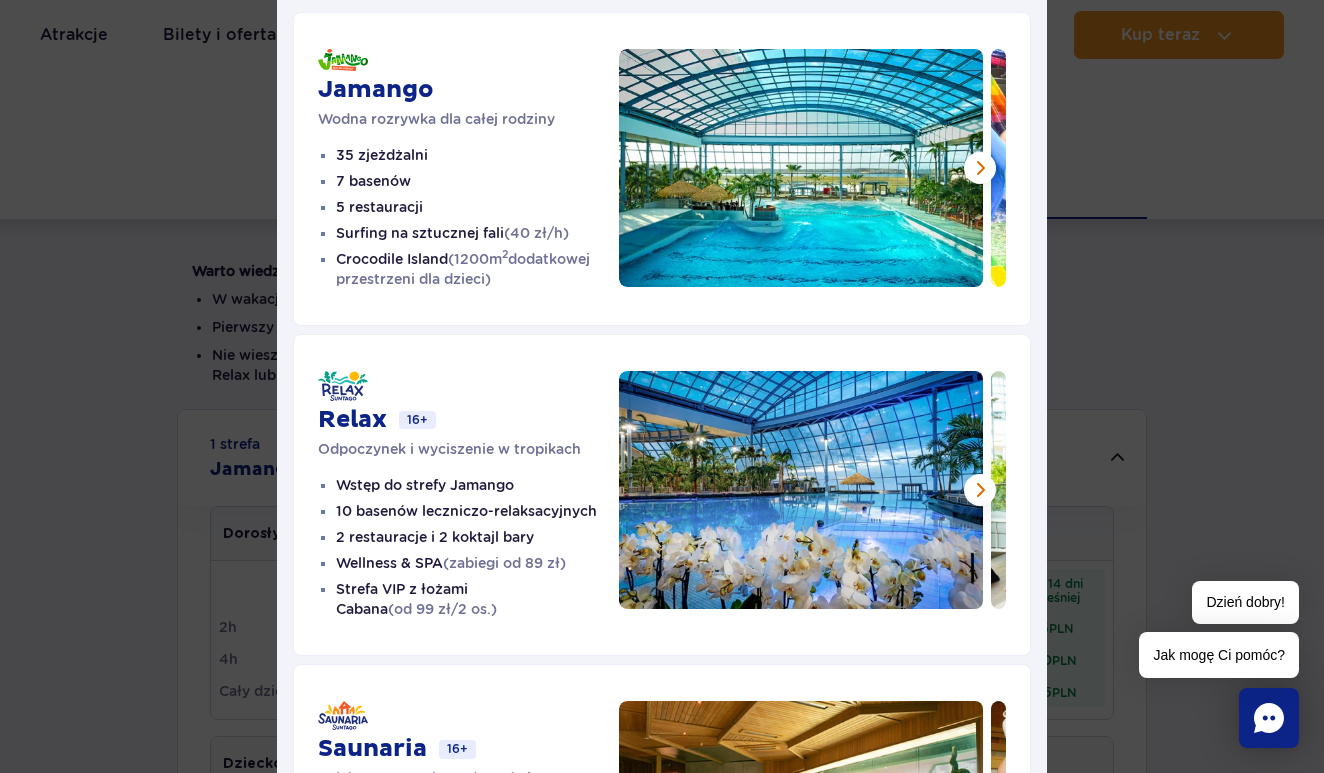 click at bounding box center [801, 490] 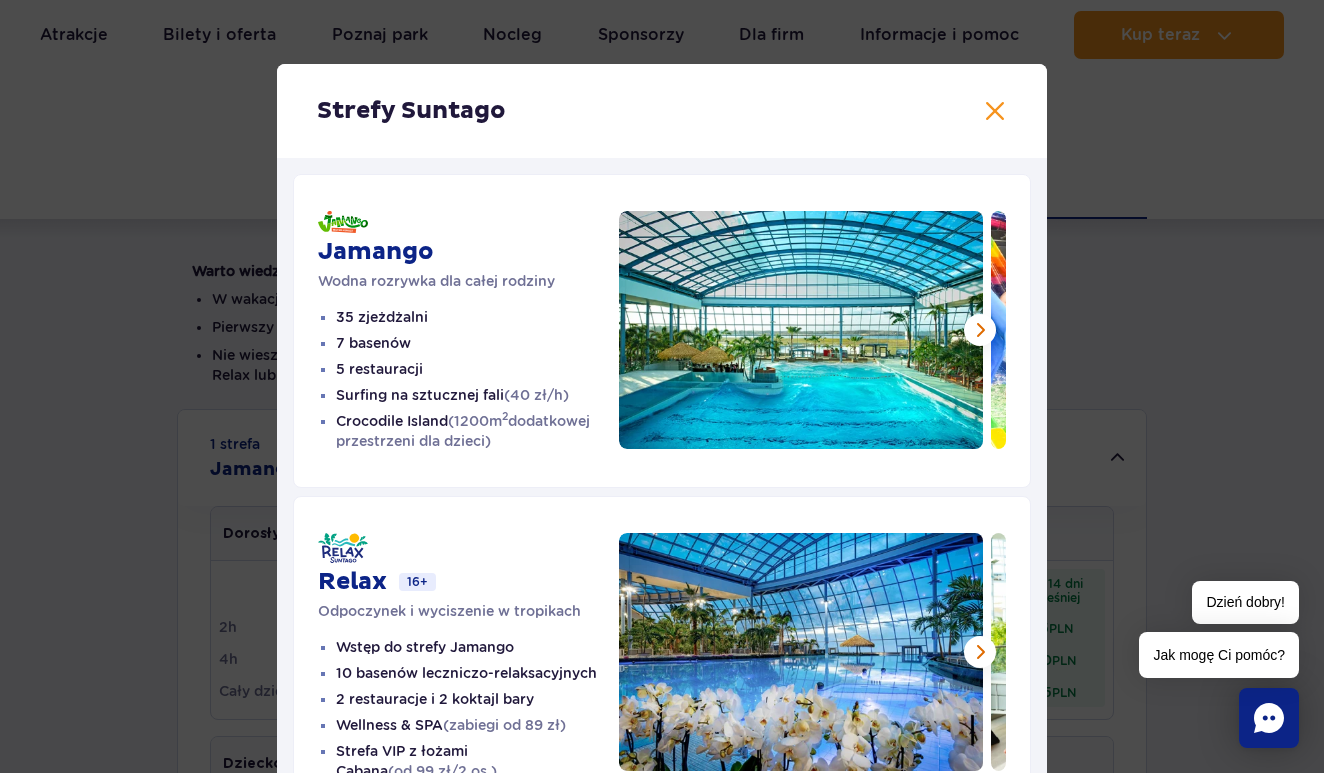 scroll, scrollTop: 0, scrollLeft: 0, axis: both 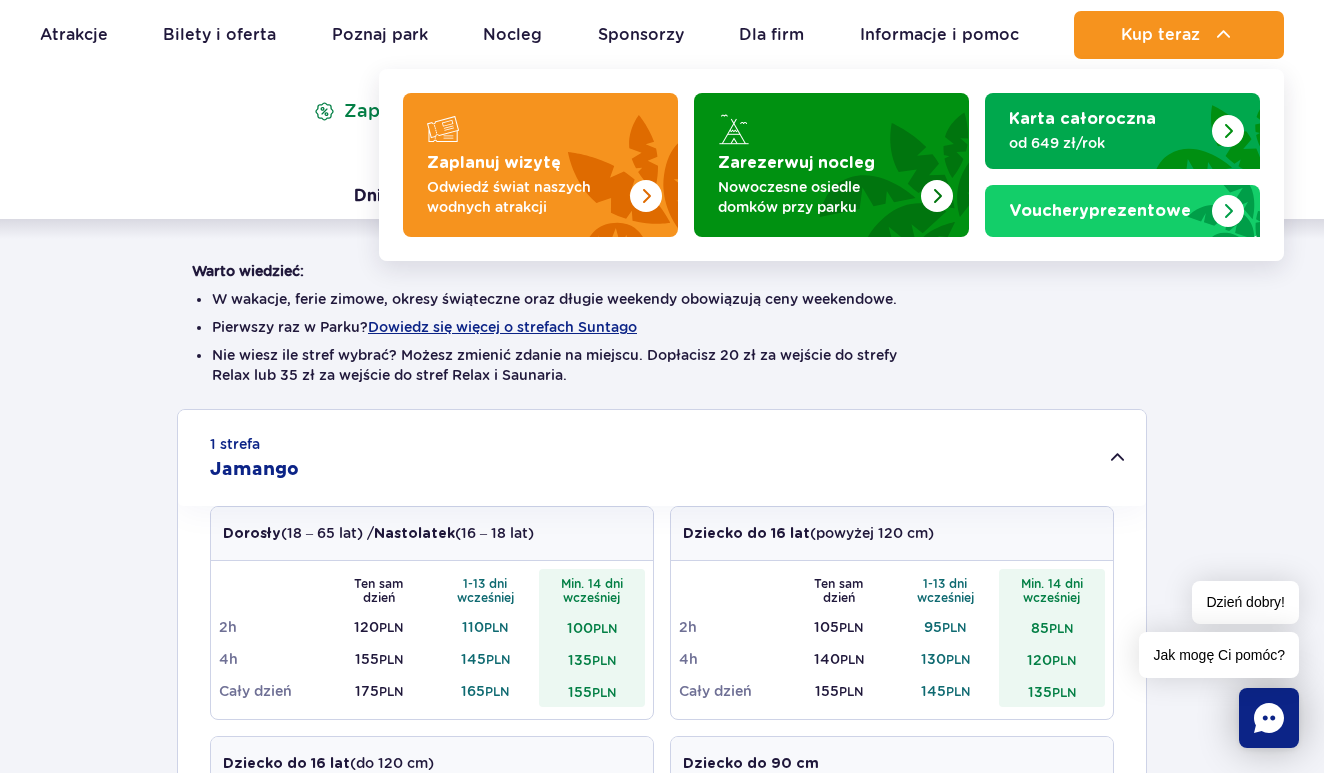 click on "Warto wiedzieć:
W wakacje, ferie zimowe, okresy świąteczne oraz długie weekendy obowiązują ceny weekendowe.
Pierwszy raz w Parku?  Dowiedz się więcej o strefach Suntago
Nie wiesz ile stref wybrać? Możesz zmienić zdanie na miejscu. Dopłacisz 20 zł za wejście do strefy  Relax lub 35 zł za wejście do stref Relax i Saunaria.
1 strefa
Jamango
Dorosły  (18 – 65 lat) /  Nastolatek  (16 – 18 lat)
Ten sam dzień
1-13 dni 2h 120" at bounding box center [662, 1108] 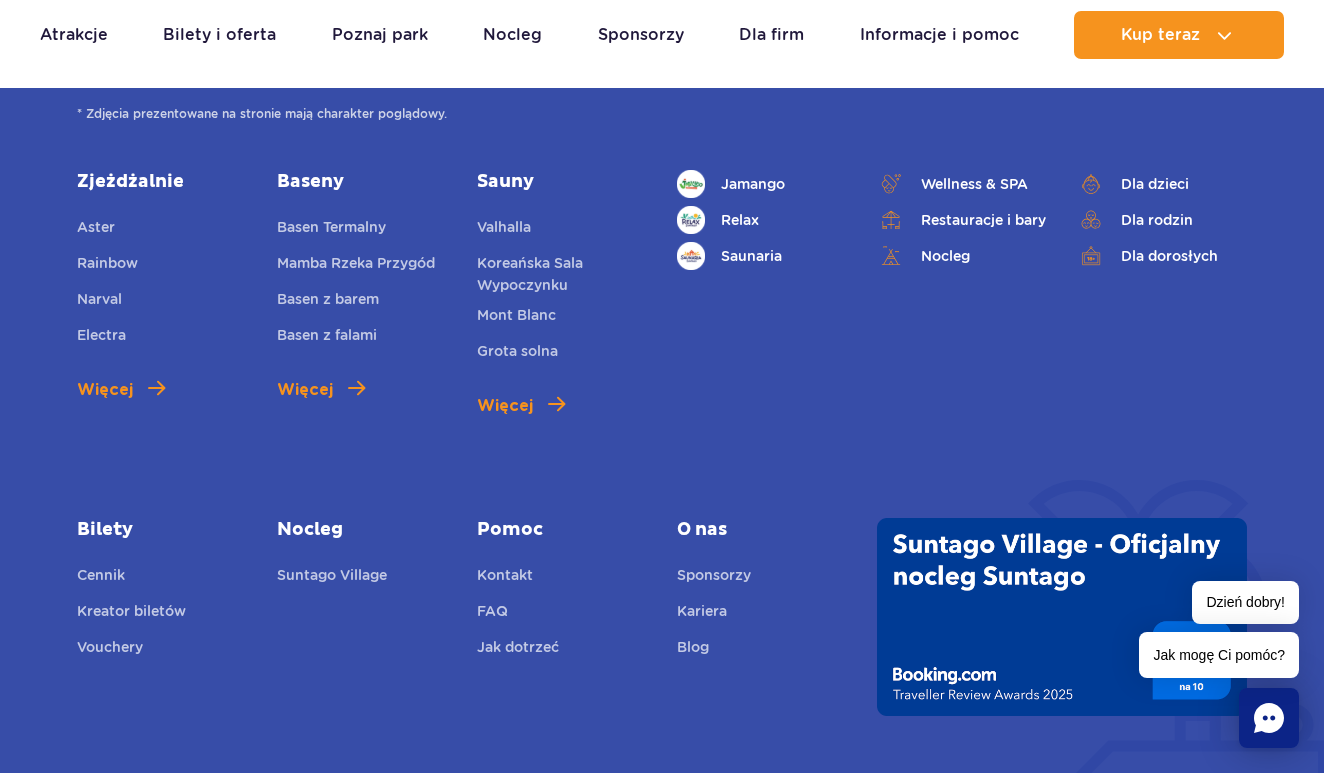 scroll, scrollTop: 4085, scrollLeft: 0, axis: vertical 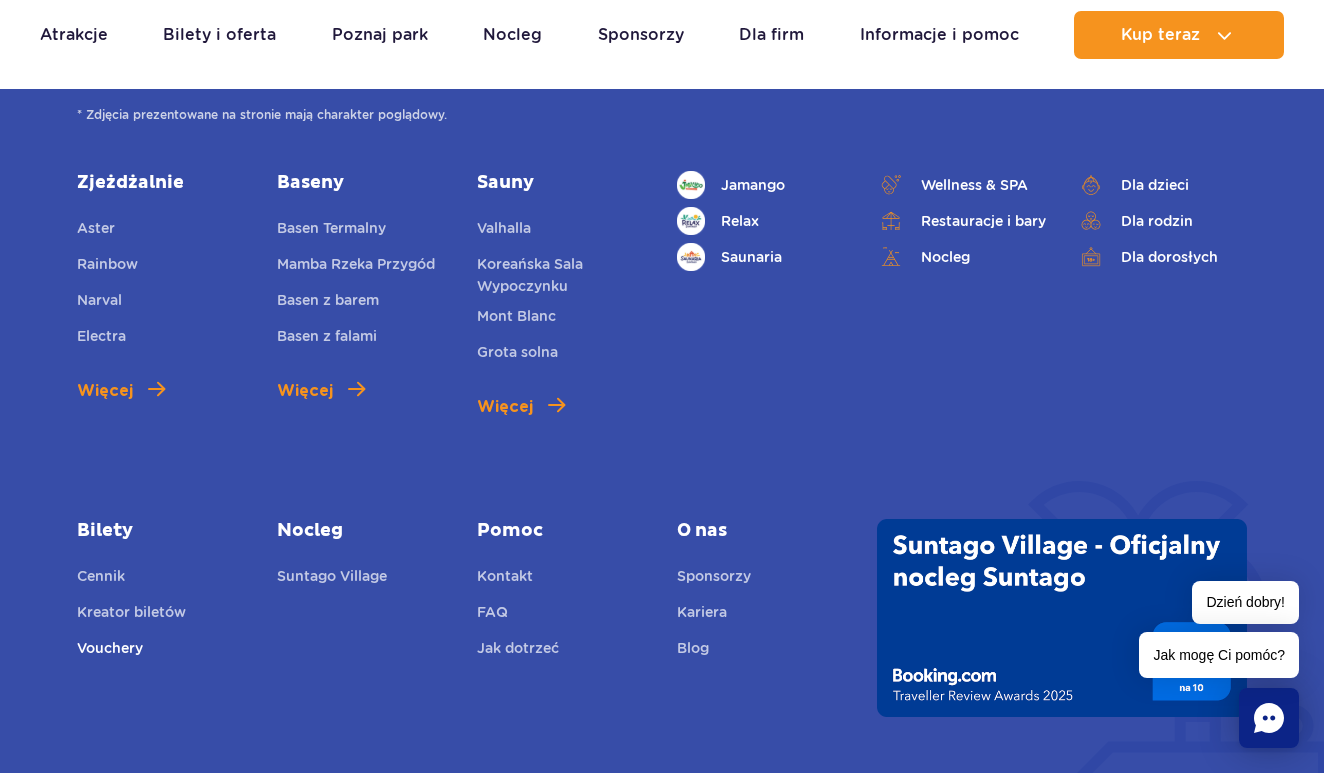 click on "Vouchery" at bounding box center [110, 651] 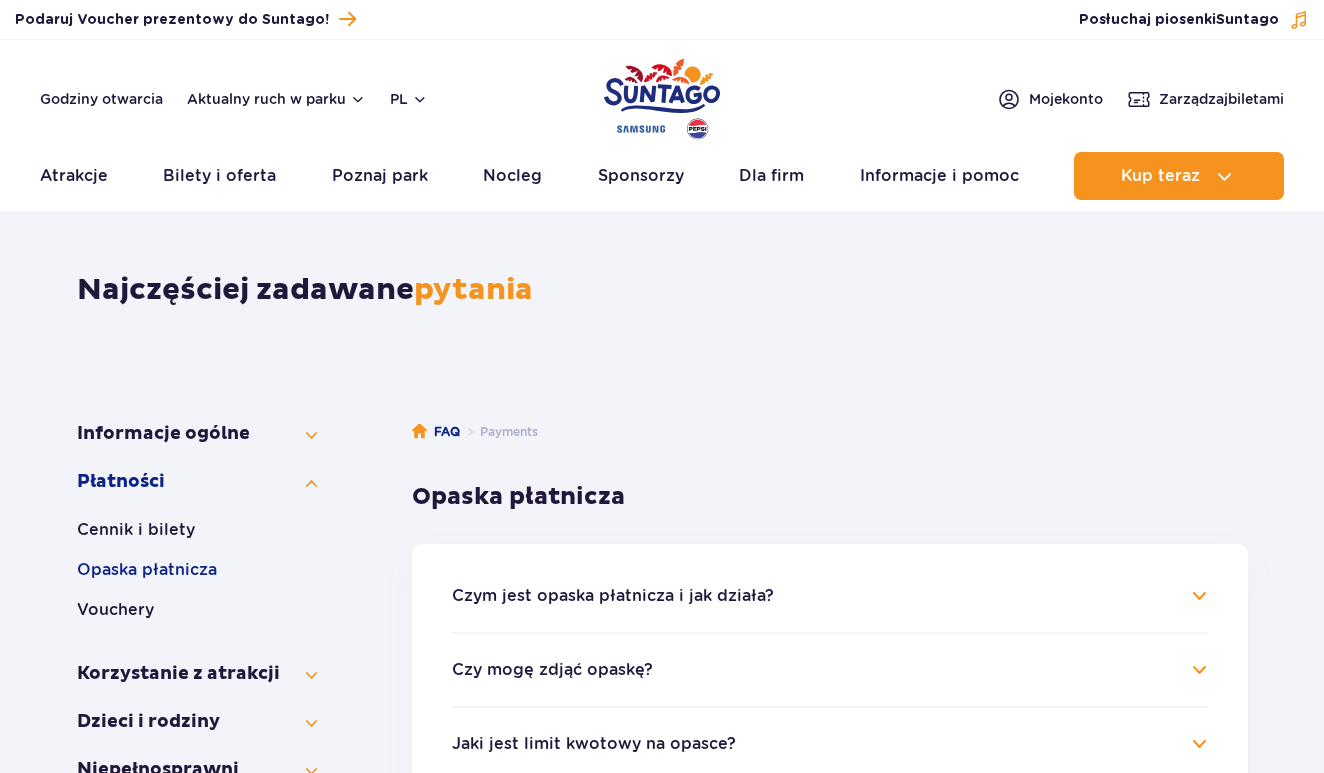 scroll, scrollTop: 0, scrollLeft: 0, axis: both 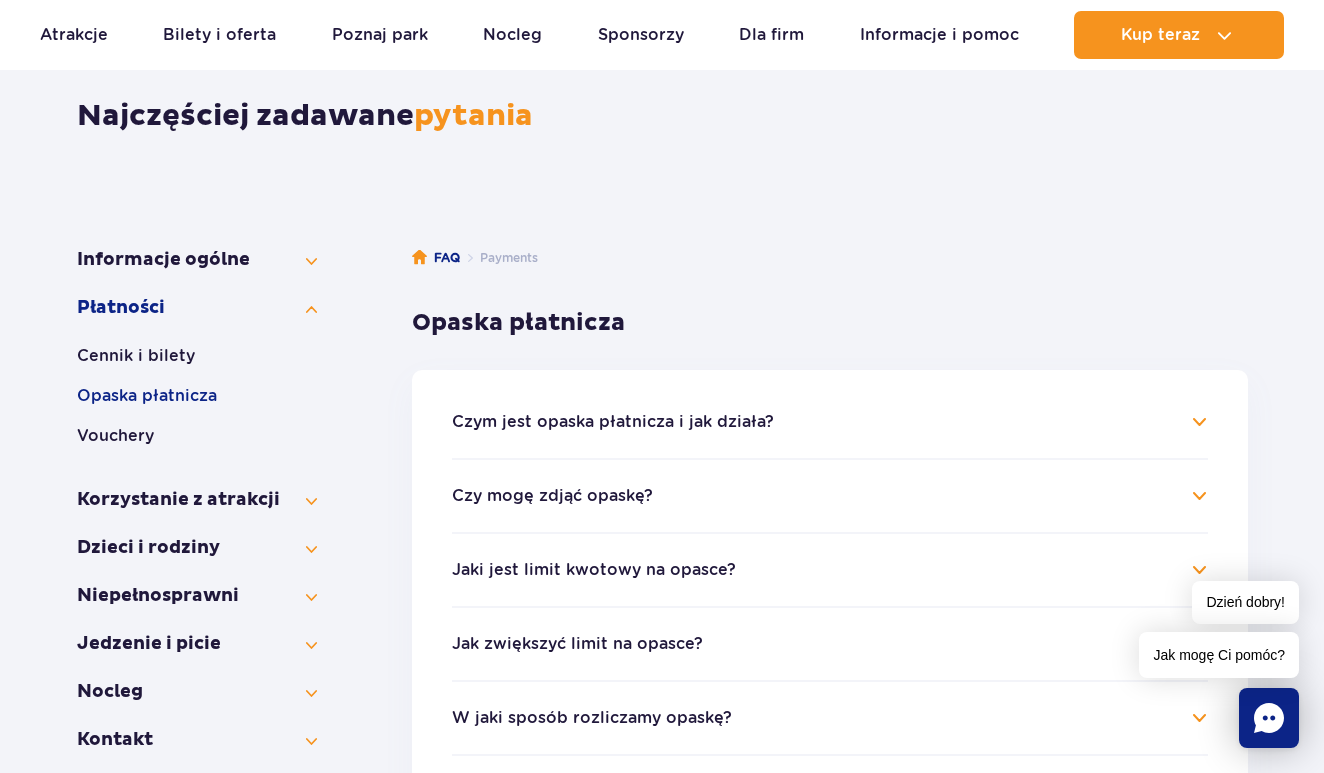 click on "Czym jest opaska płatnicza i jak działa?" at bounding box center [613, 422] 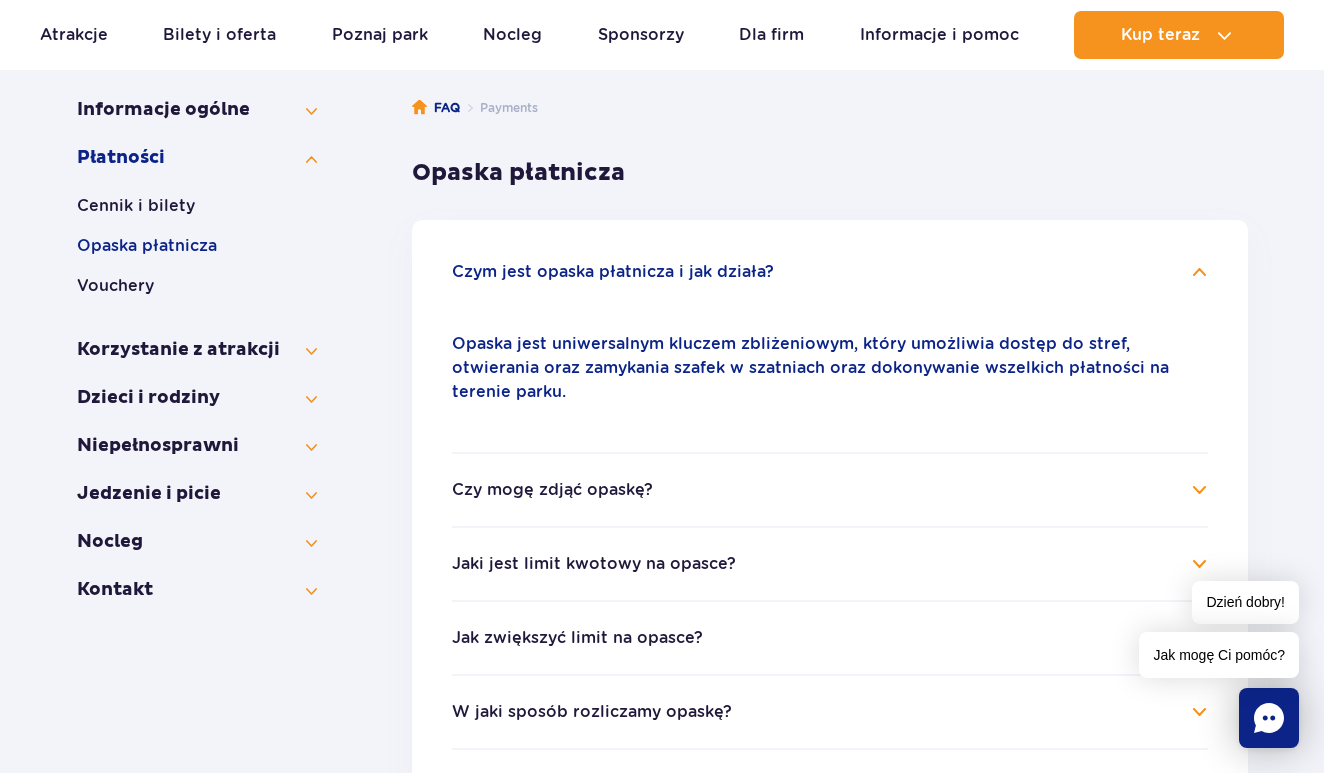 scroll, scrollTop: 332, scrollLeft: 0, axis: vertical 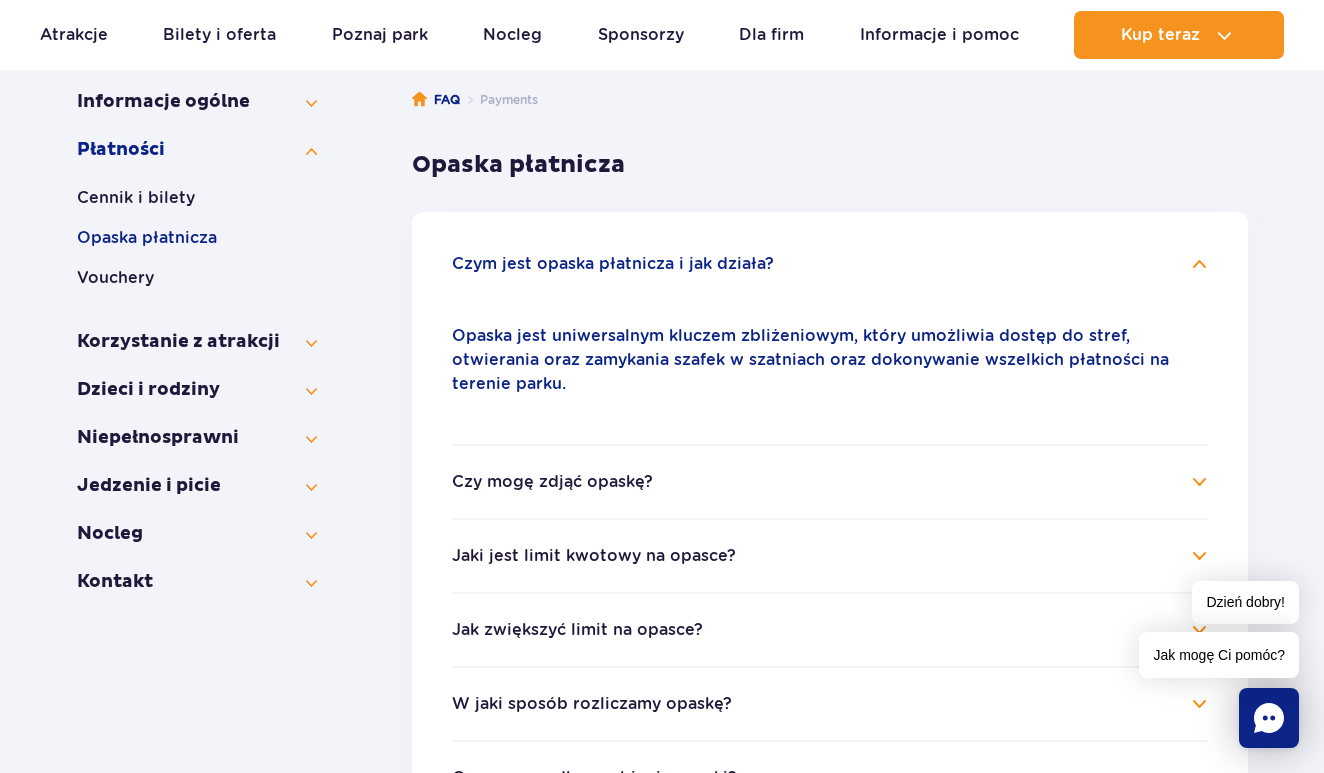 click on "Czym jest opaska płatnicza i jak działa?
Opaska jest uniwersalnym kluczem zbliżeniowym, który umożliwia dostęp do stref, otwierania oraz zamykania szafek w szatniach oraz dokonywanie wszelkich płatności na terenie parku." at bounding box center (830, 348) 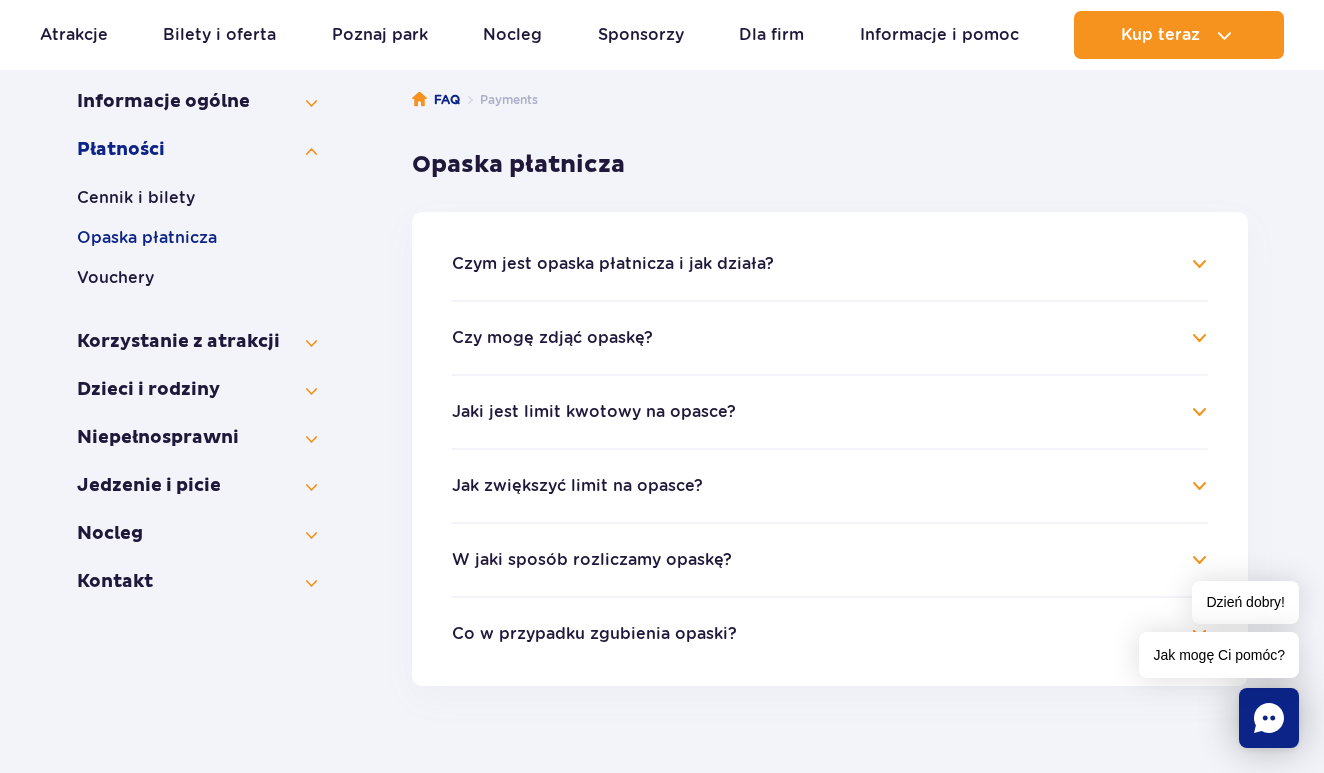 click on "Czy mogę zdjąć opaskę?" at bounding box center (552, 338) 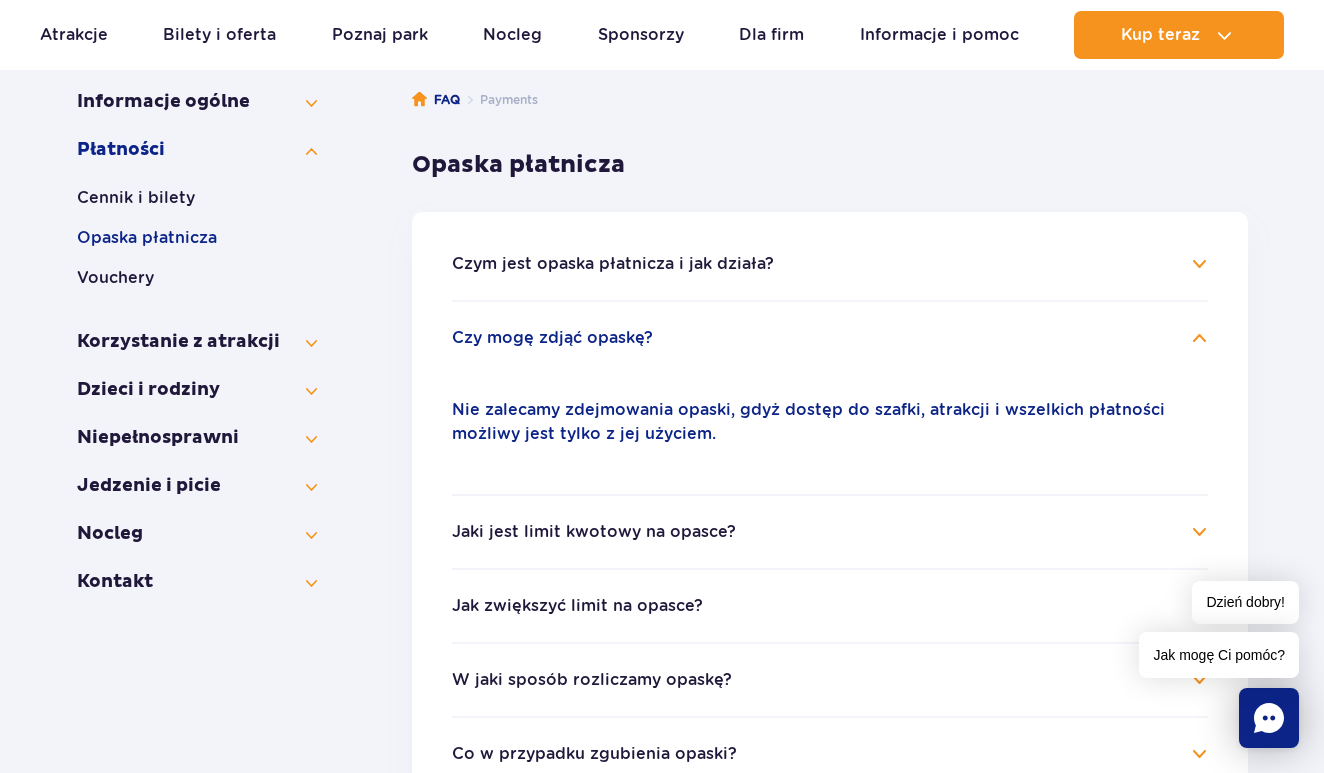 click on "Czy mogę zdjąć opaskę?" at bounding box center [552, 338] 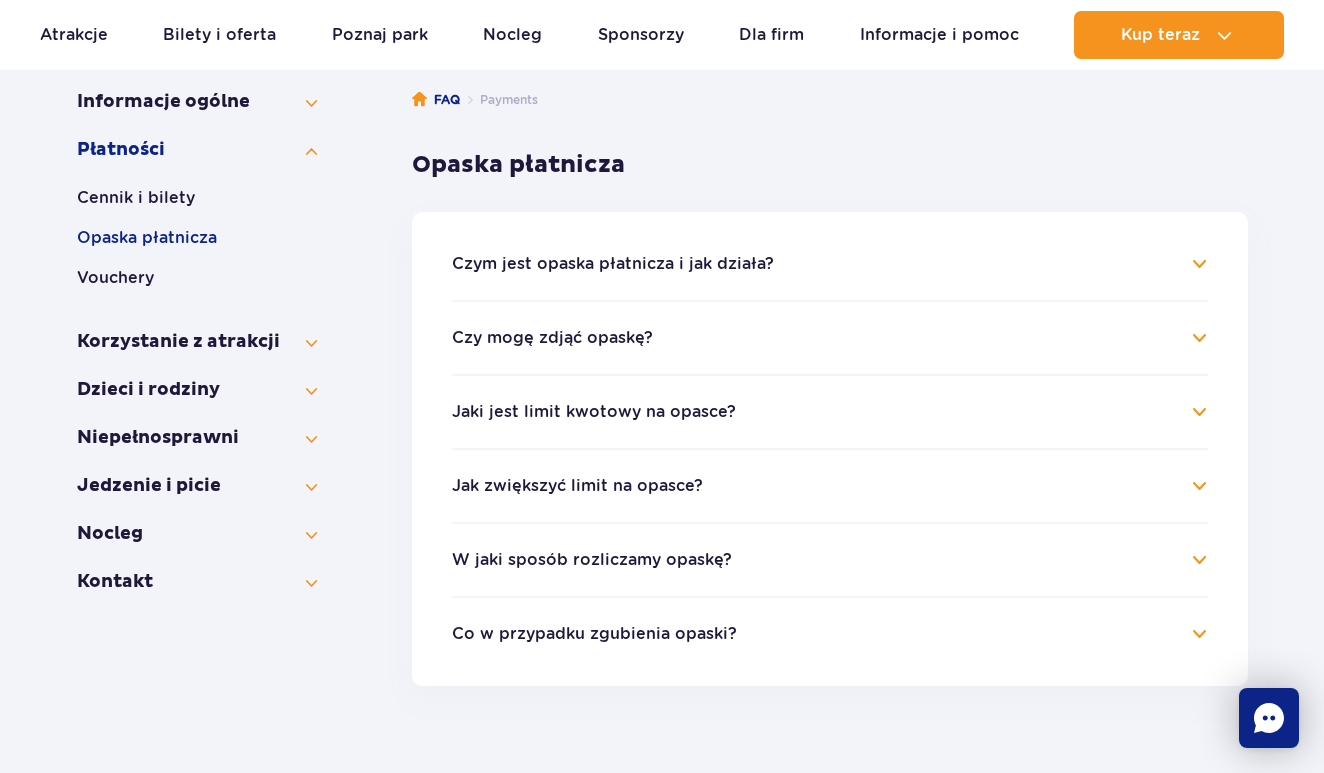 click on "Jaki jest limit kwotowy na opasce?" at bounding box center (594, 412) 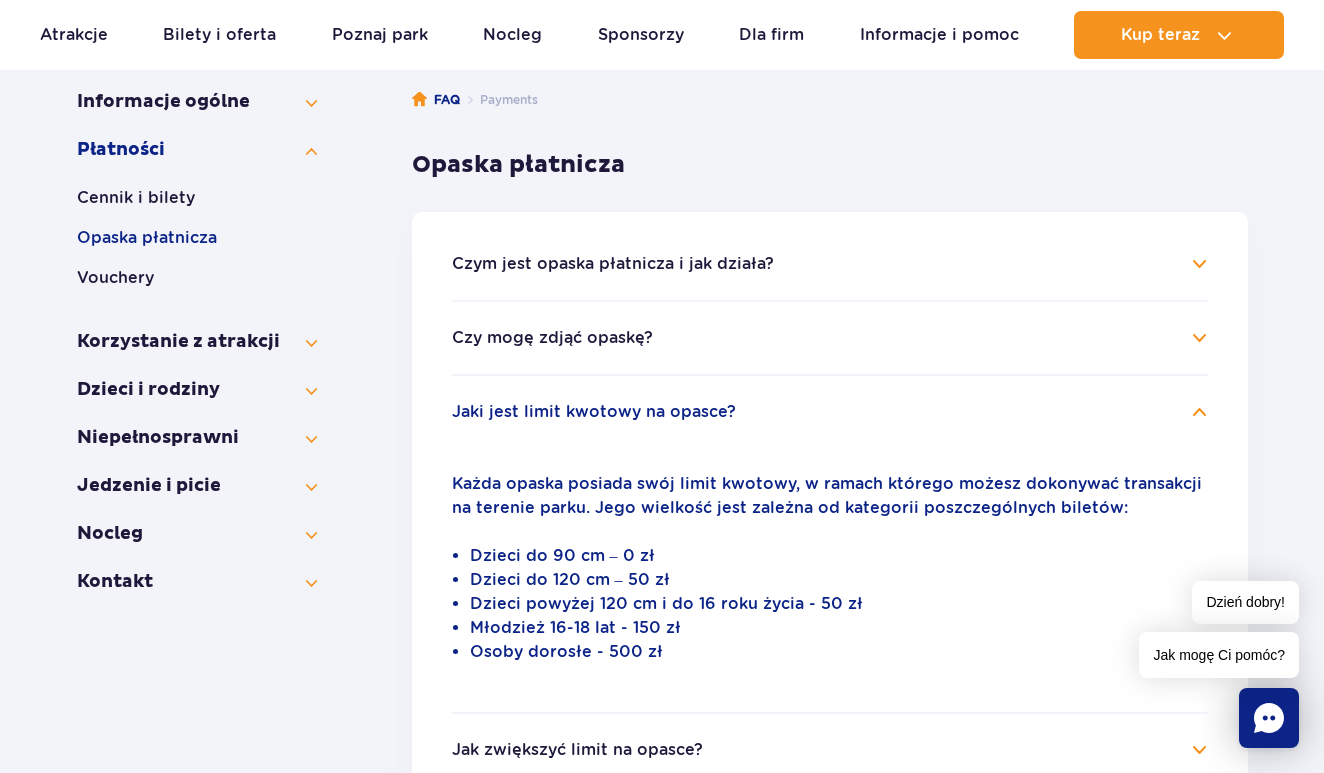 click on "Jaki jest limit kwotowy na opasce?" at bounding box center [594, 412] 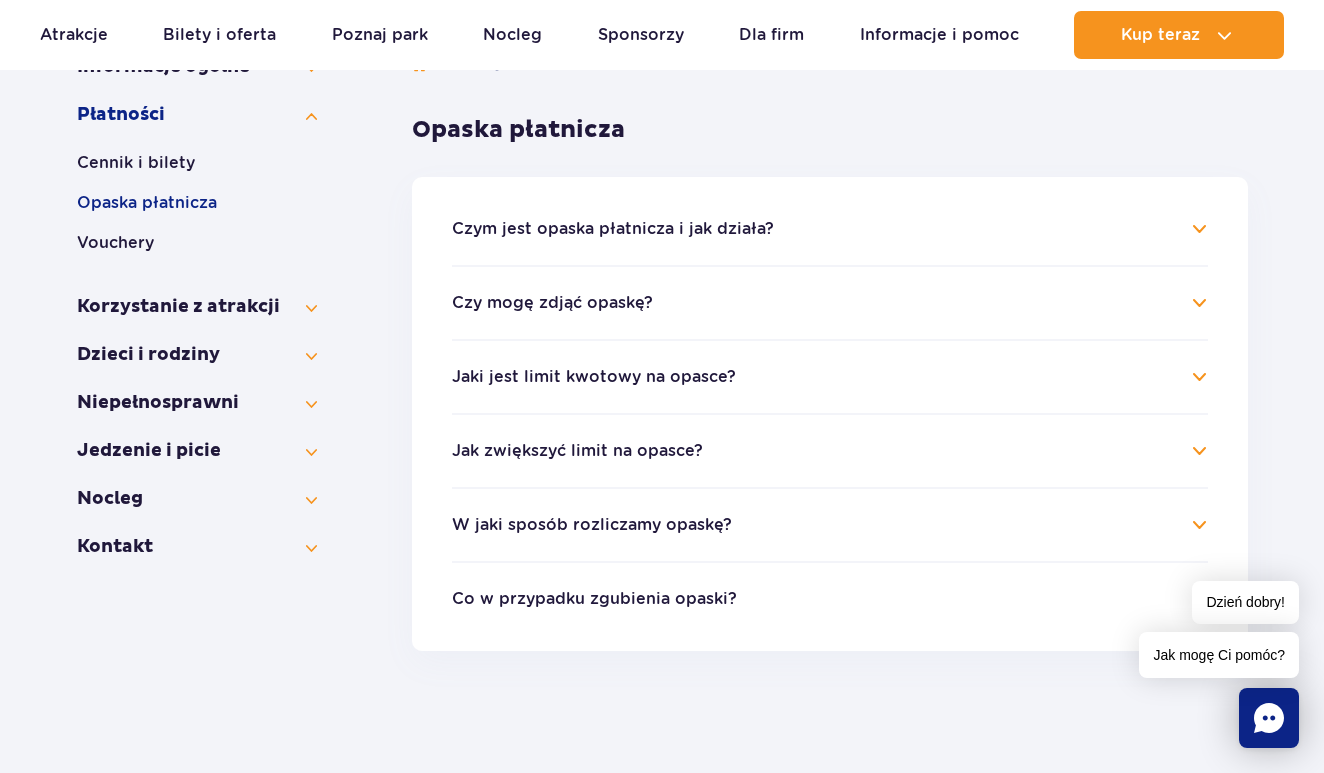 scroll, scrollTop: 394, scrollLeft: 0, axis: vertical 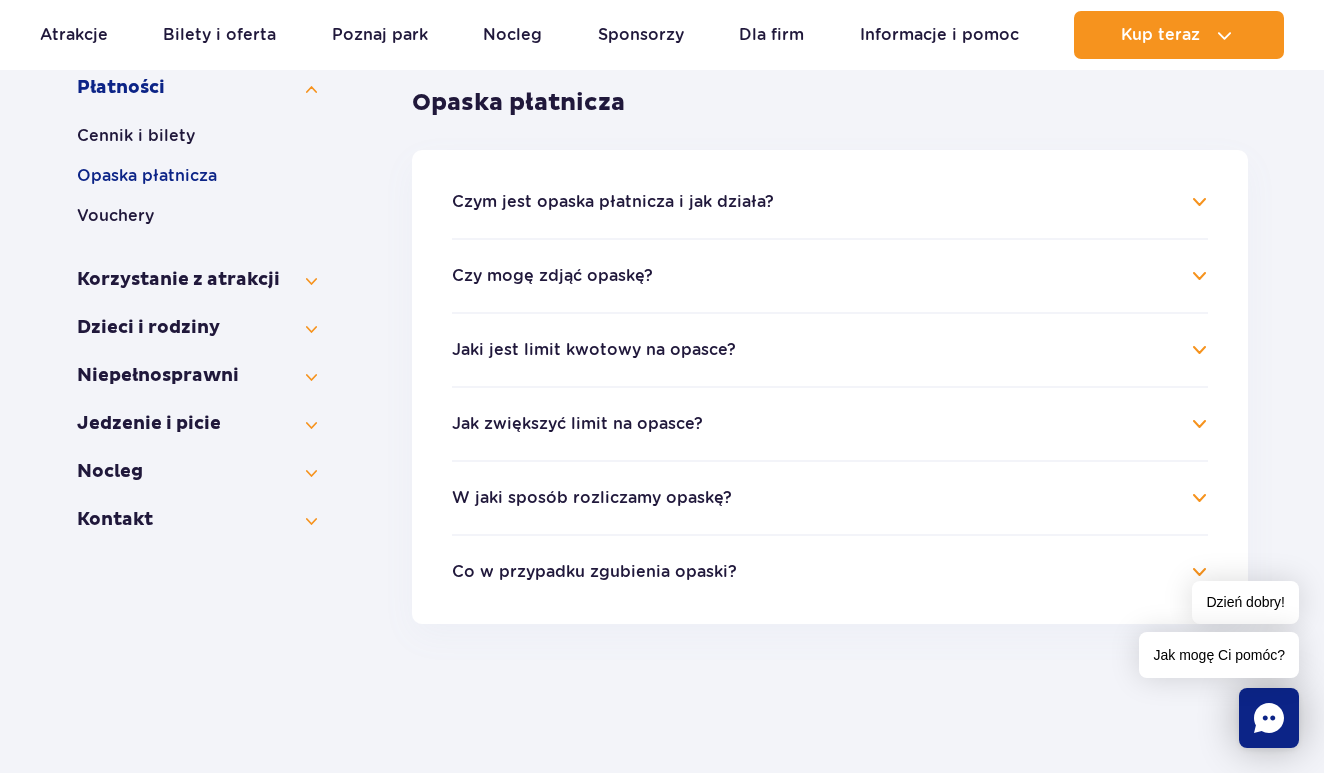 click on "W jaki sposób rozliczamy opaskę?
Wychodząc z parku, zgłoś się do jednej z naszych kas biletowych. Zostaniesz wówczas poproszony o uregulowanie salda opaski.  Rozliczenia możesz dokonać także w specjalnych automatach vendingowych, dostępnych przy wejściu do każdej z szatni. Informujemy, że rozliczenia przy automatach mogą być dokonywane jedynie przy pomocy karty płatniczej." at bounding box center (830, 497) 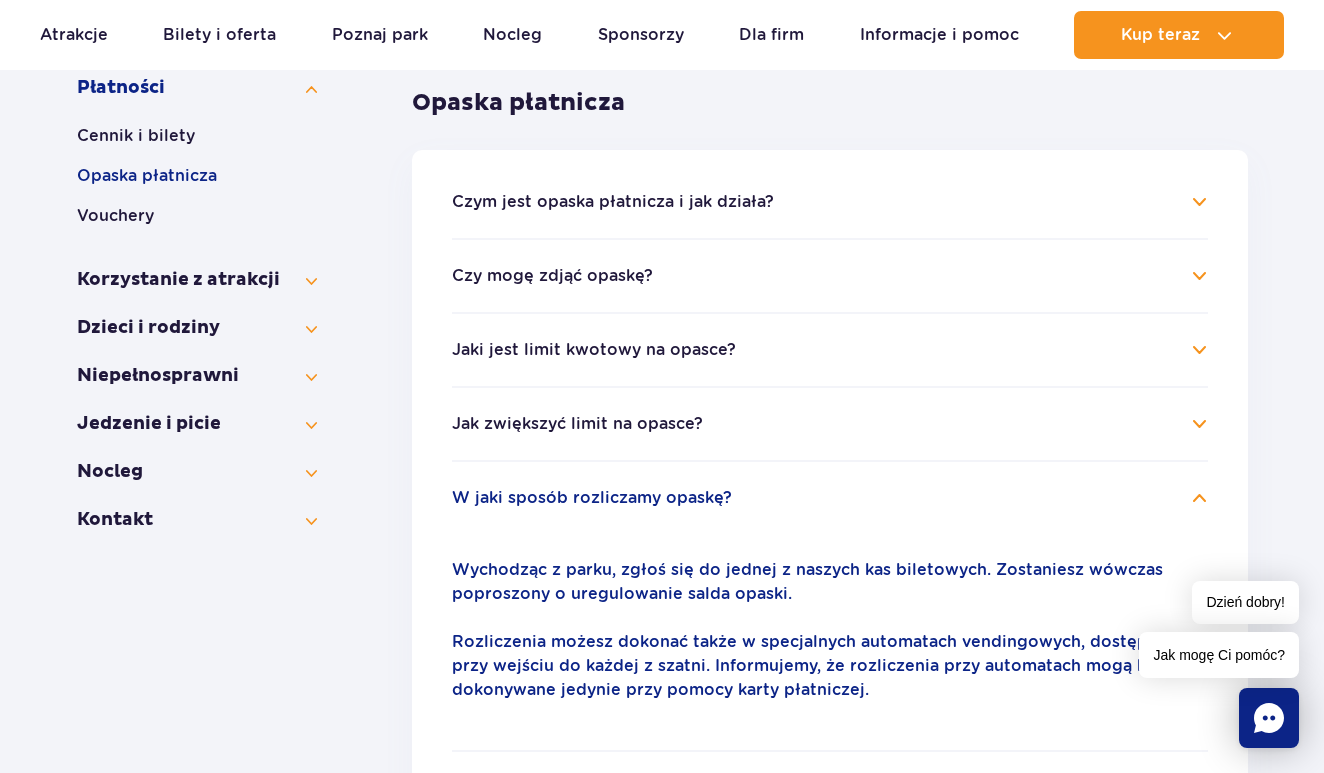 click on "W jaki sposób rozliczamy opaskę?" at bounding box center [592, 498] 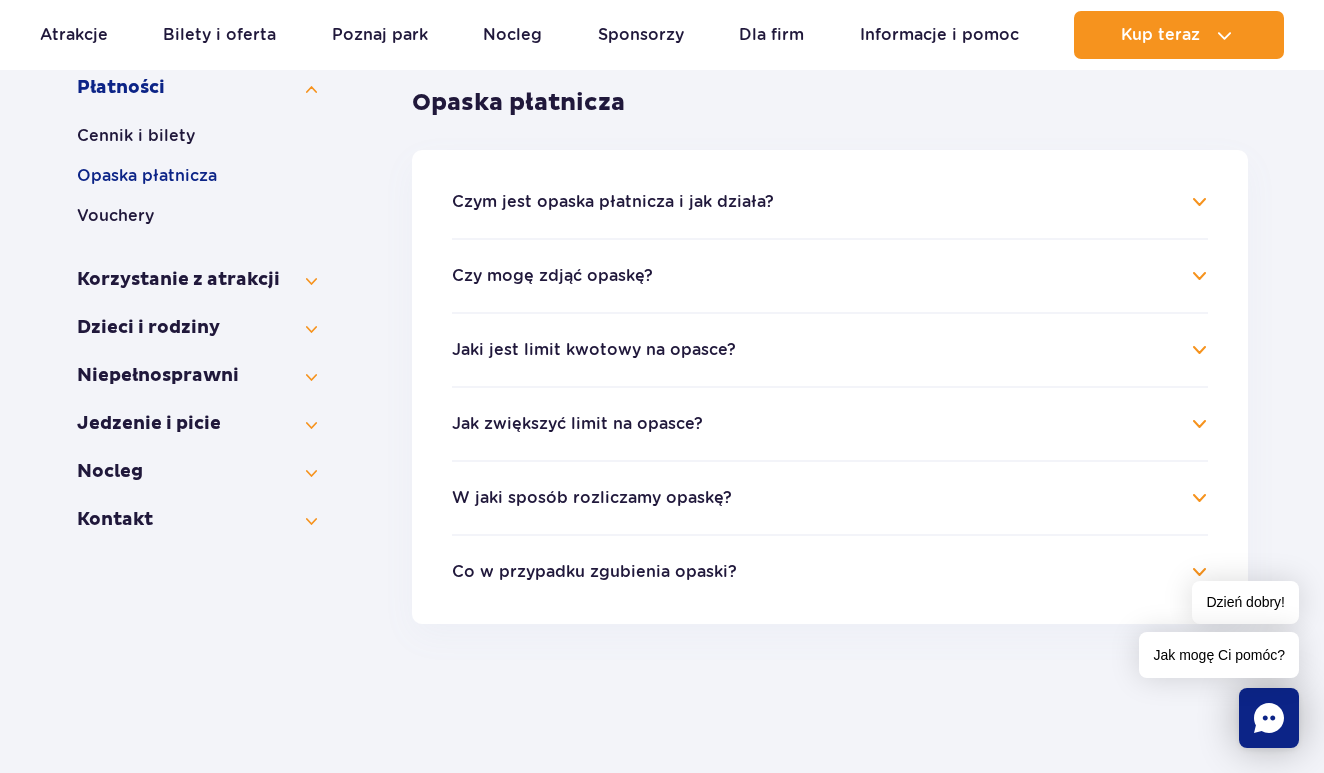 click on "Jak zwiększyć limit na opasce?" at bounding box center [830, 424] 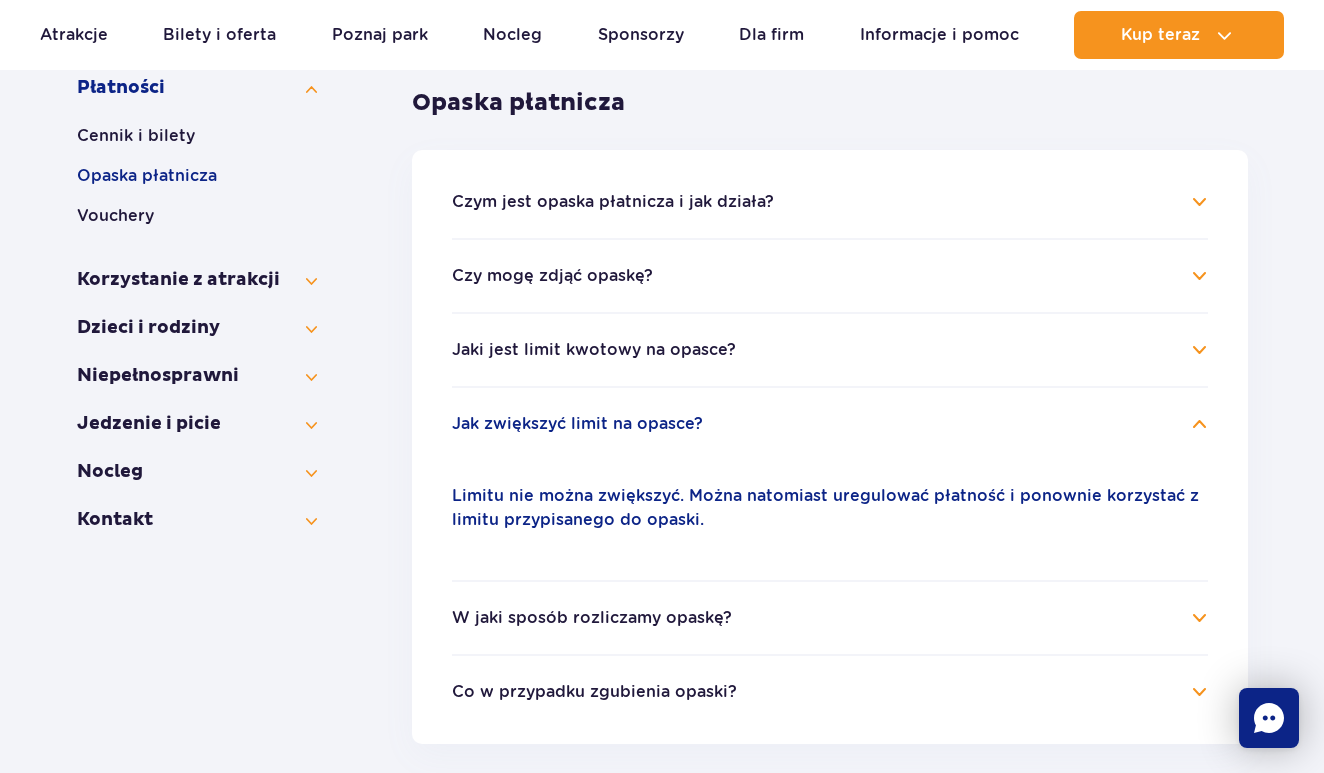 click on "Jak zwiększyć limit na opasce?" at bounding box center (577, 424) 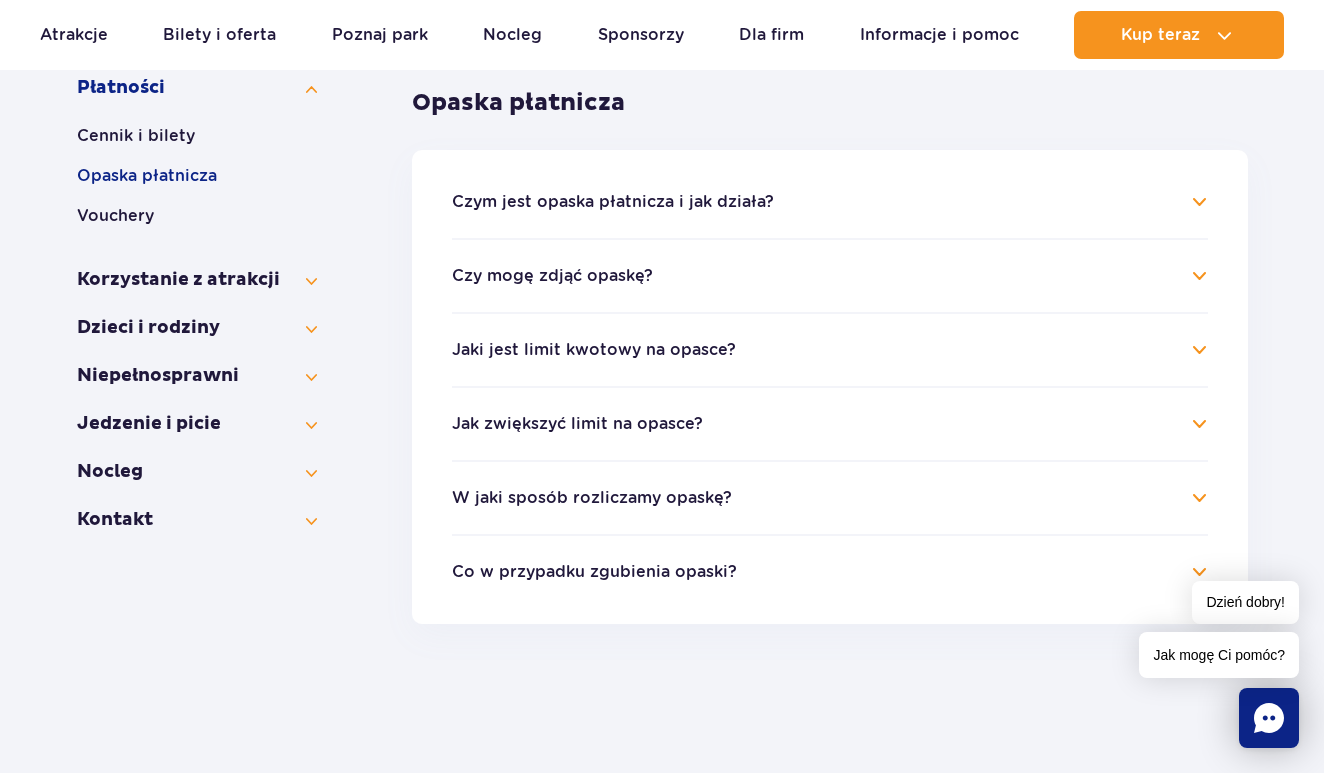 click on "Jaki jest limit kwotowy na opasce?" at bounding box center (594, 350) 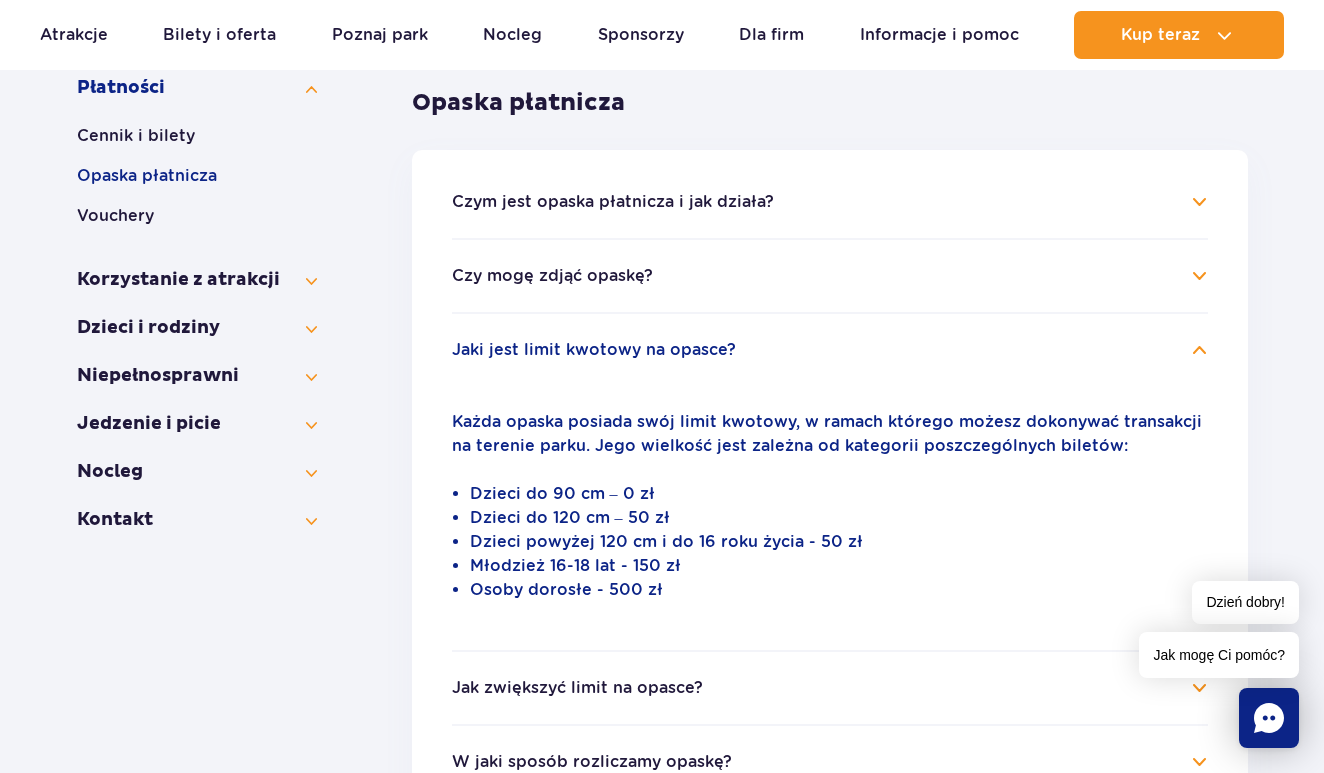 click on "Jaki jest limit kwotowy na opasce?" at bounding box center [594, 350] 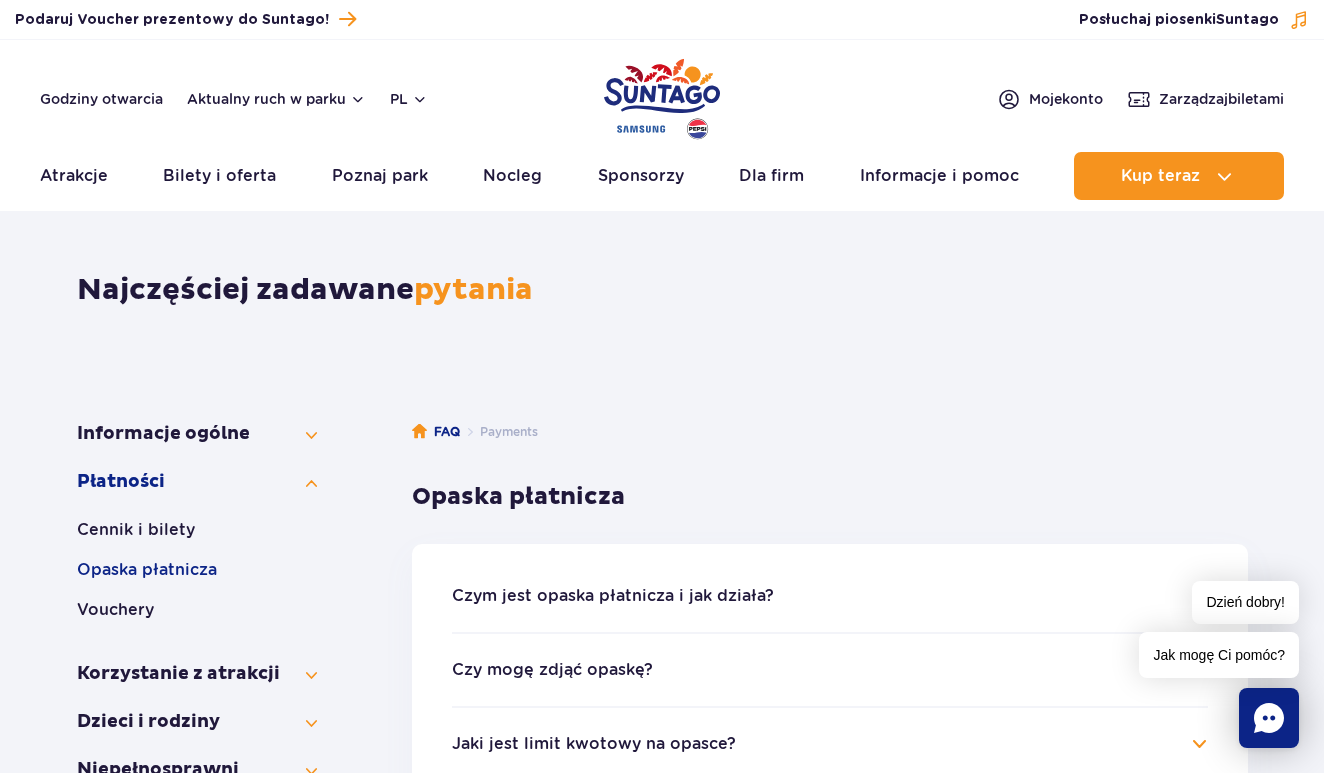 scroll, scrollTop: 0, scrollLeft: 0, axis: both 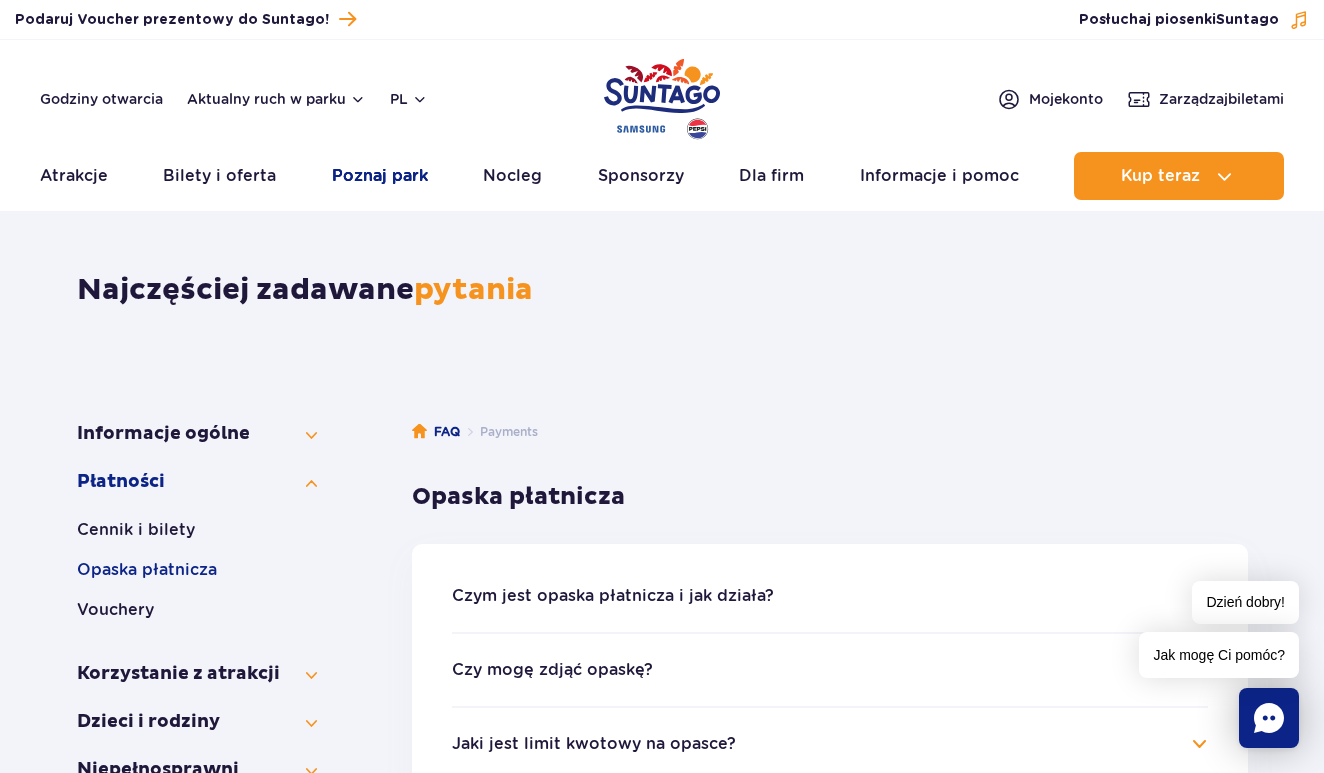click on "Poznaj park" at bounding box center [380, 176] 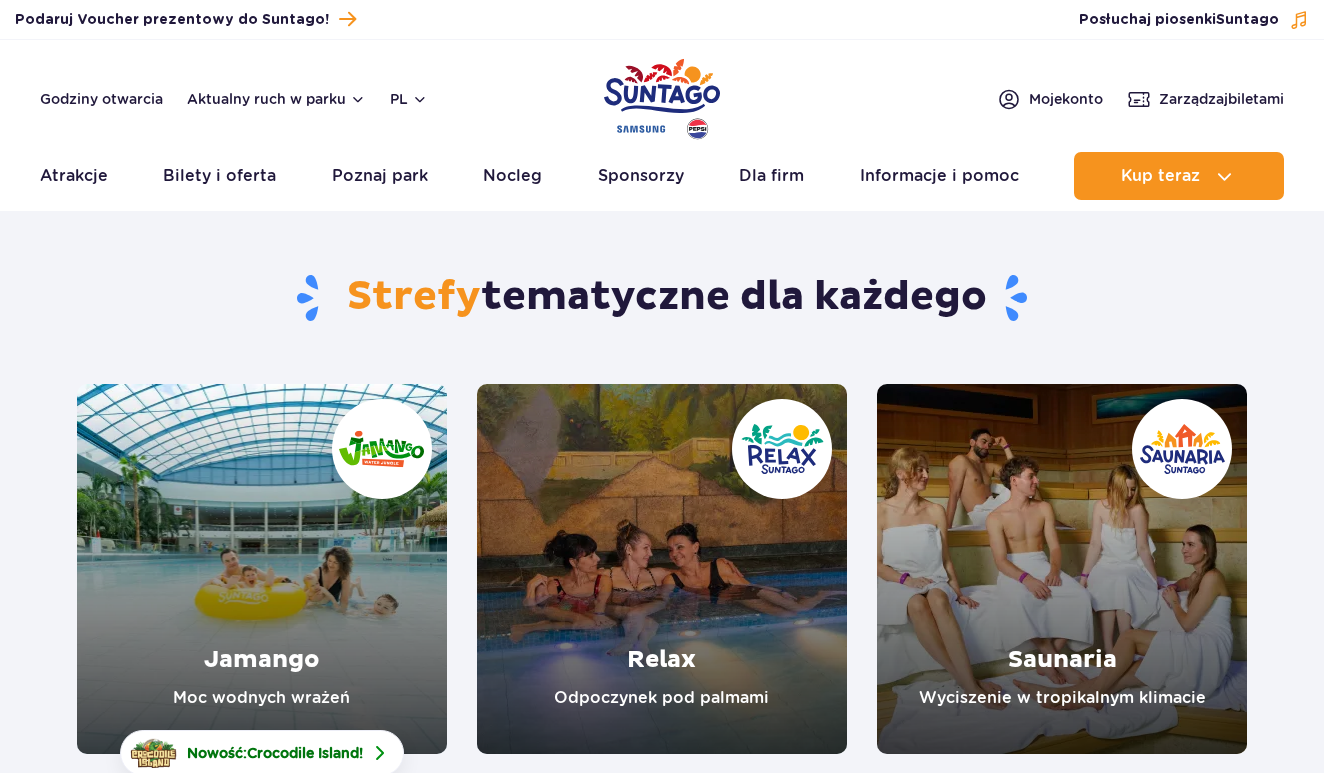 scroll, scrollTop: 0, scrollLeft: 0, axis: both 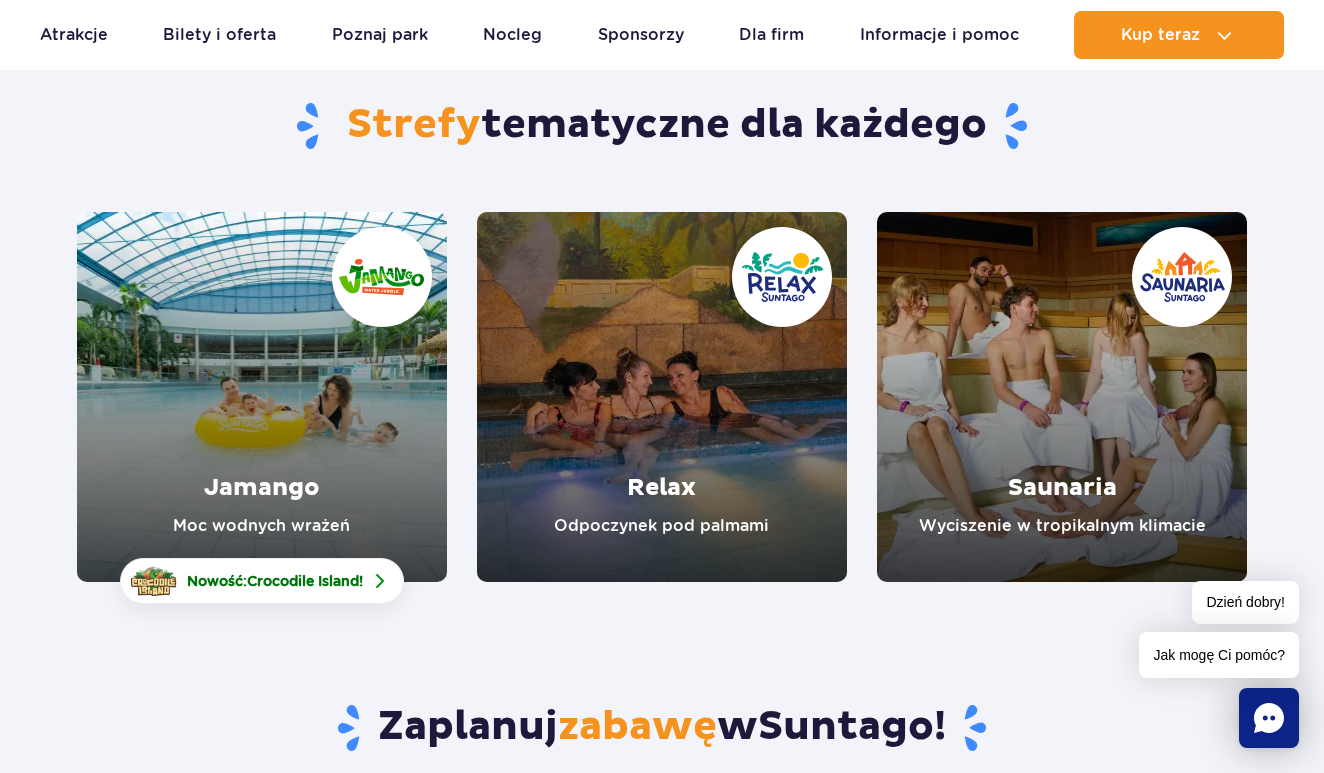 click at bounding box center [262, 397] 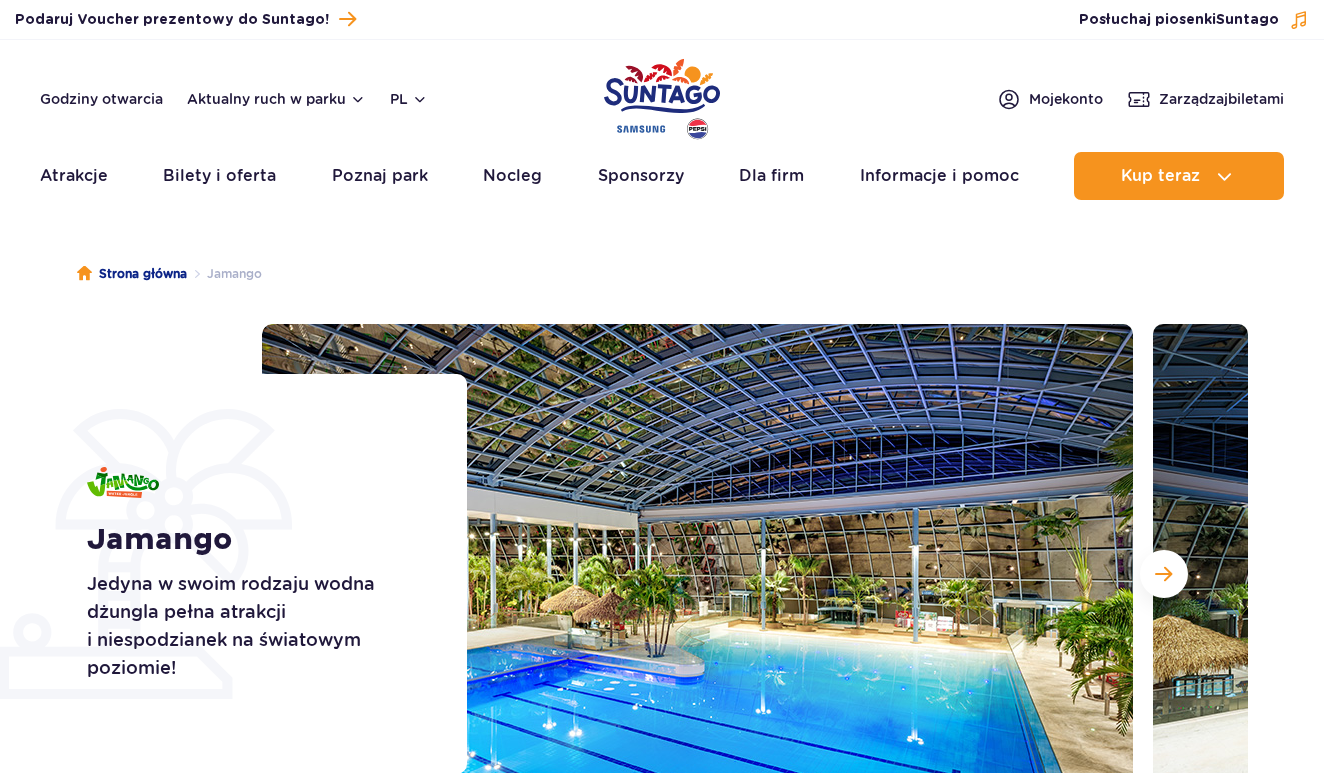 scroll, scrollTop: 0, scrollLeft: 0, axis: both 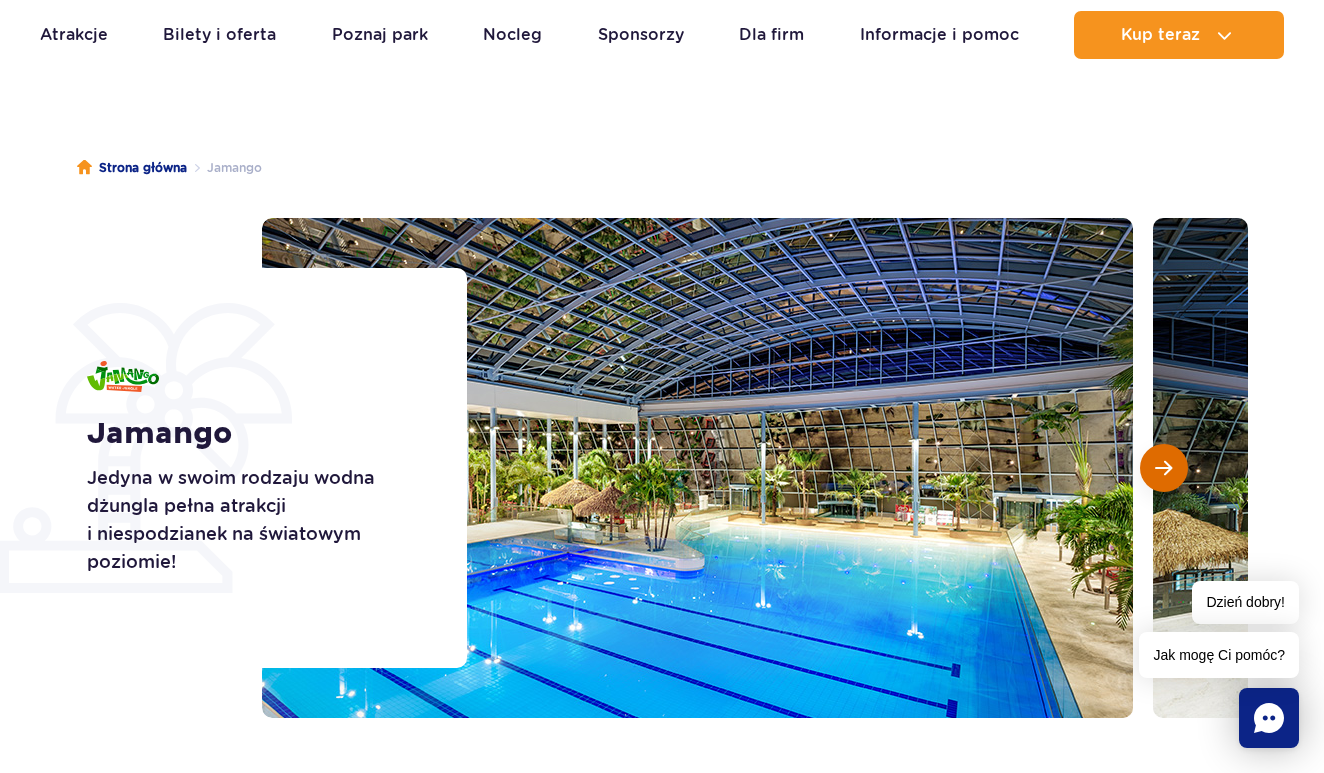 click at bounding box center (1163, 468) 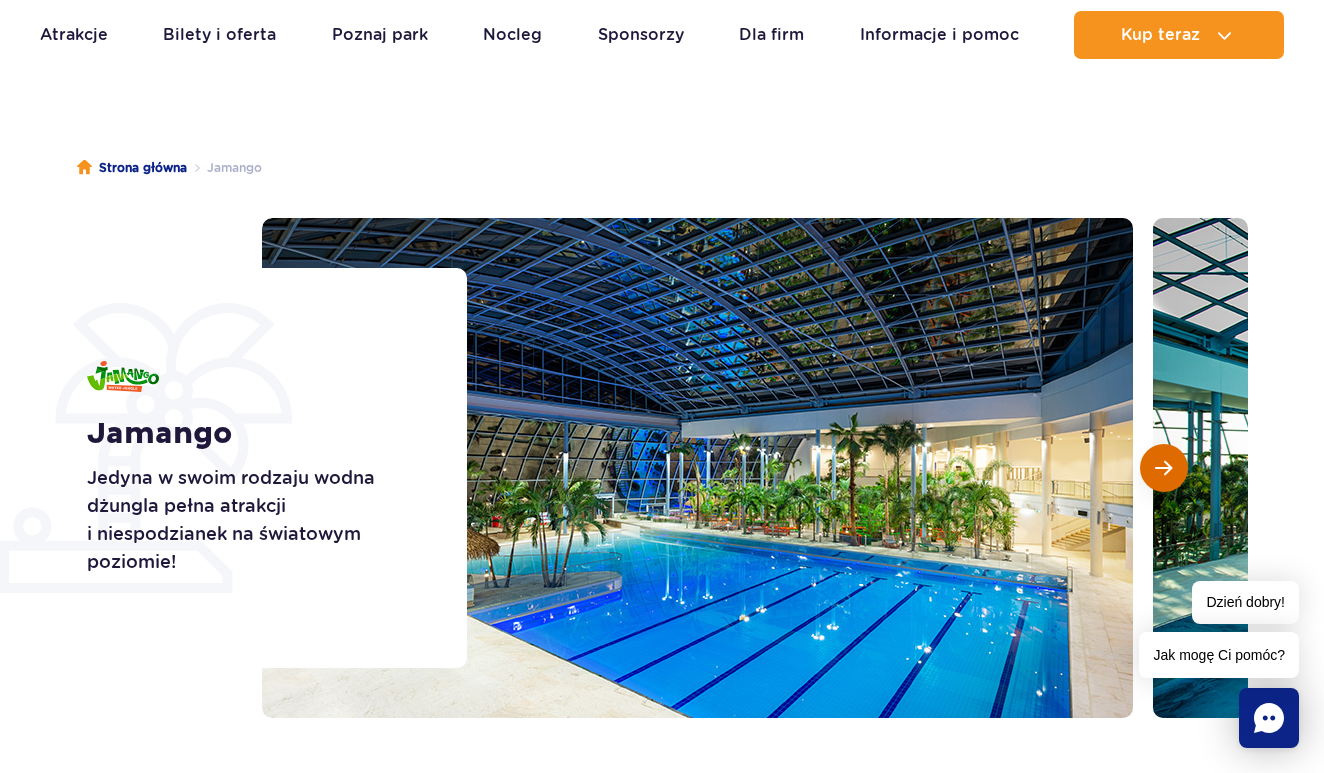 click at bounding box center [1163, 468] 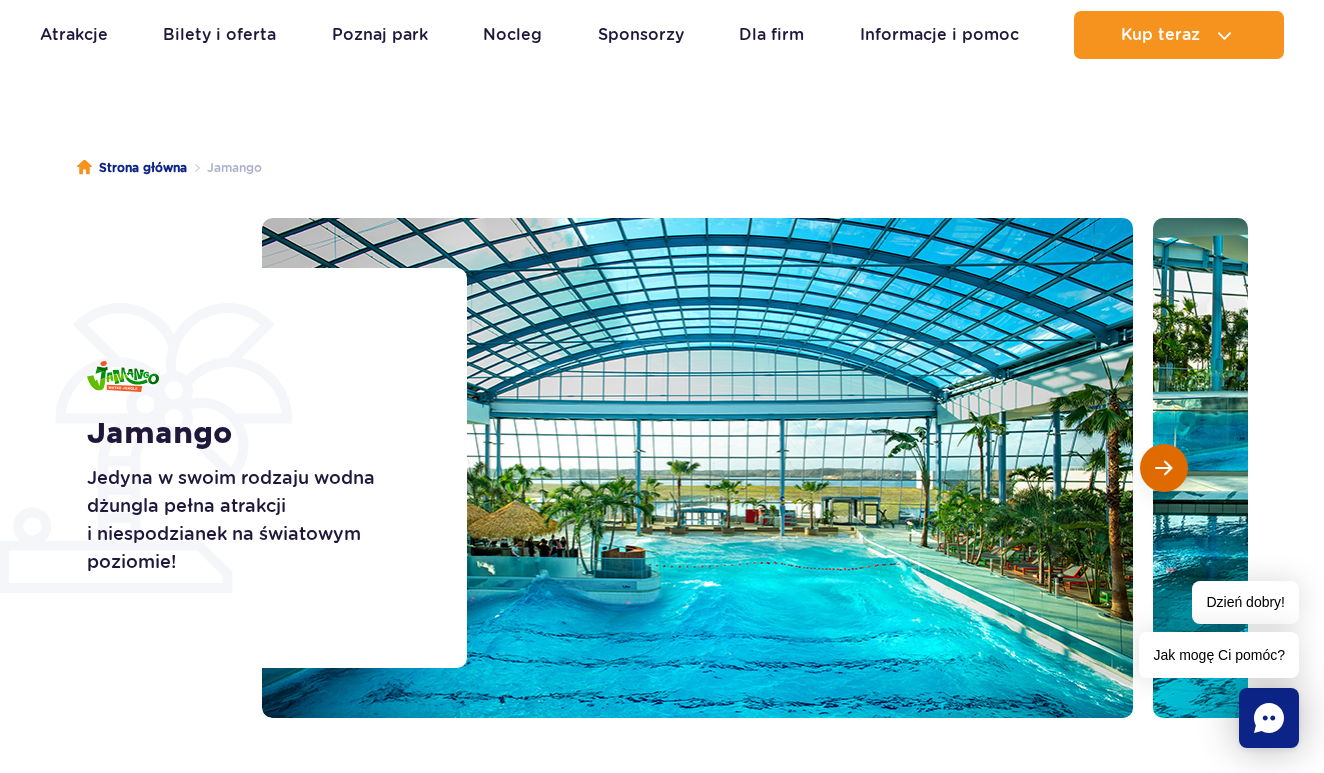 click at bounding box center (1163, 468) 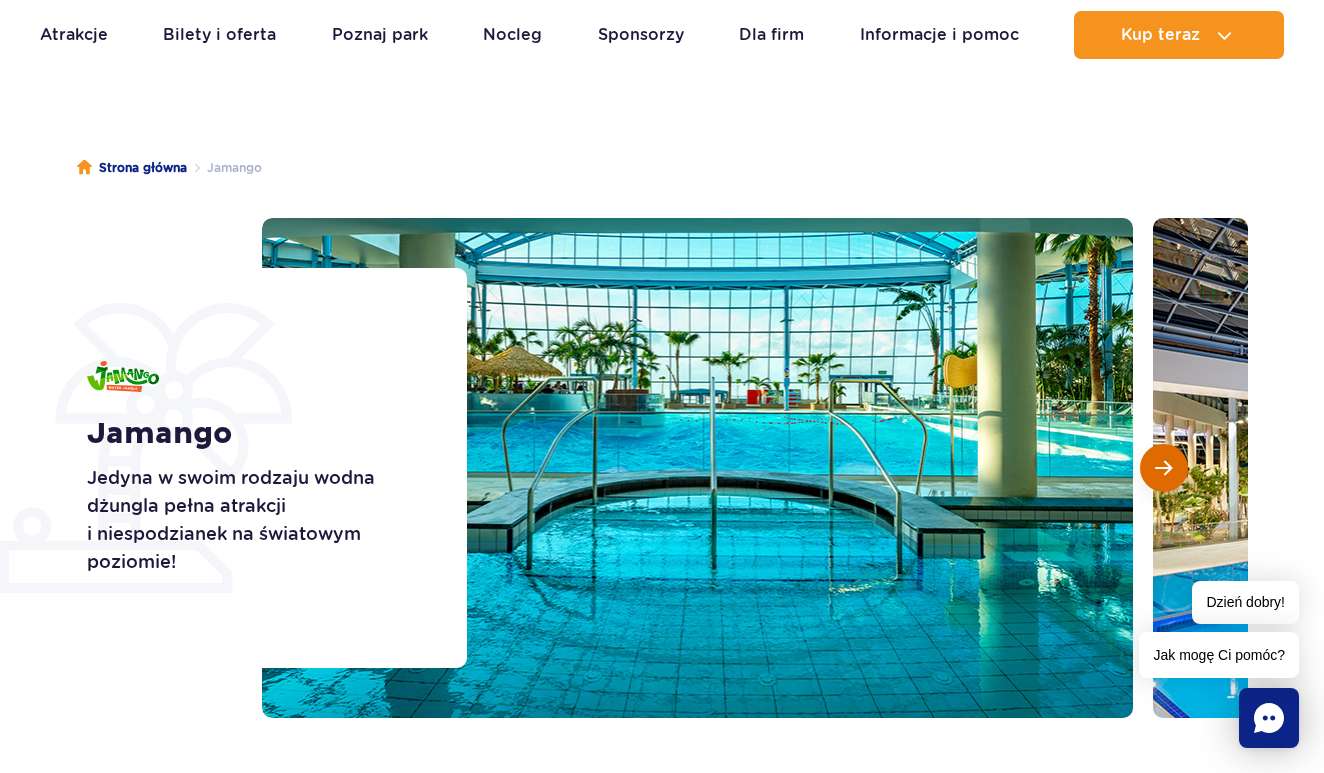 click at bounding box center (1163, 468) 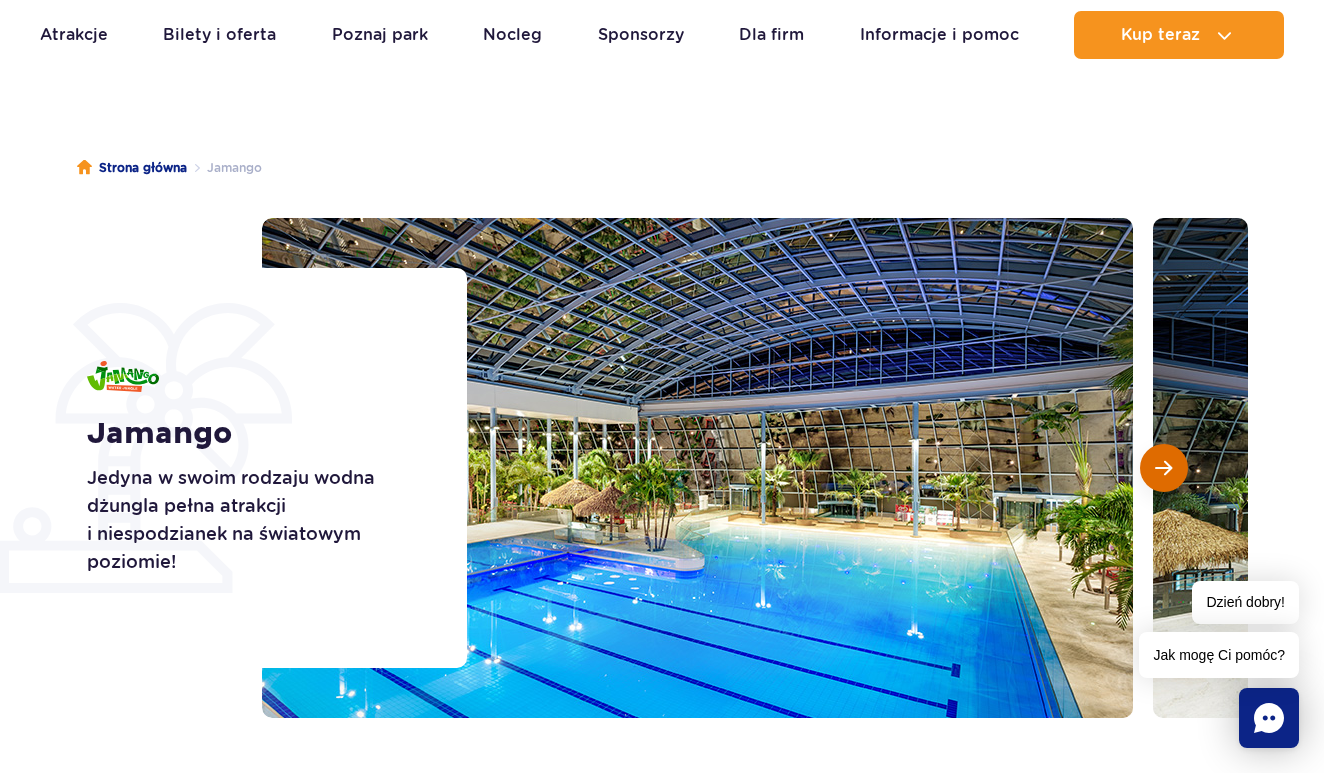 click at bounding box center [1163, 468] 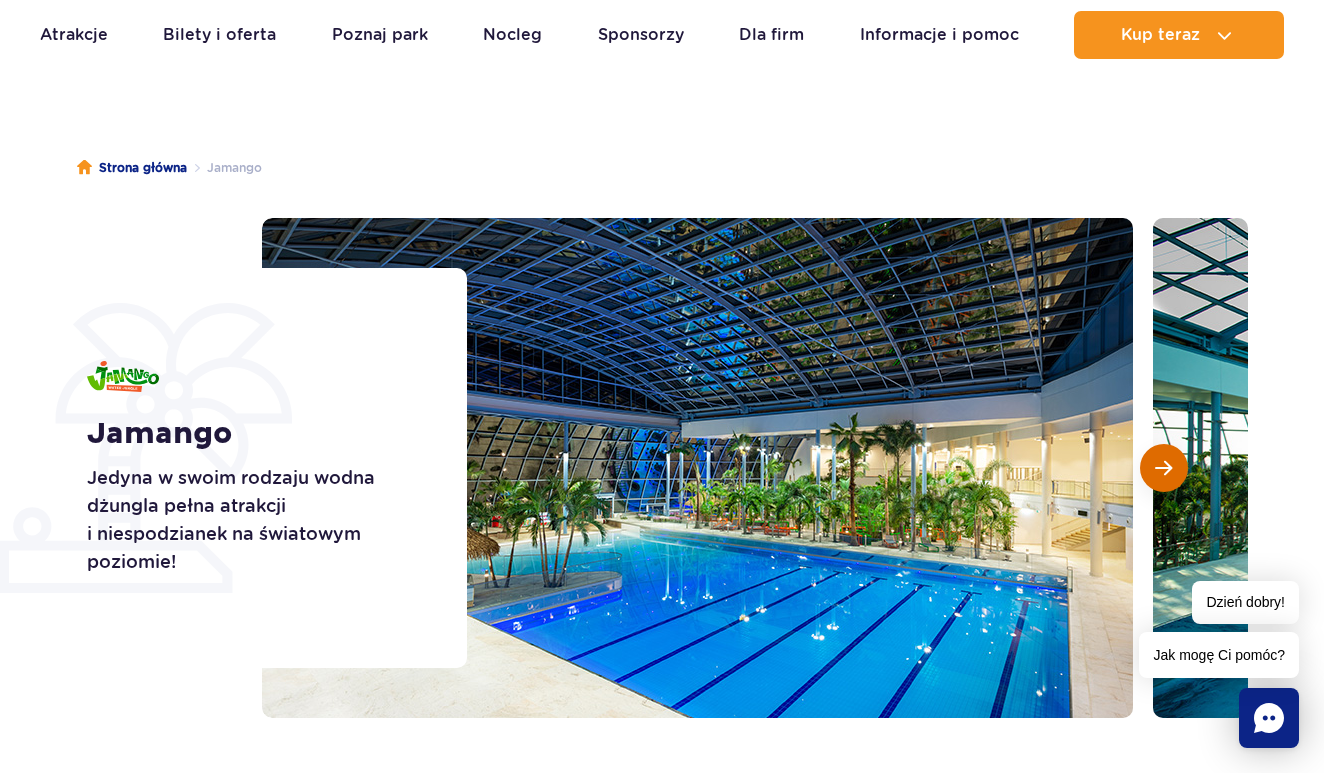 click at bounding box center [1163, 468] 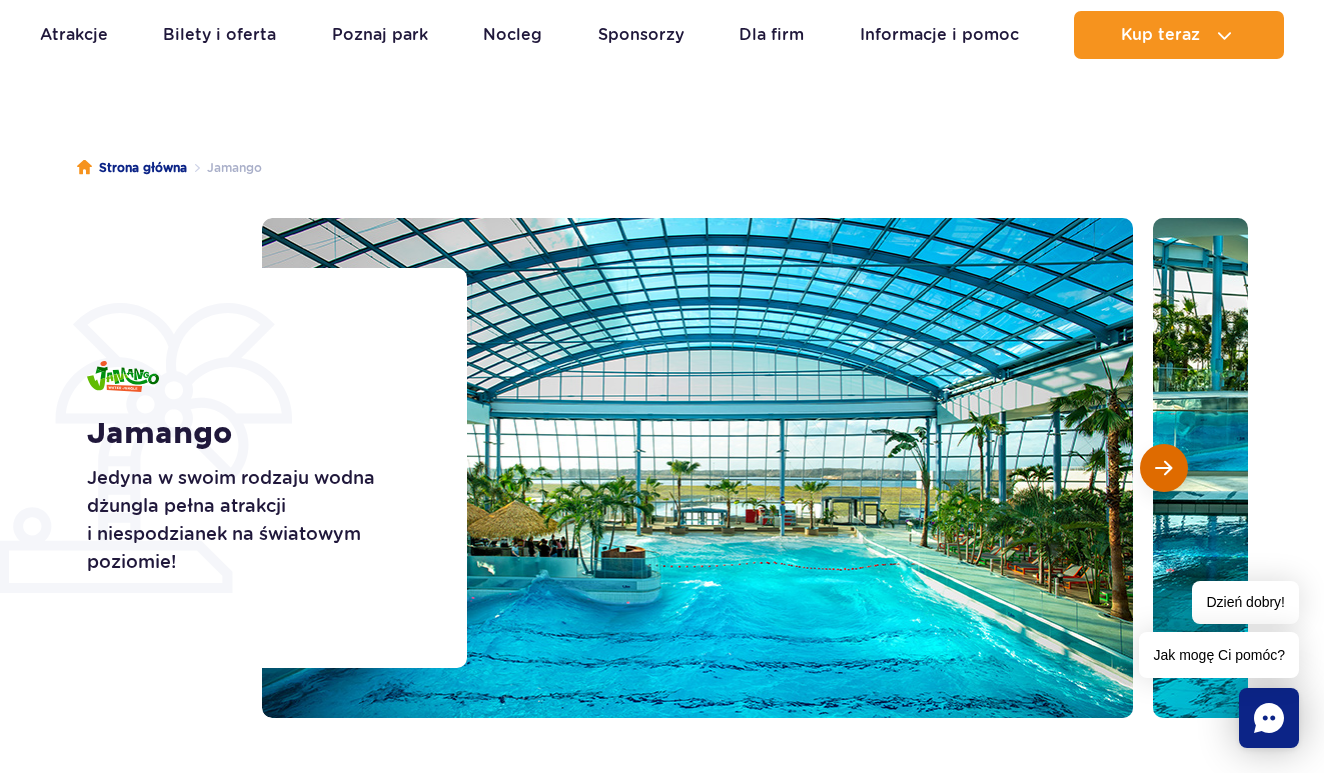 click at bounding box center [1163, 468] 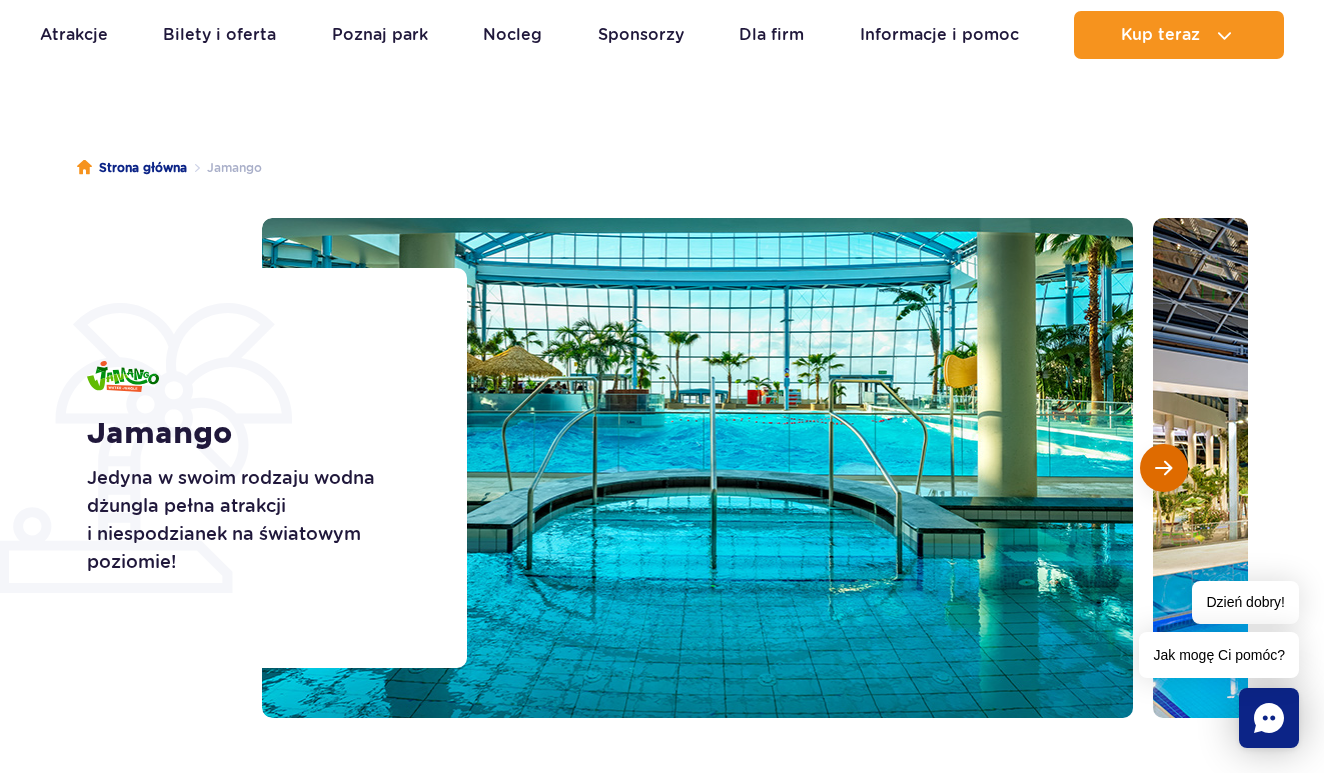 click at bounding box center (1163, 468) 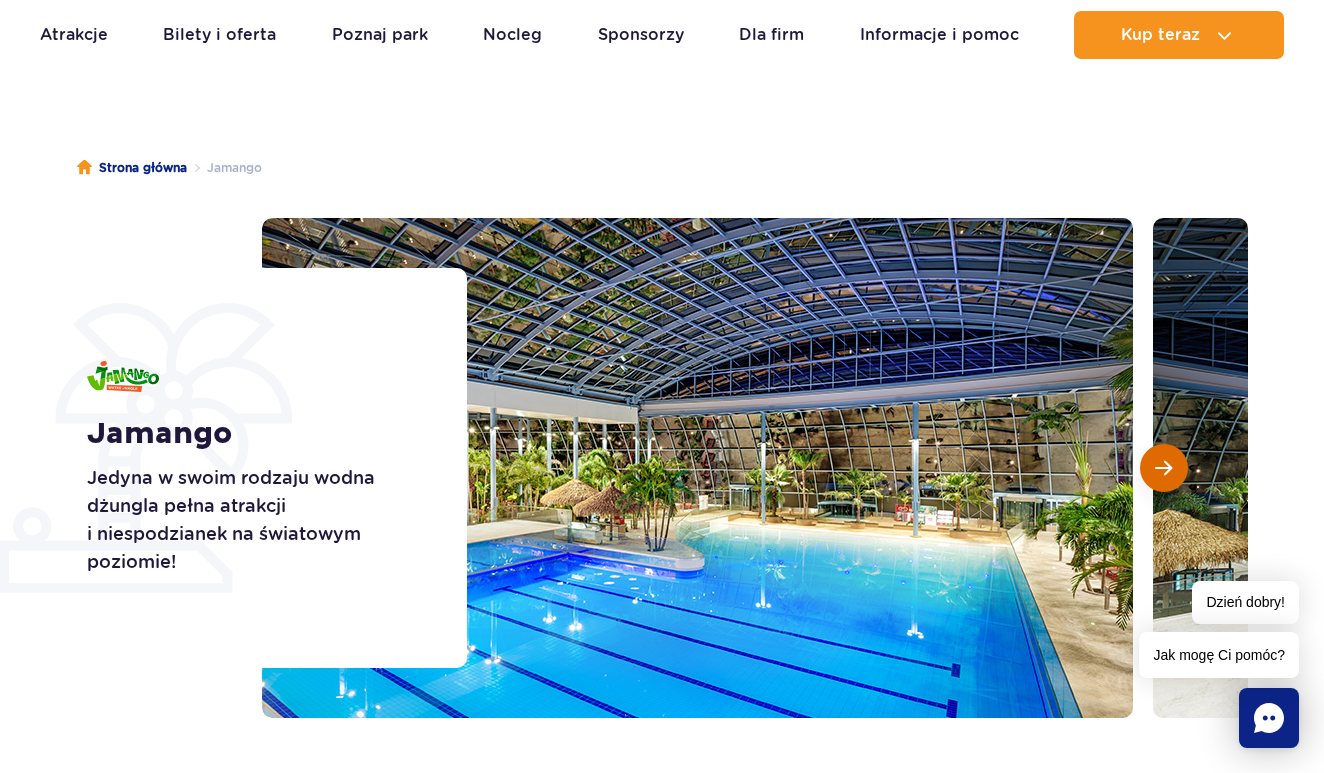click at bounding box center [1163, 468] 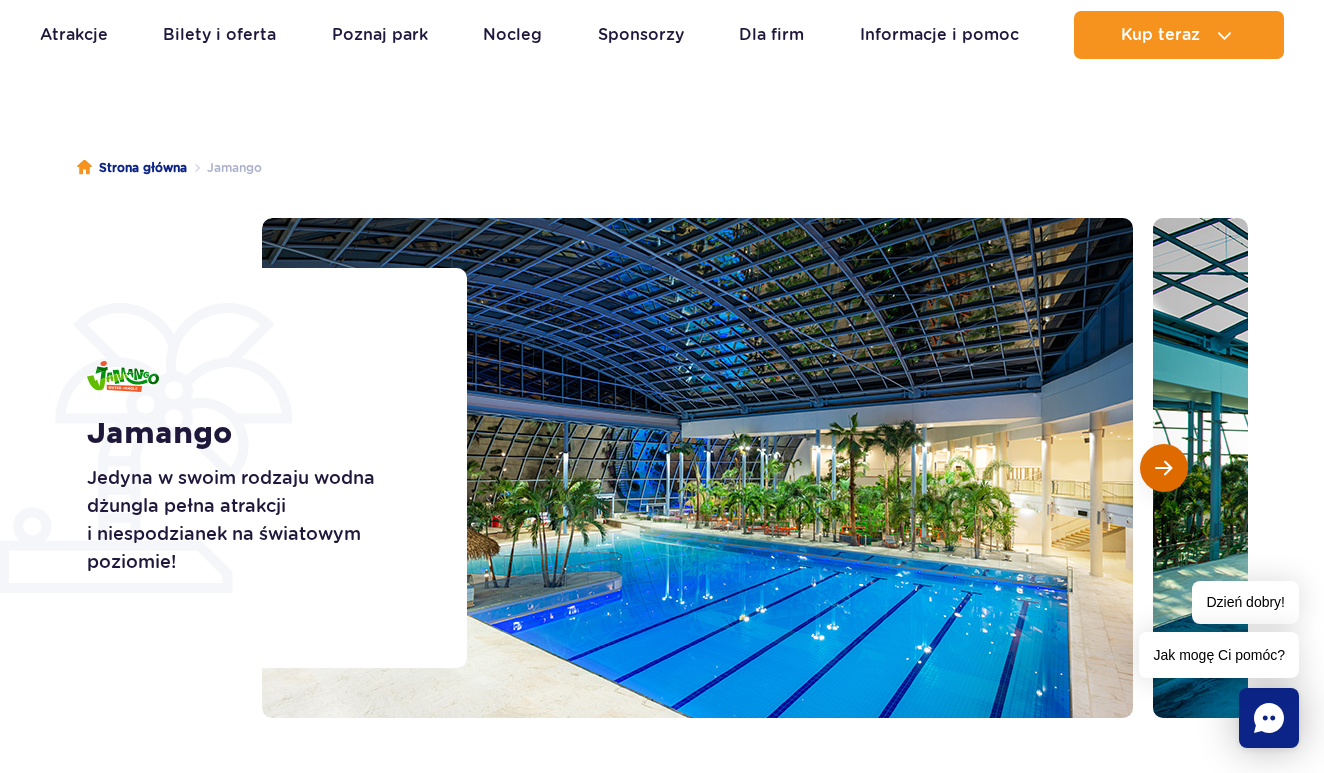 click at bounding box center (1163, 468) 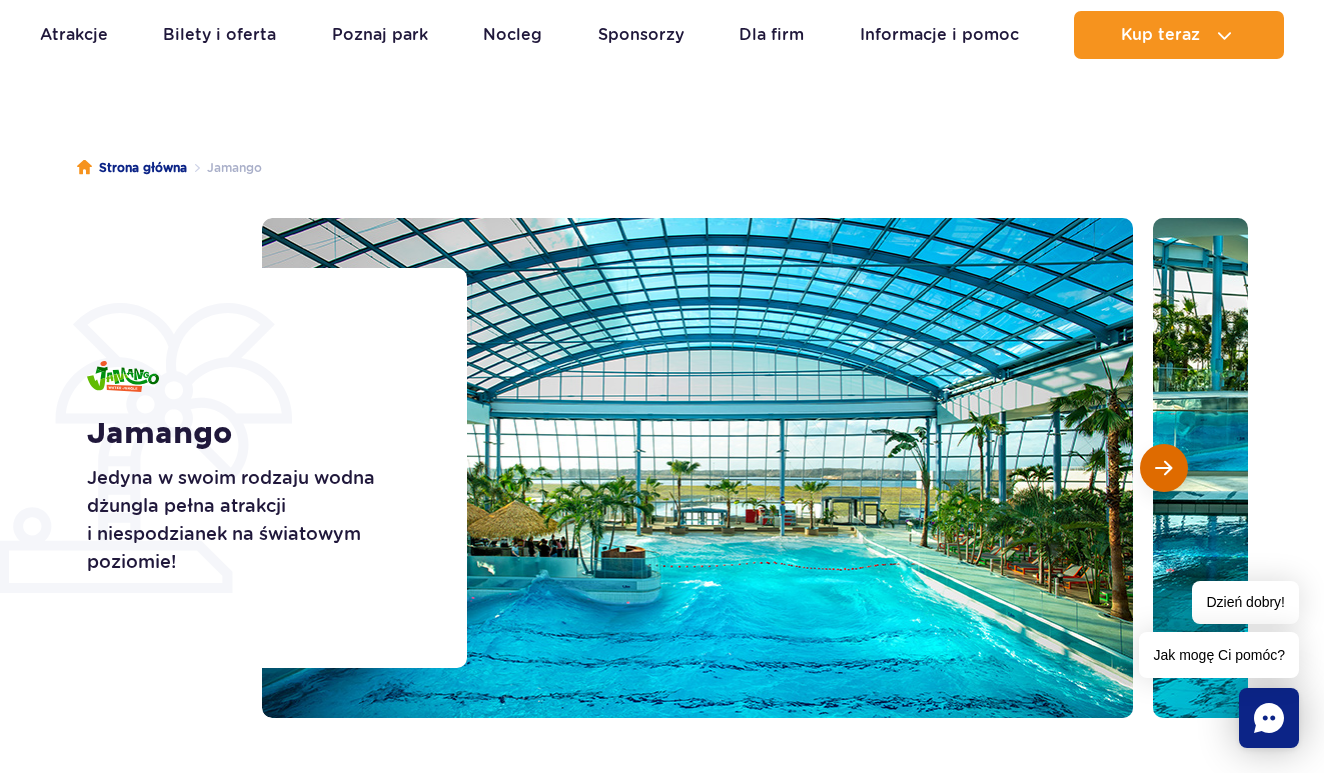 click at bounding box center [1163, 468] 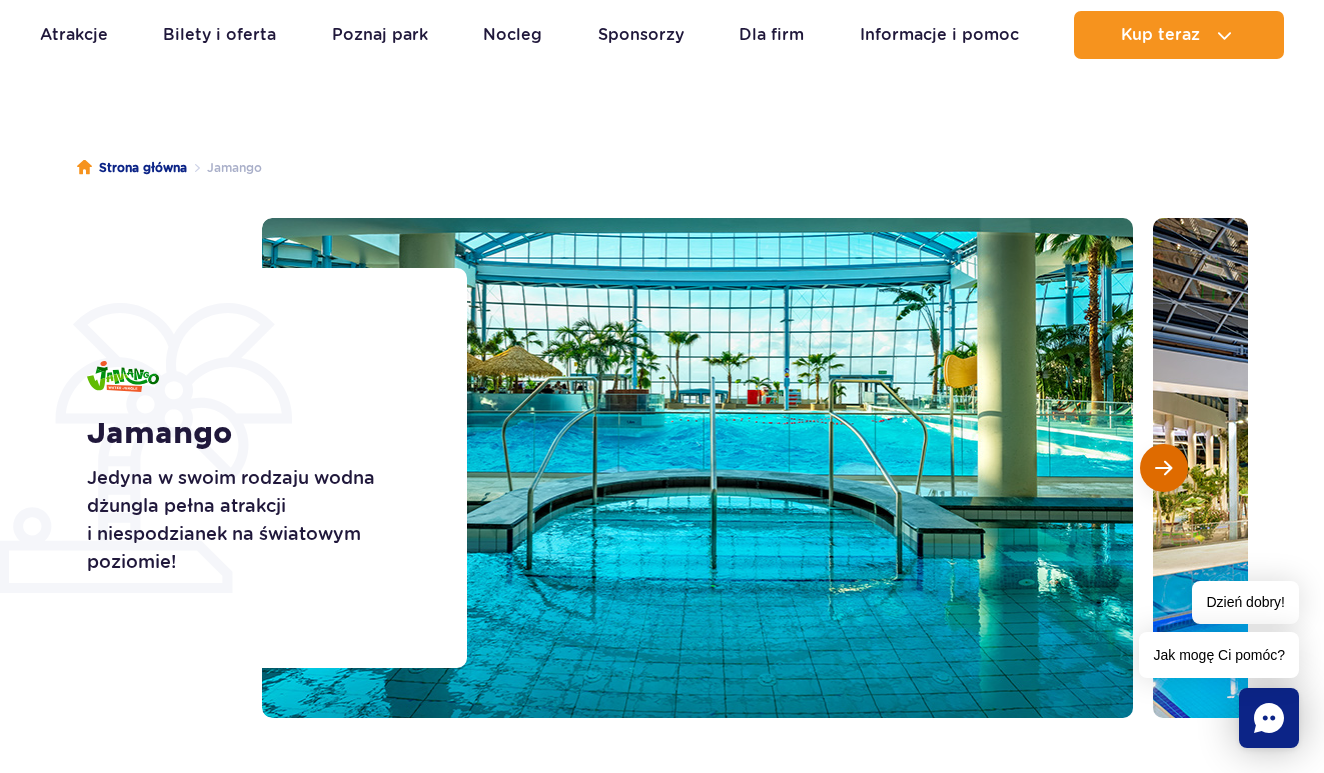 click at bounding box center [1163, 468] 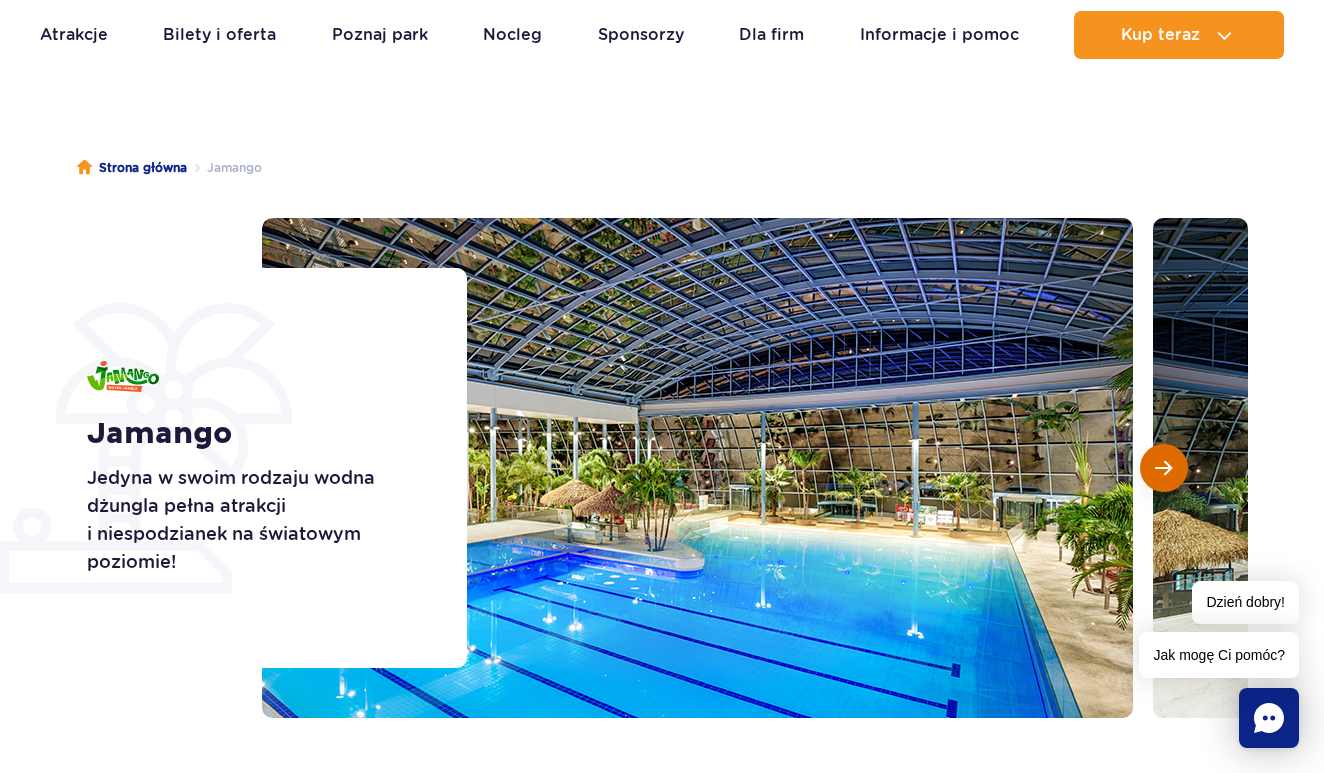 click at bounding box center (1163, 468) 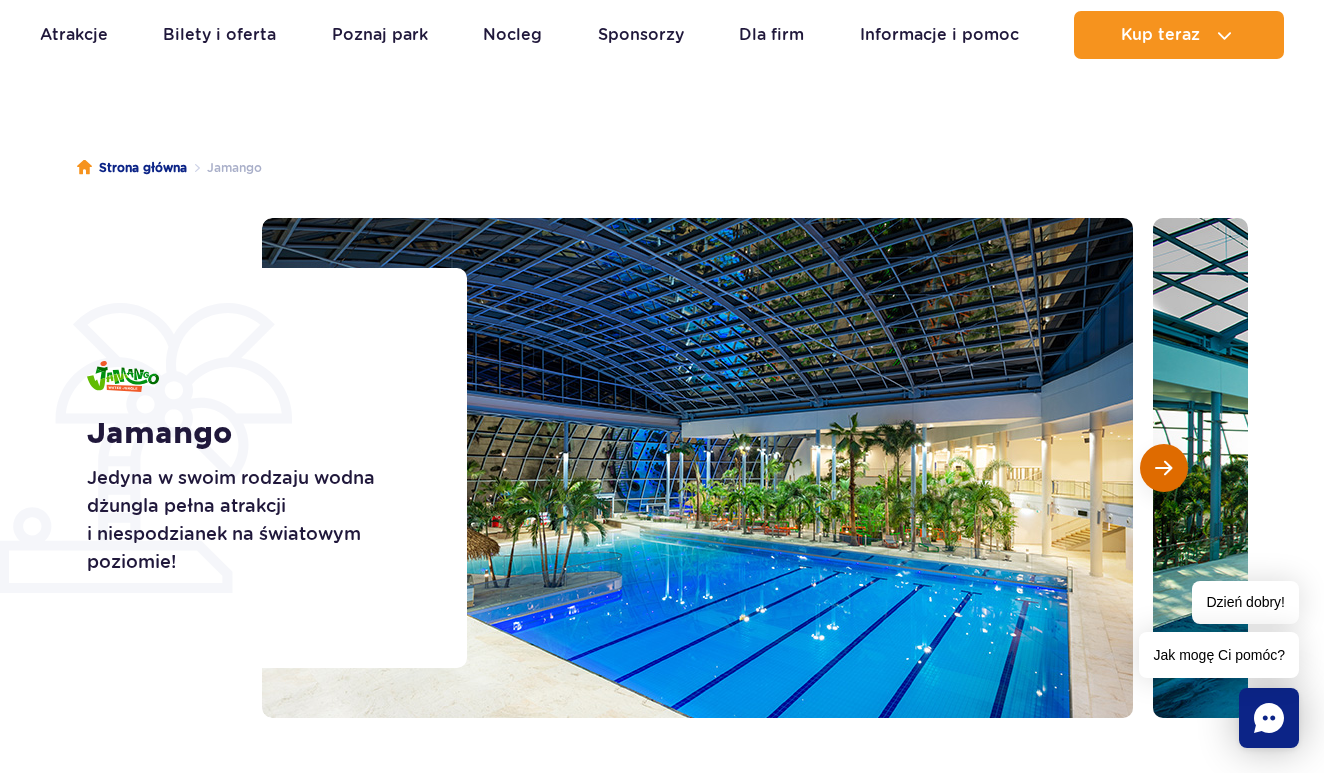 click at bounding box center (1163, 468) 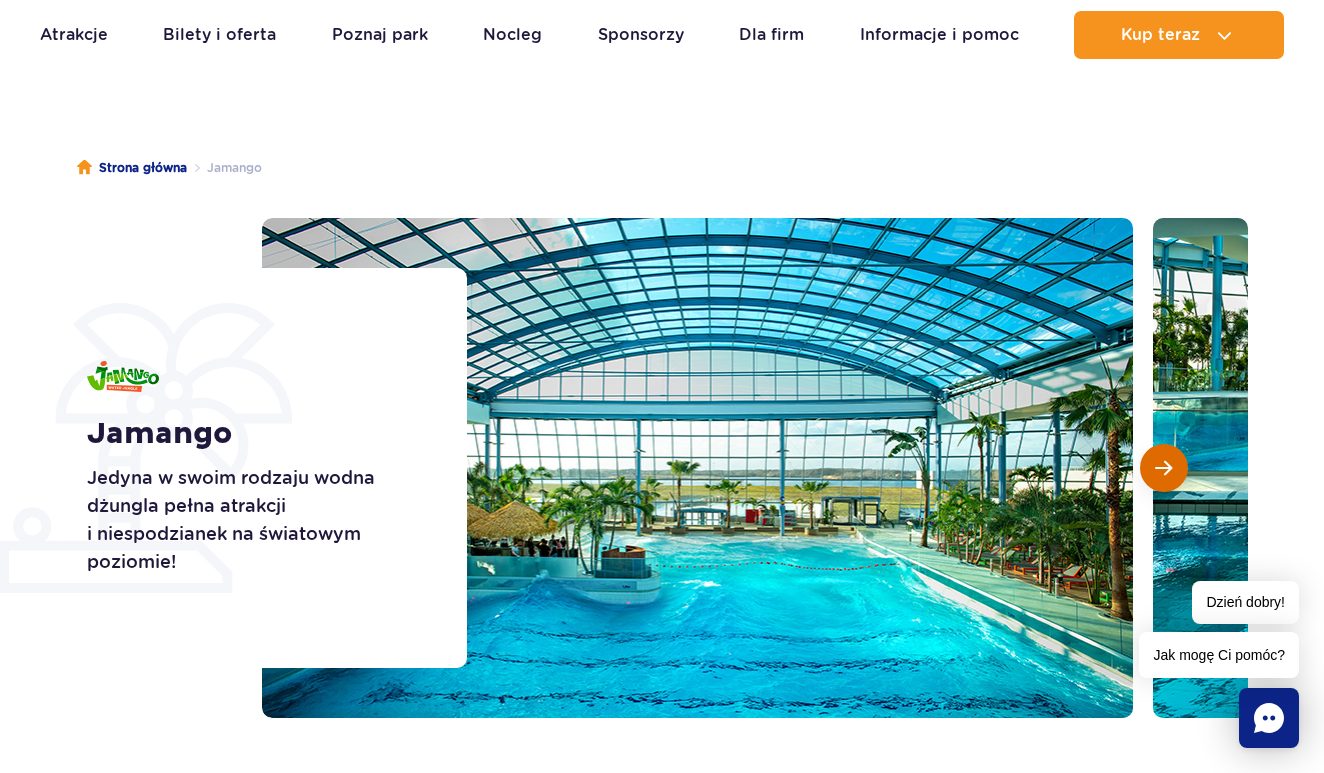 click at bounding box center [1163, 468] 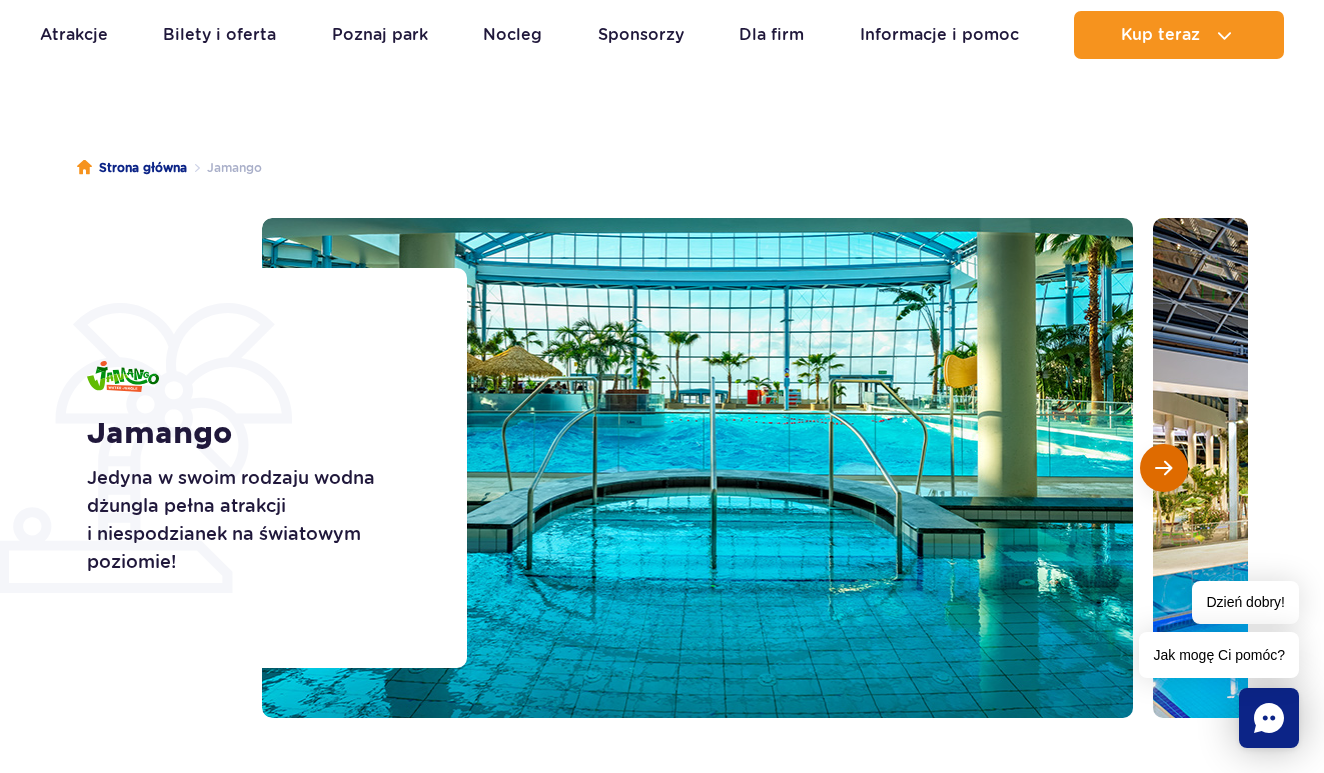 click at bounding box center (1163, 468) 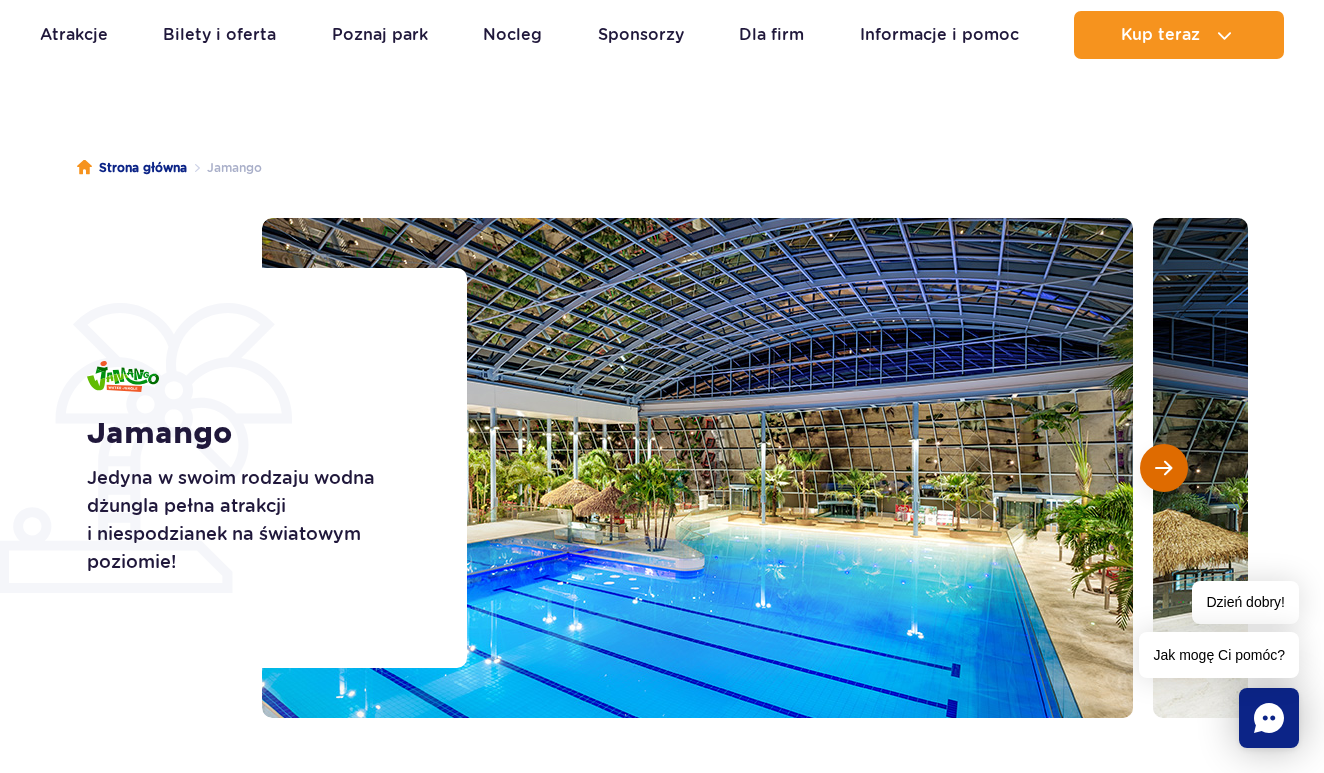click at bounding box center [1163, 468] 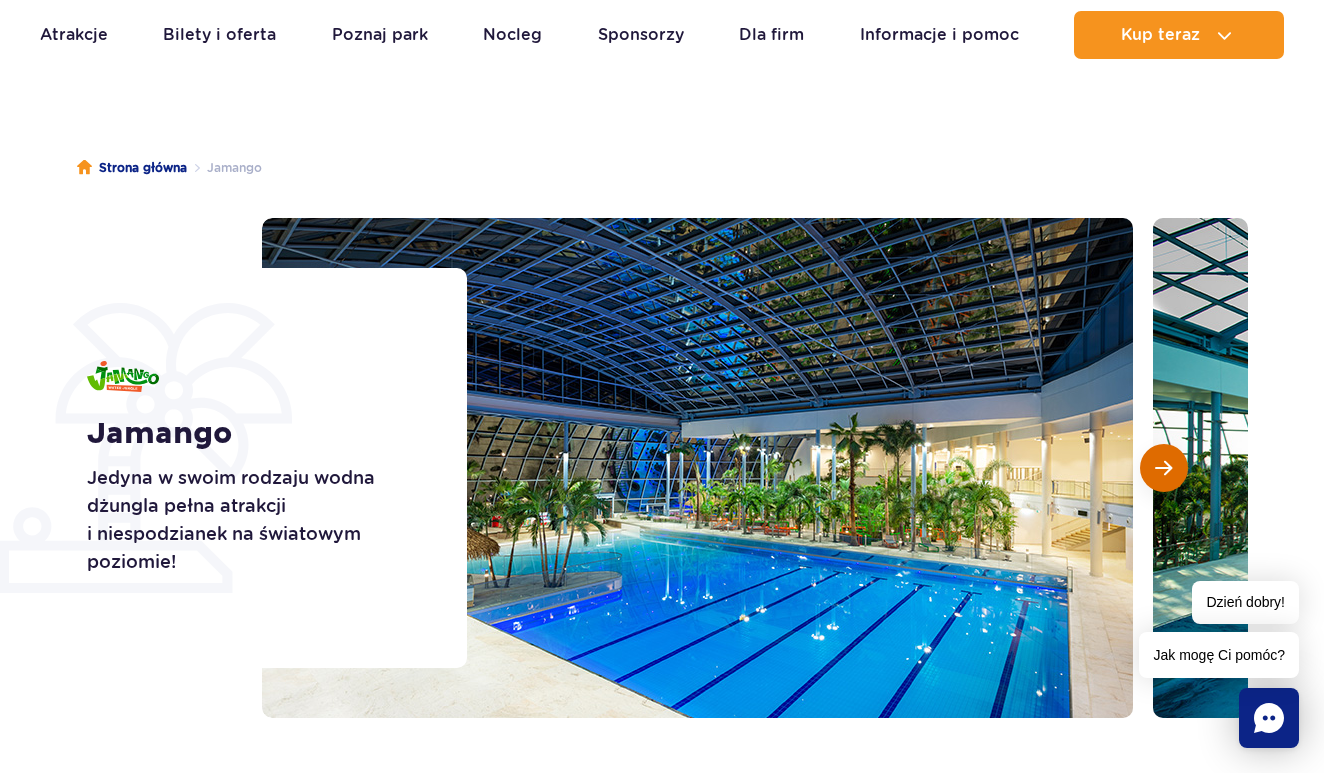click at bounding box center [1163, 468] 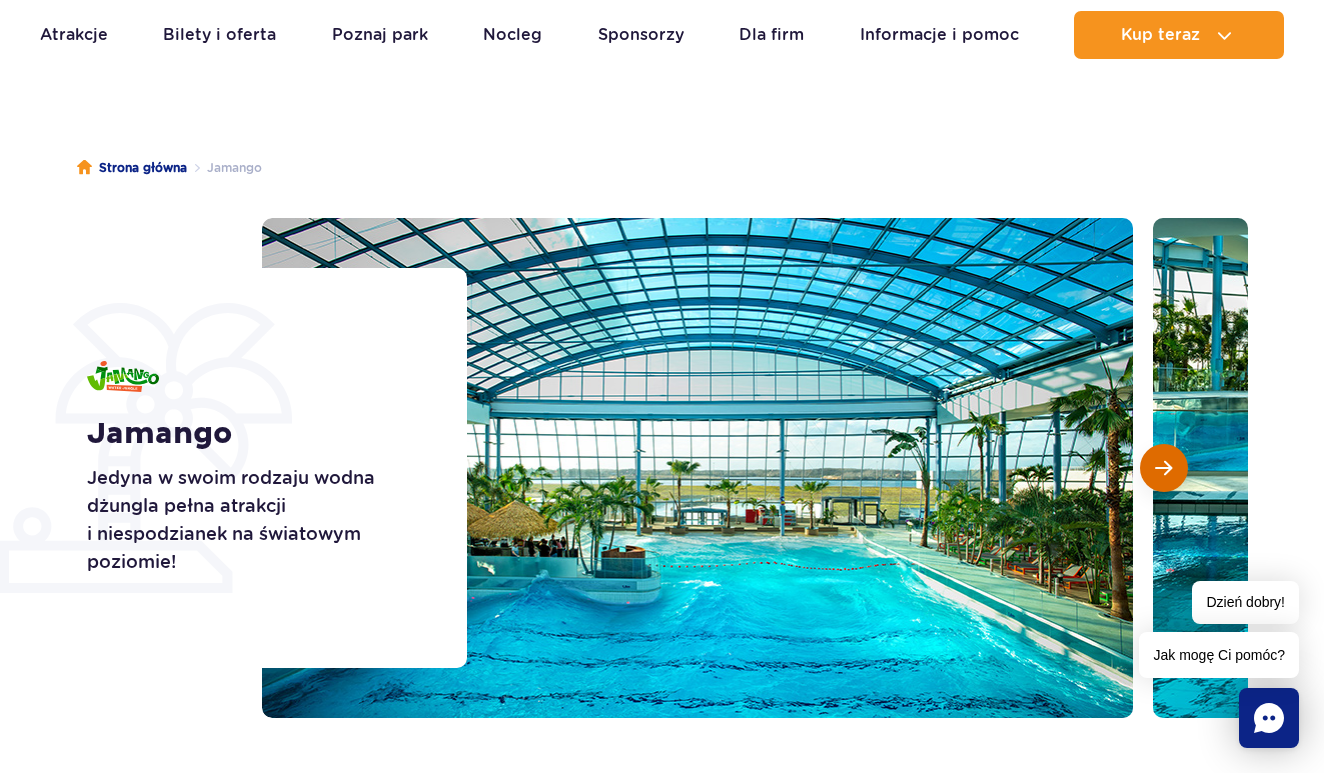 click at bounding box center [1163, 468] 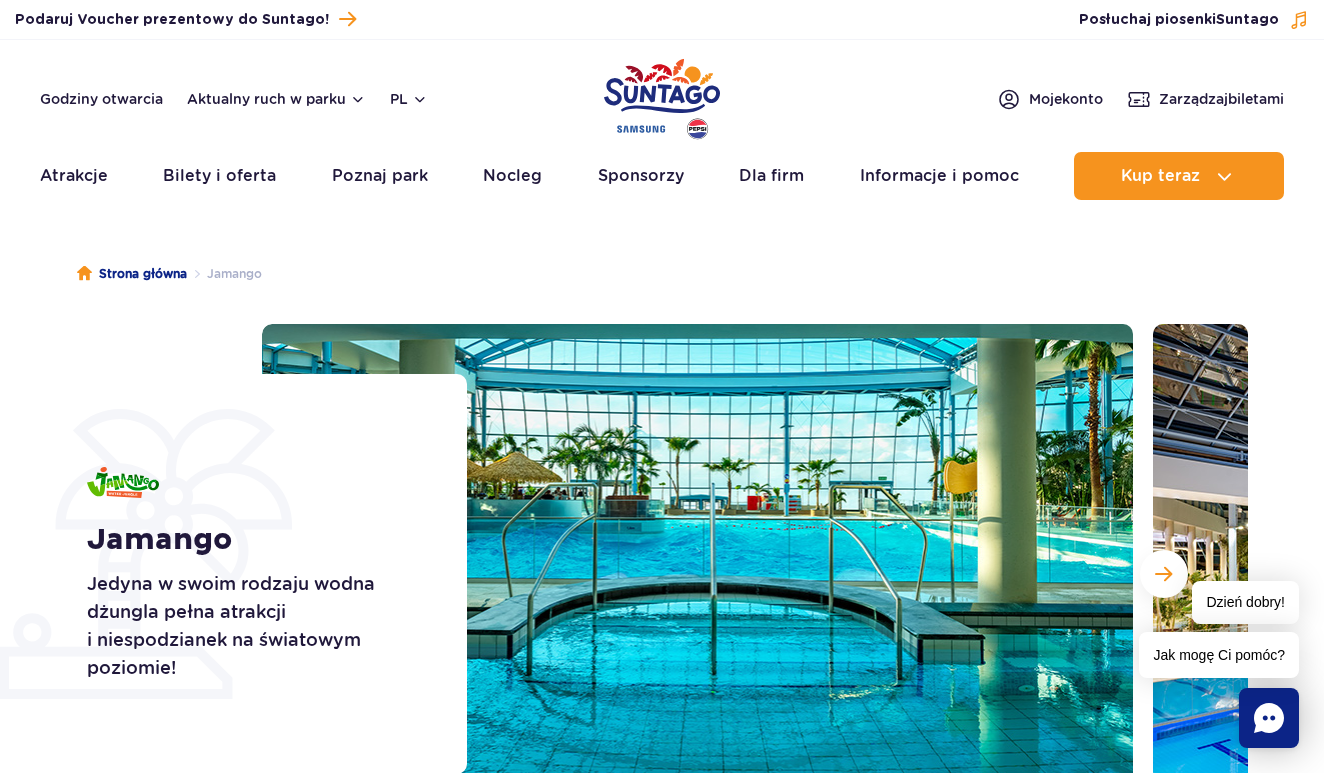 scroll, scrollTop: 0, scrollLeft: 0, axis: both 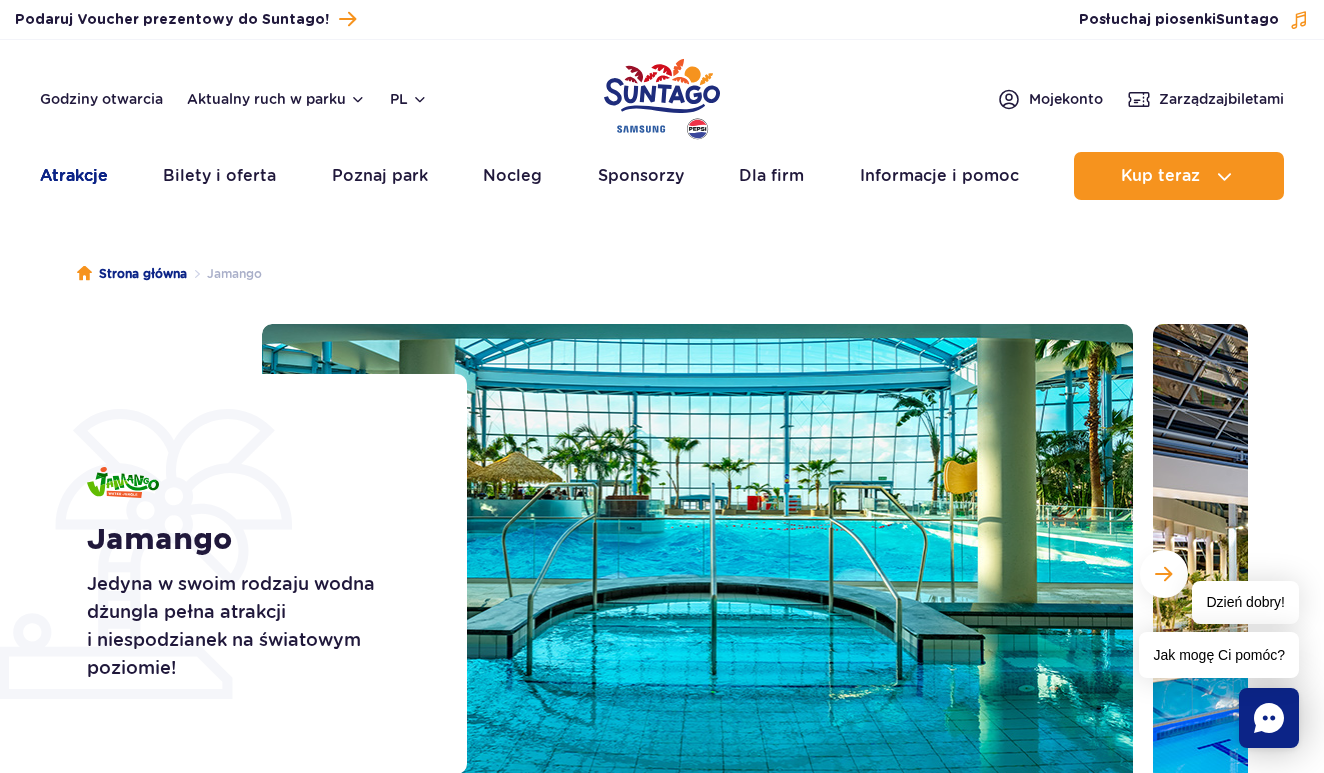 click on "Atrakcje" at bounding box center (74, 176) 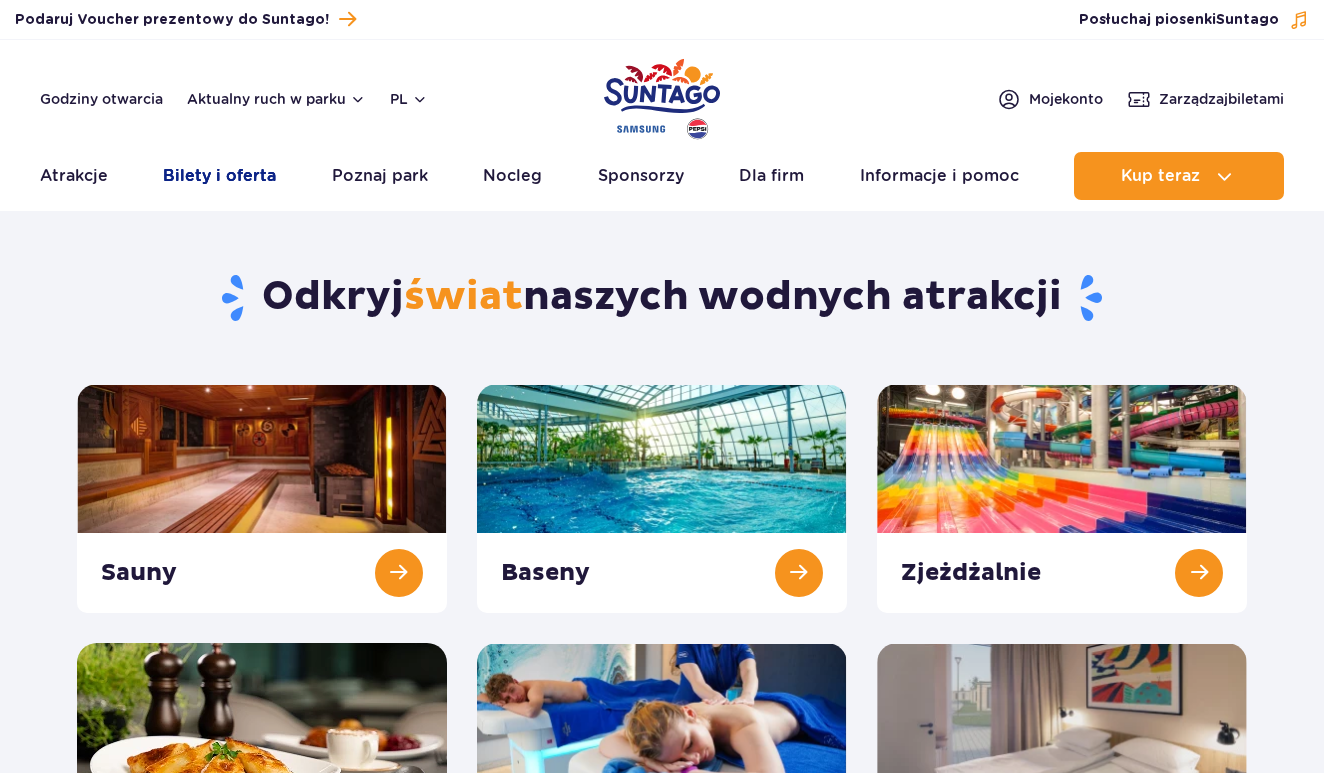 scroll, scrollTop: 0, scrollLeft: 0, axis: both 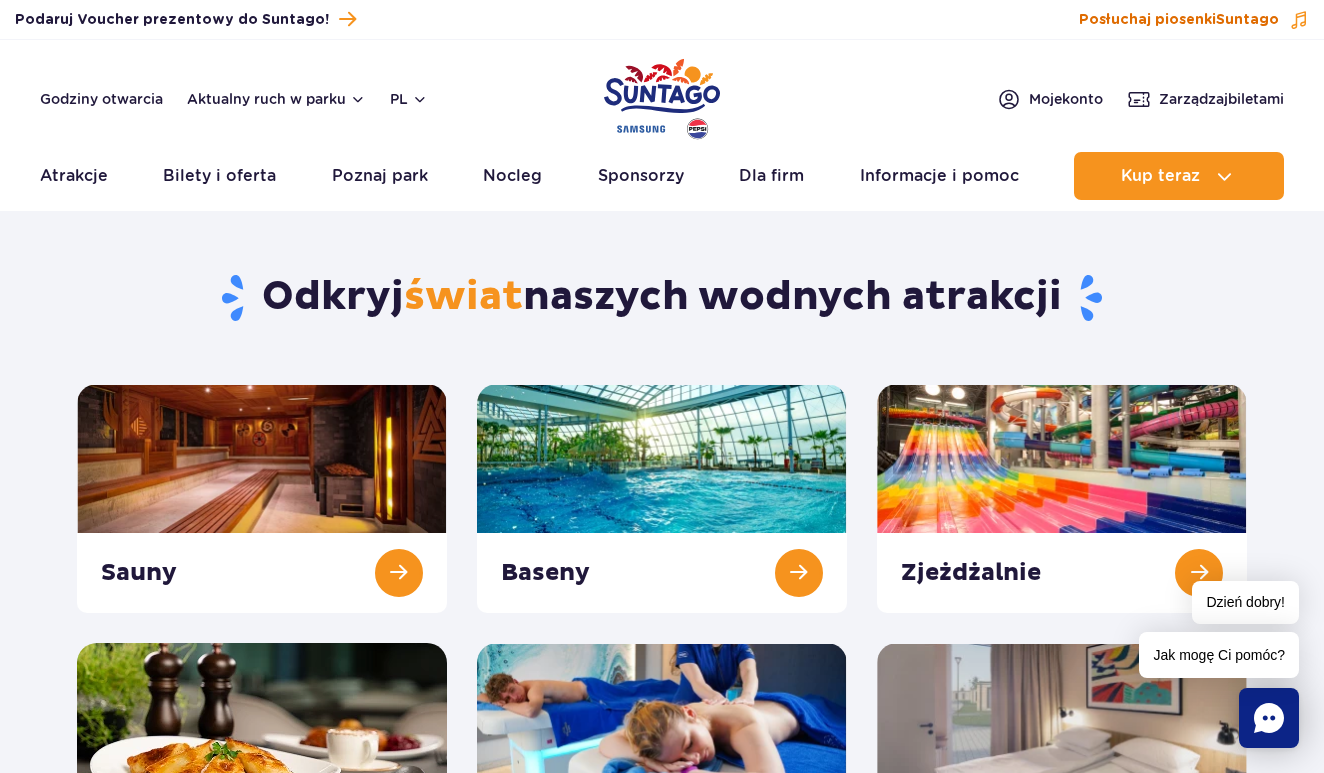click on "Suntago" at bounding box center (1247, 20) 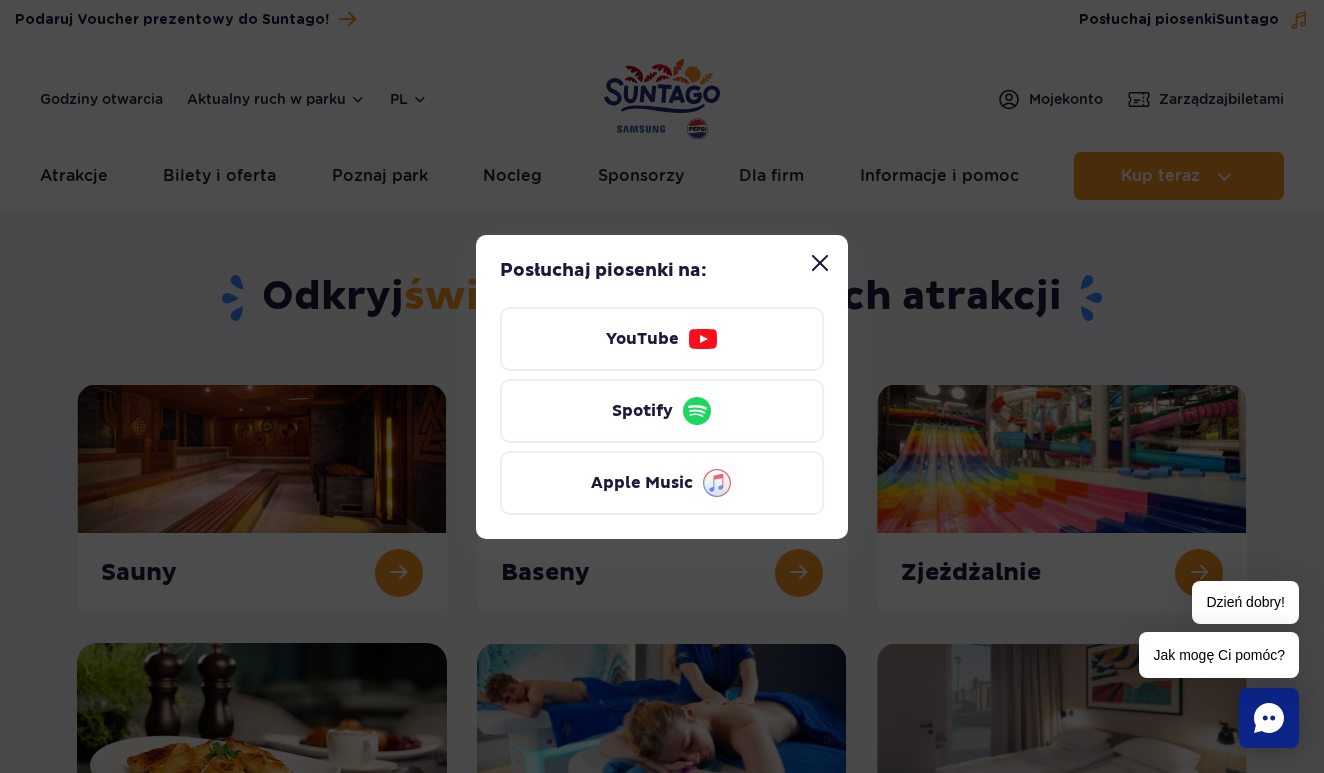click at bounding box center [820, 263] 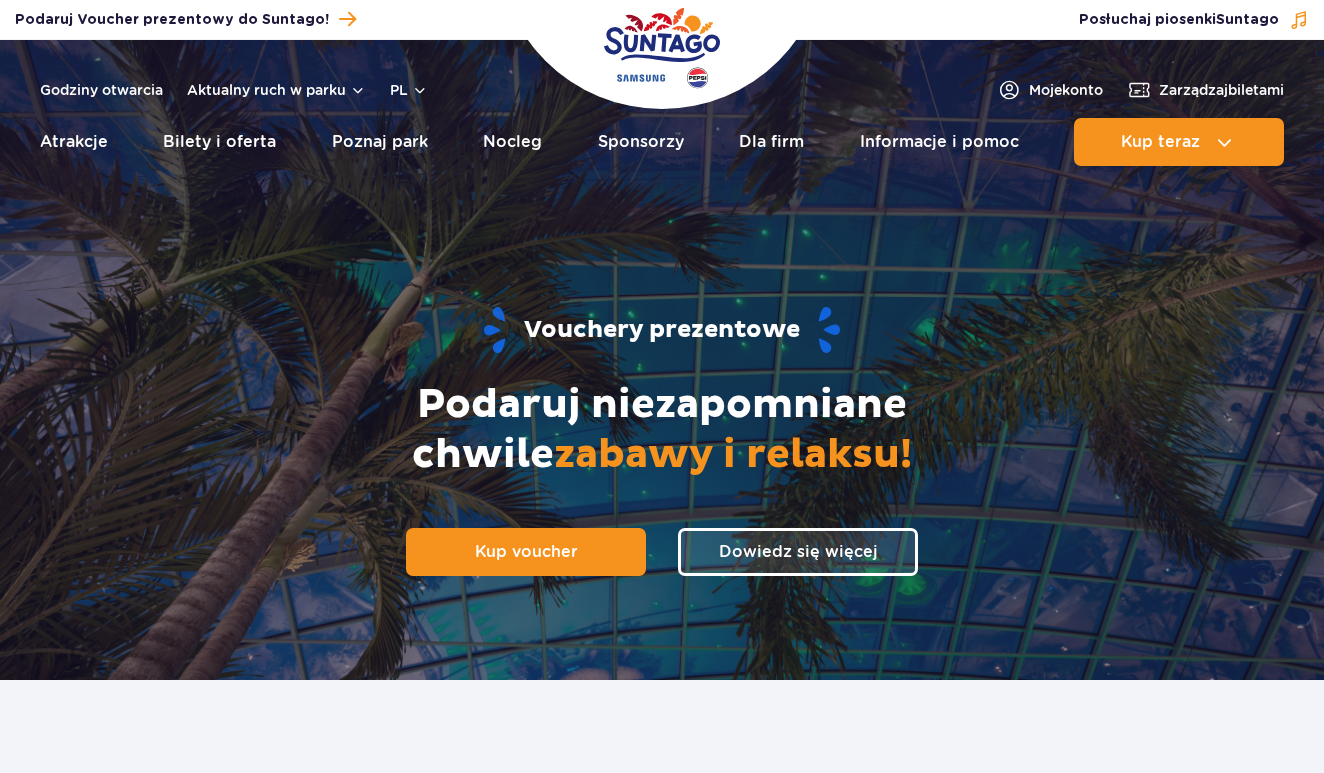 scroll, scrollTop: 0, scrollLeft: 0, axis: both 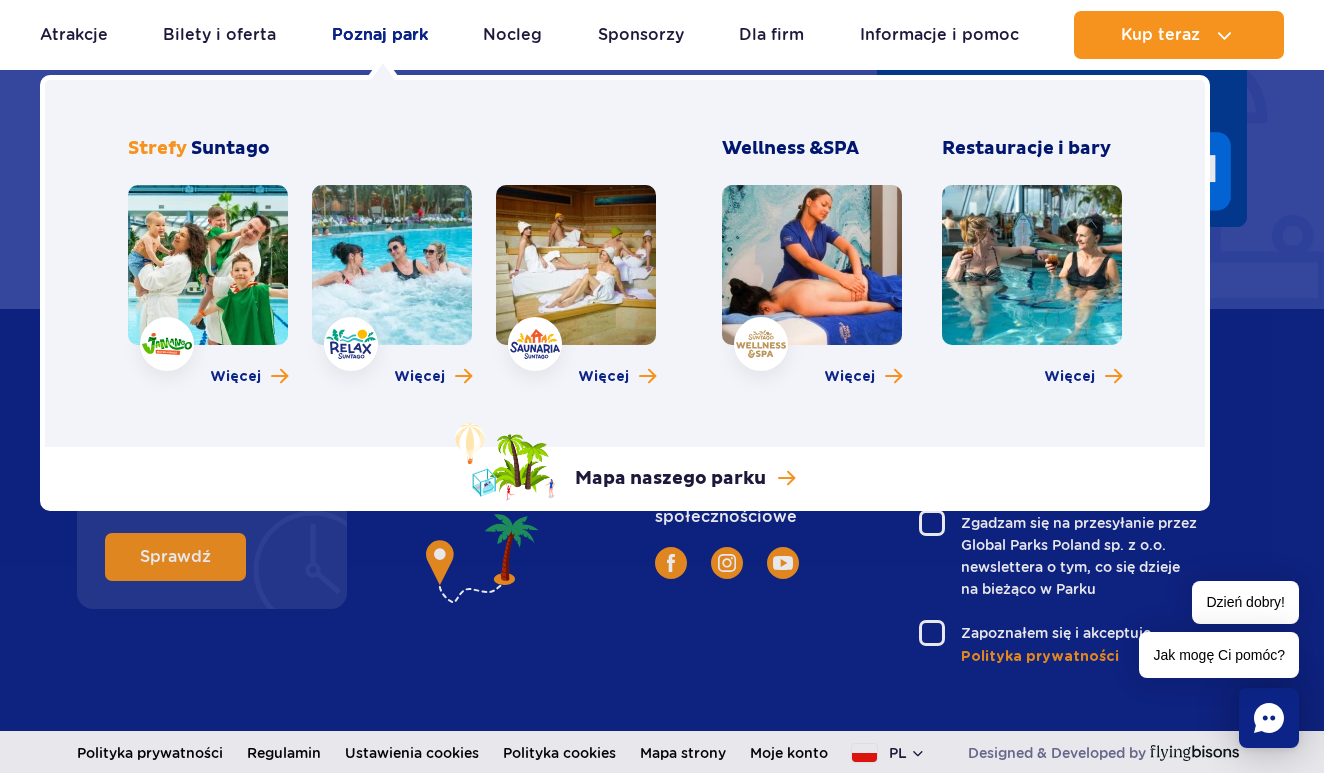 click on "Poznaj park" at bounding box center (380, 35) 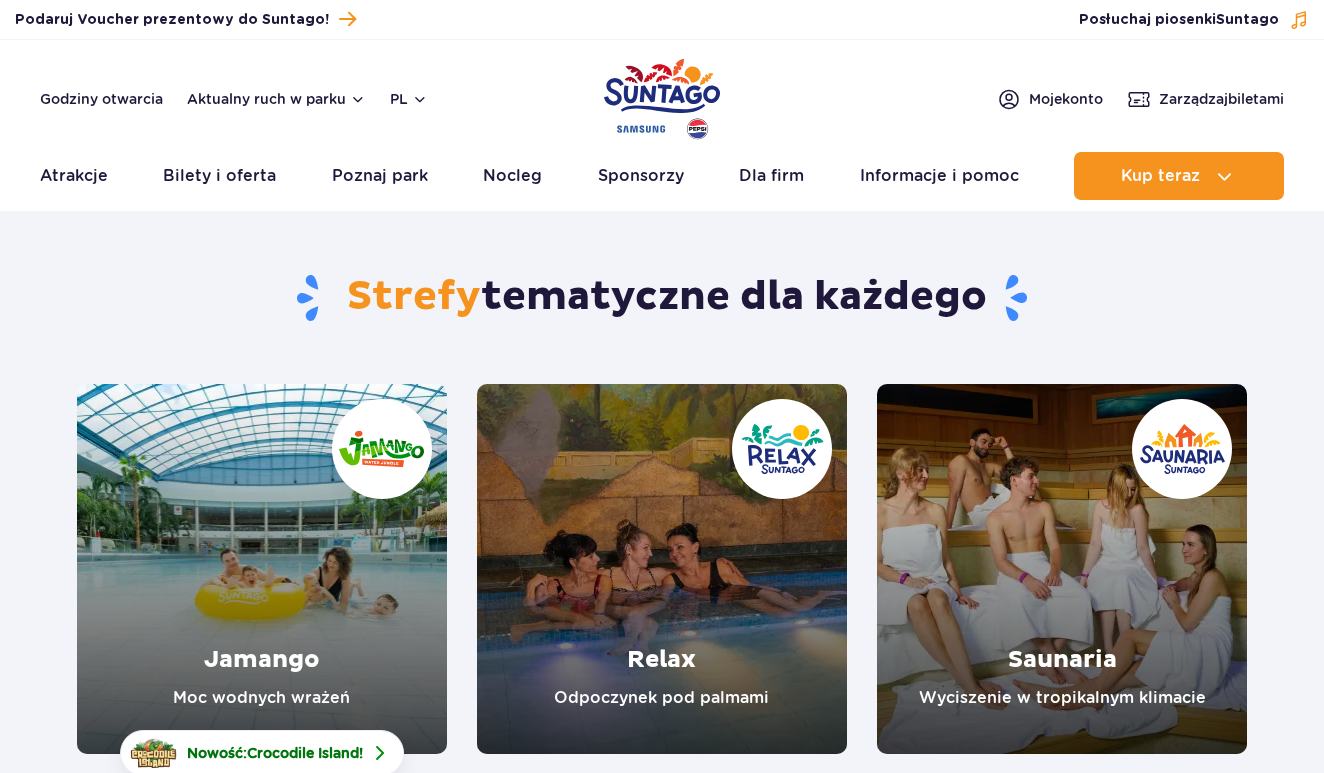 scroll, scrollTop: 0, scrollLeft: 0, axis: both 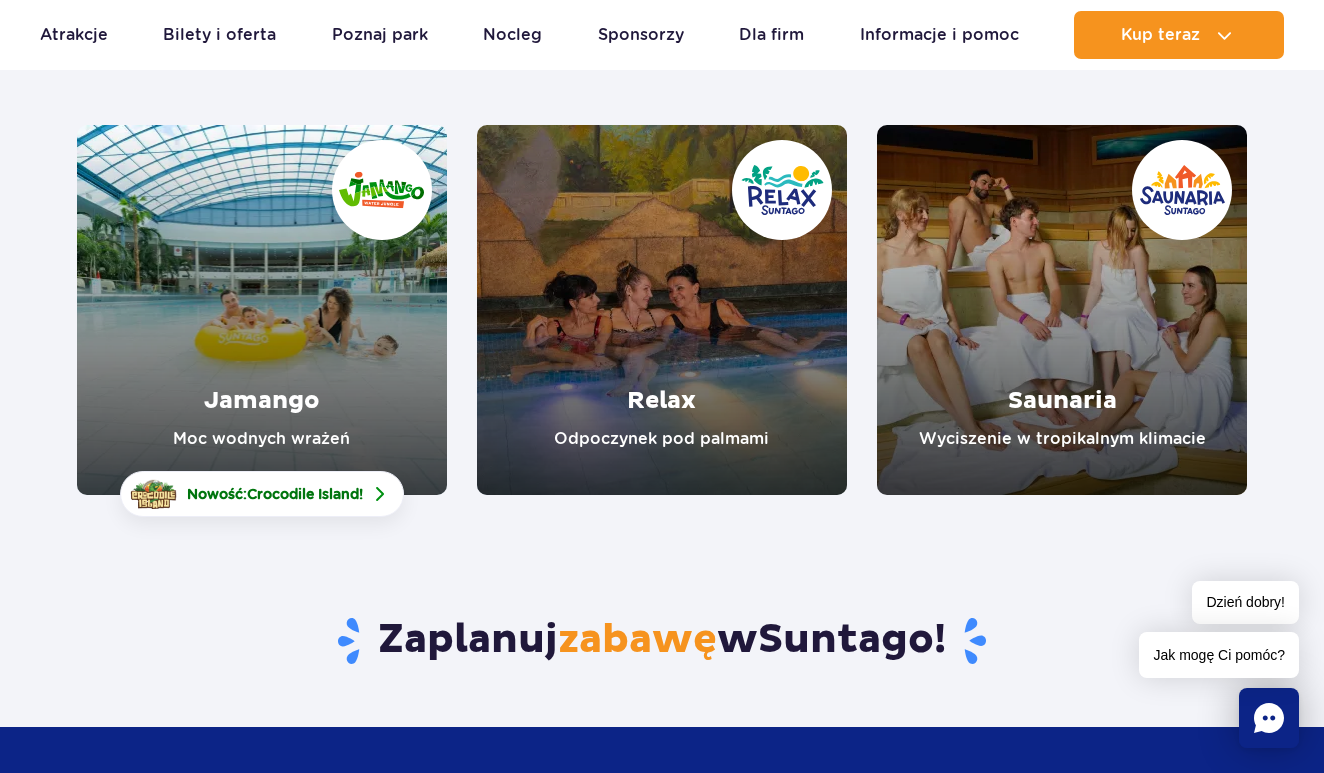click at bounding box center [662, 310] 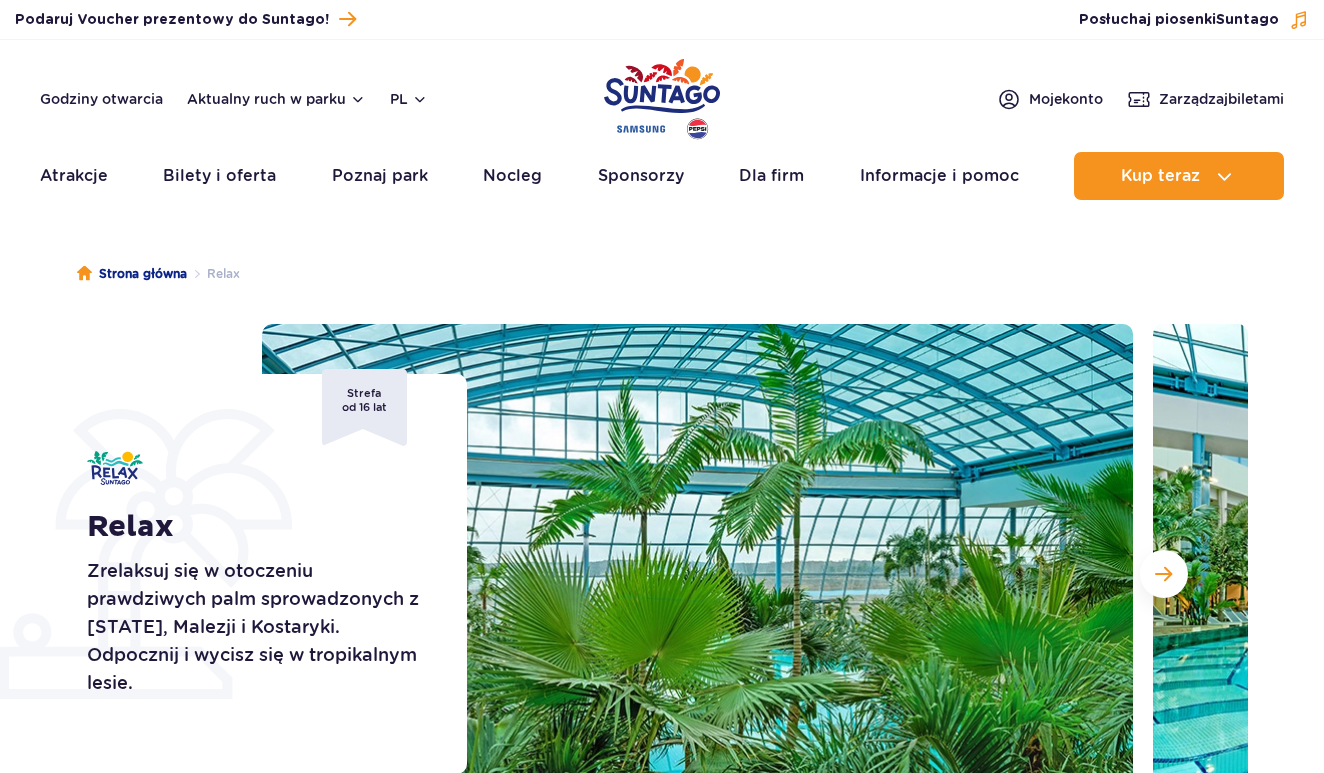 scroll, scrollTop: 0, scrollLeft: 0, axis: both 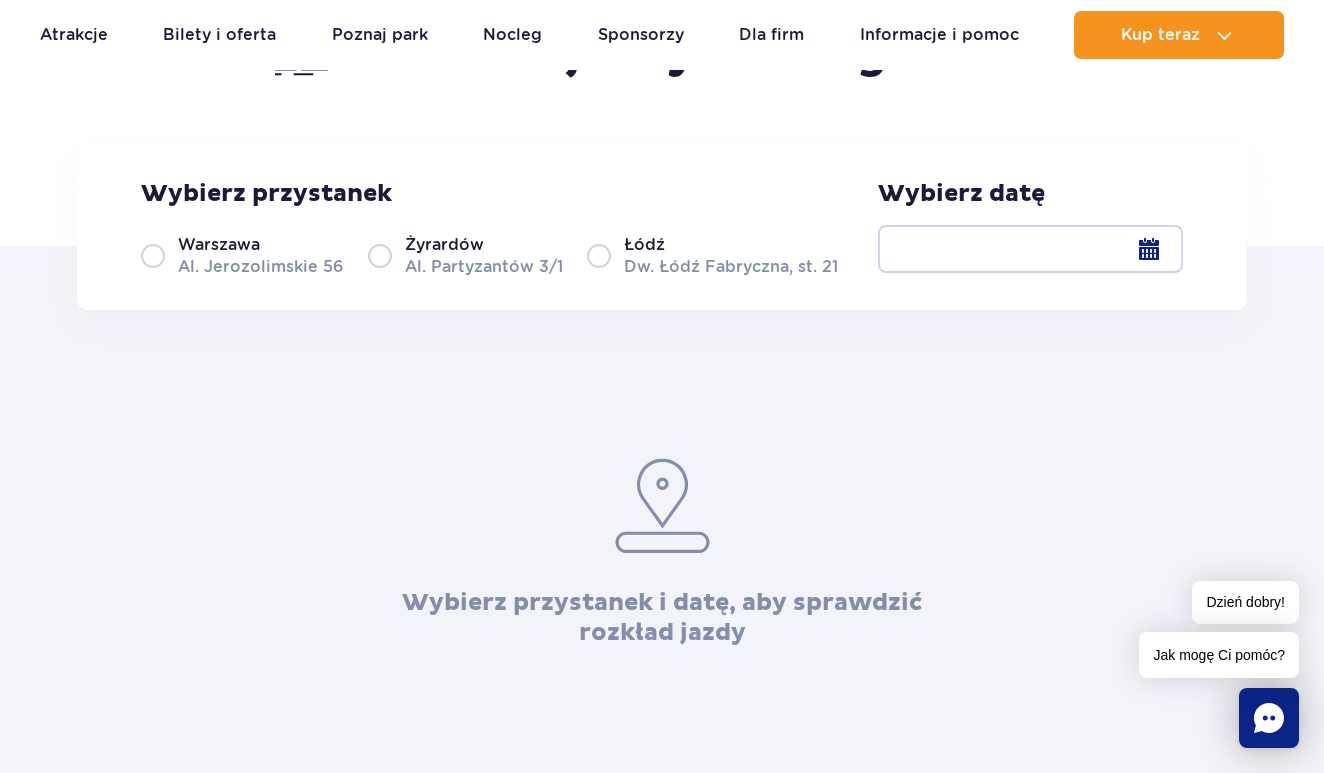 click on "[CITY] [STREET] [NUMBER]" at bounding box center (242, 255) 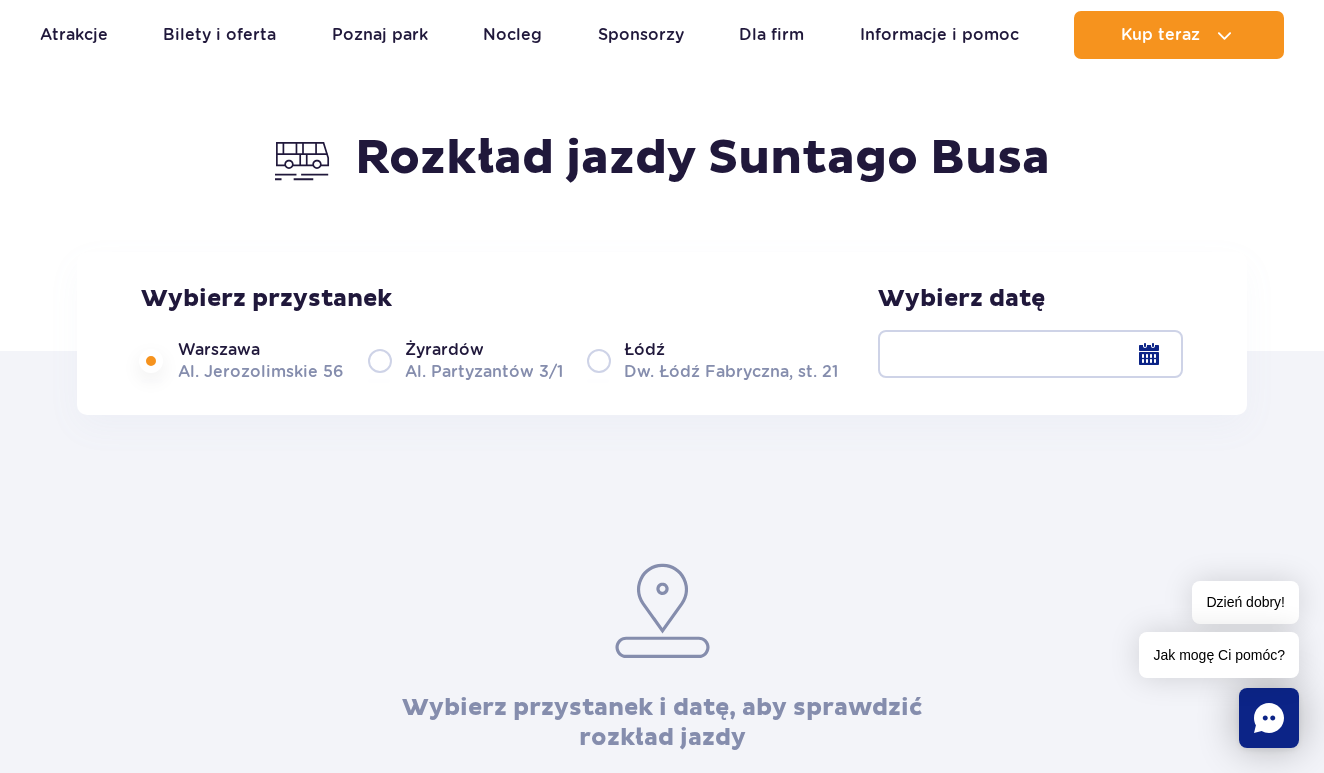 scroll, scrollTop: 75, scrollLeft: 0, axis: vertical 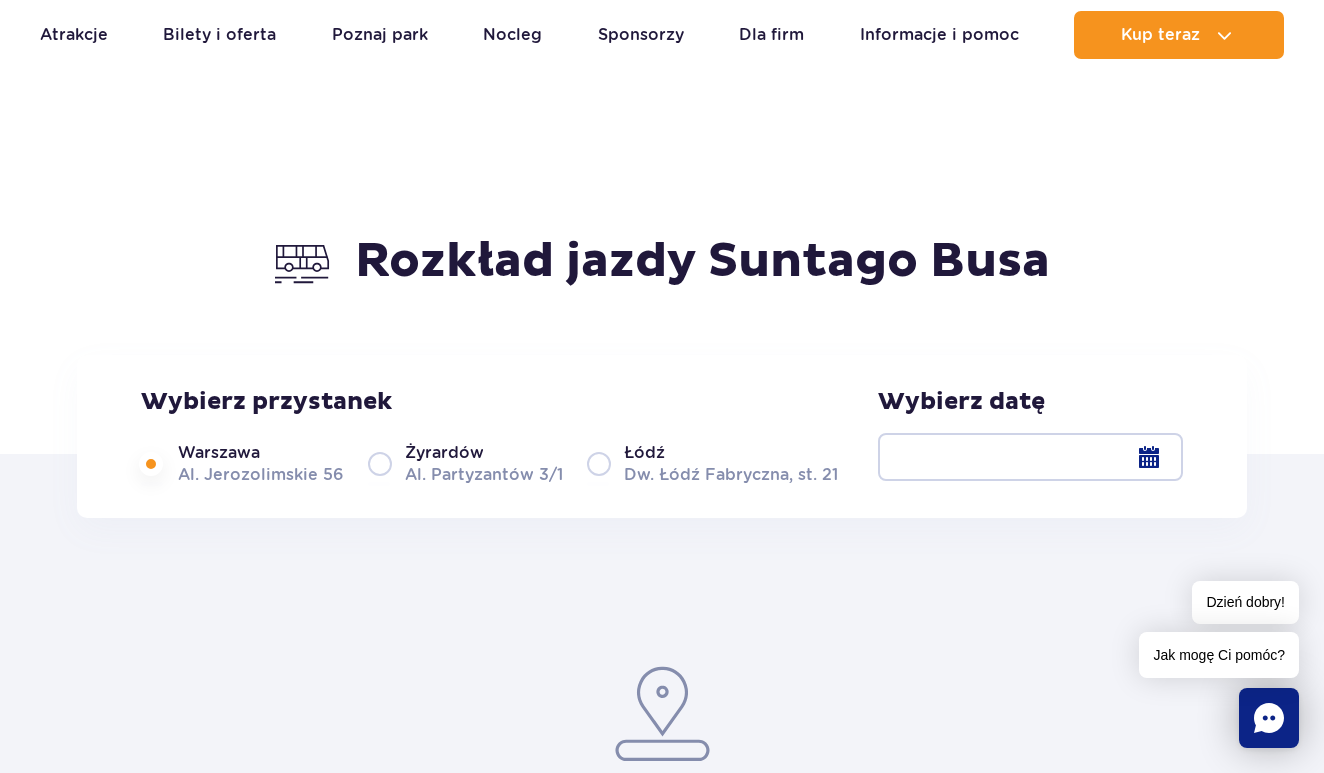 click at bounding box center (1030, 457) 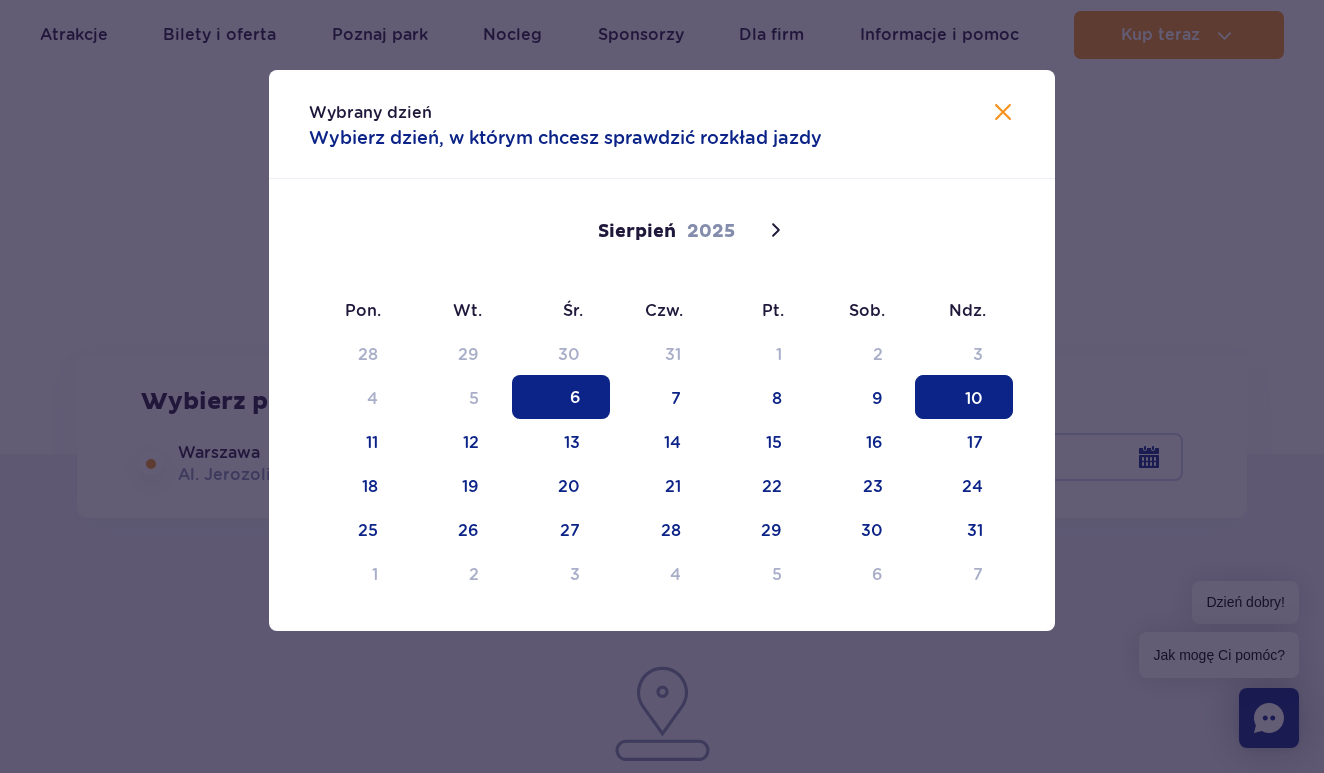 click on "10" at bounding box center [964, 397] 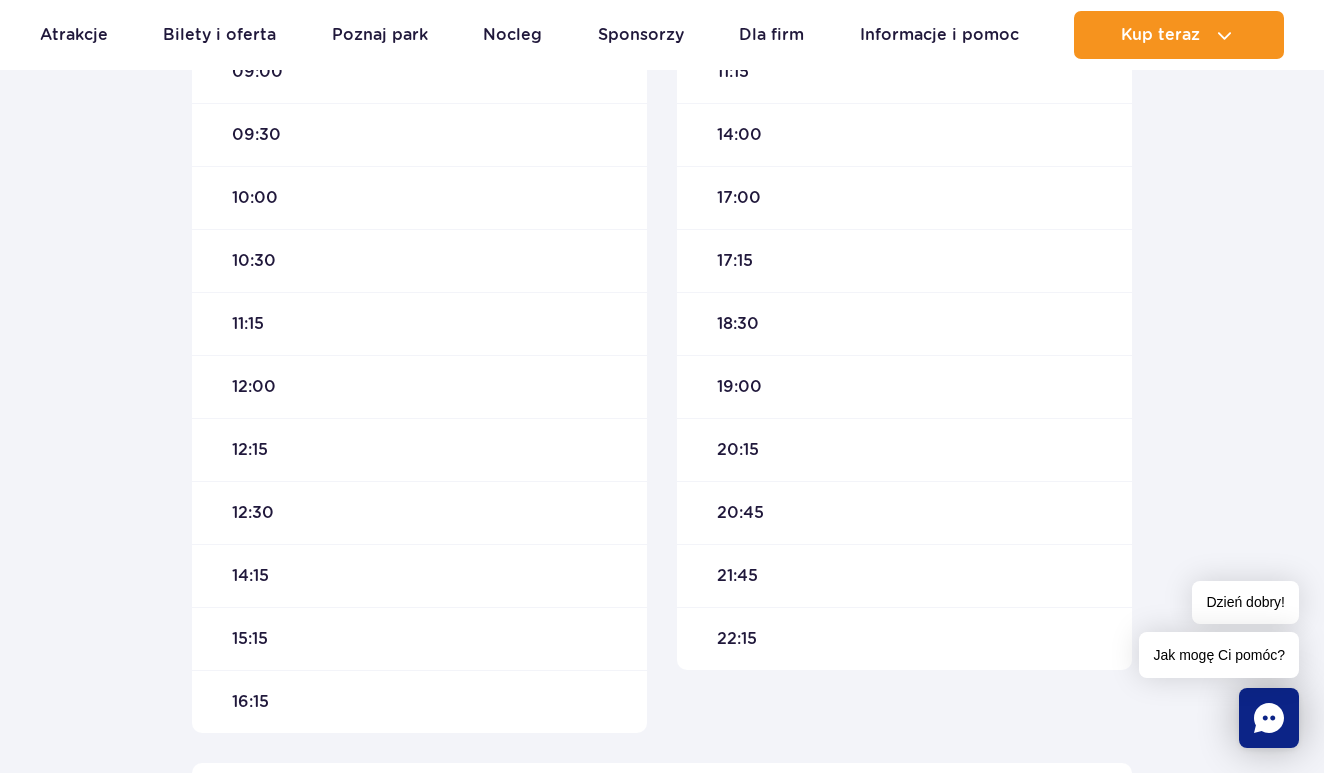 scroll, scrollTop: 888, scrollLeft: 0, axis: vertical 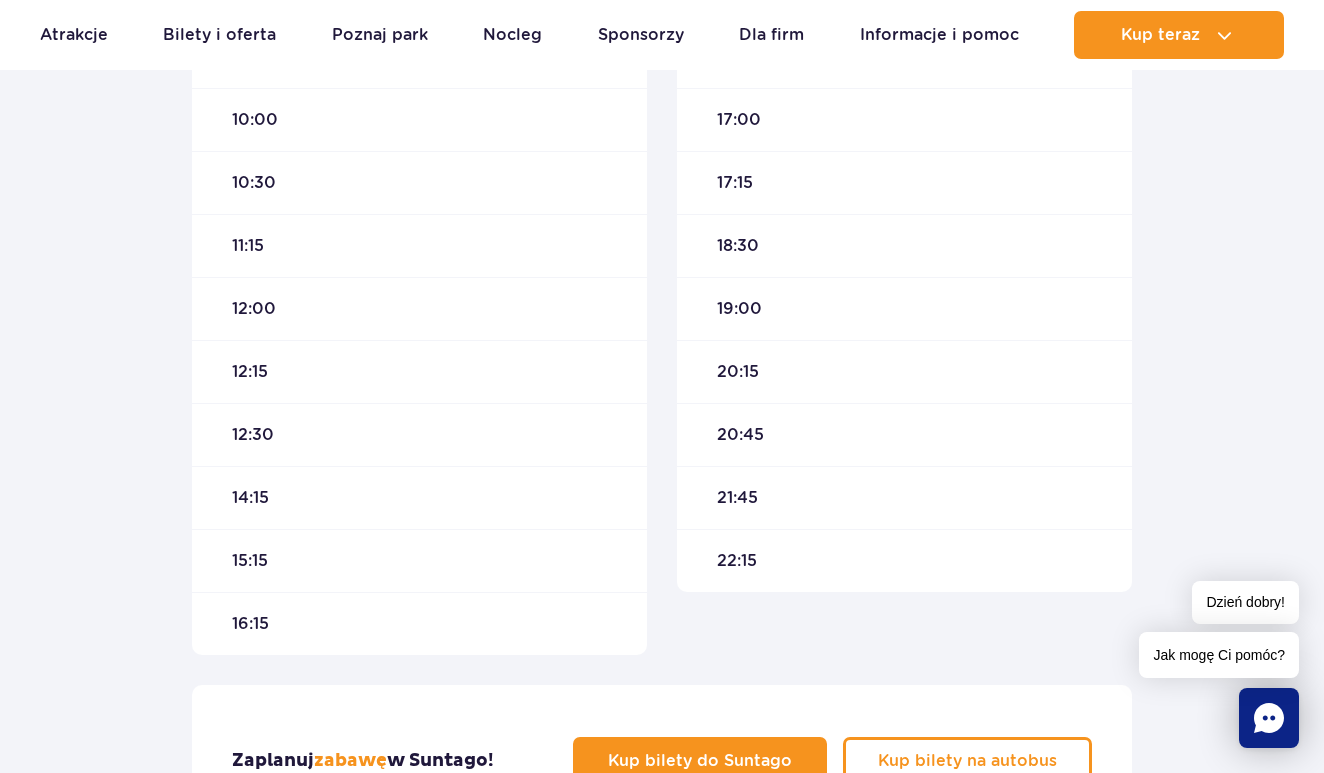 click on "21:45" at bounding box center [737, 498] 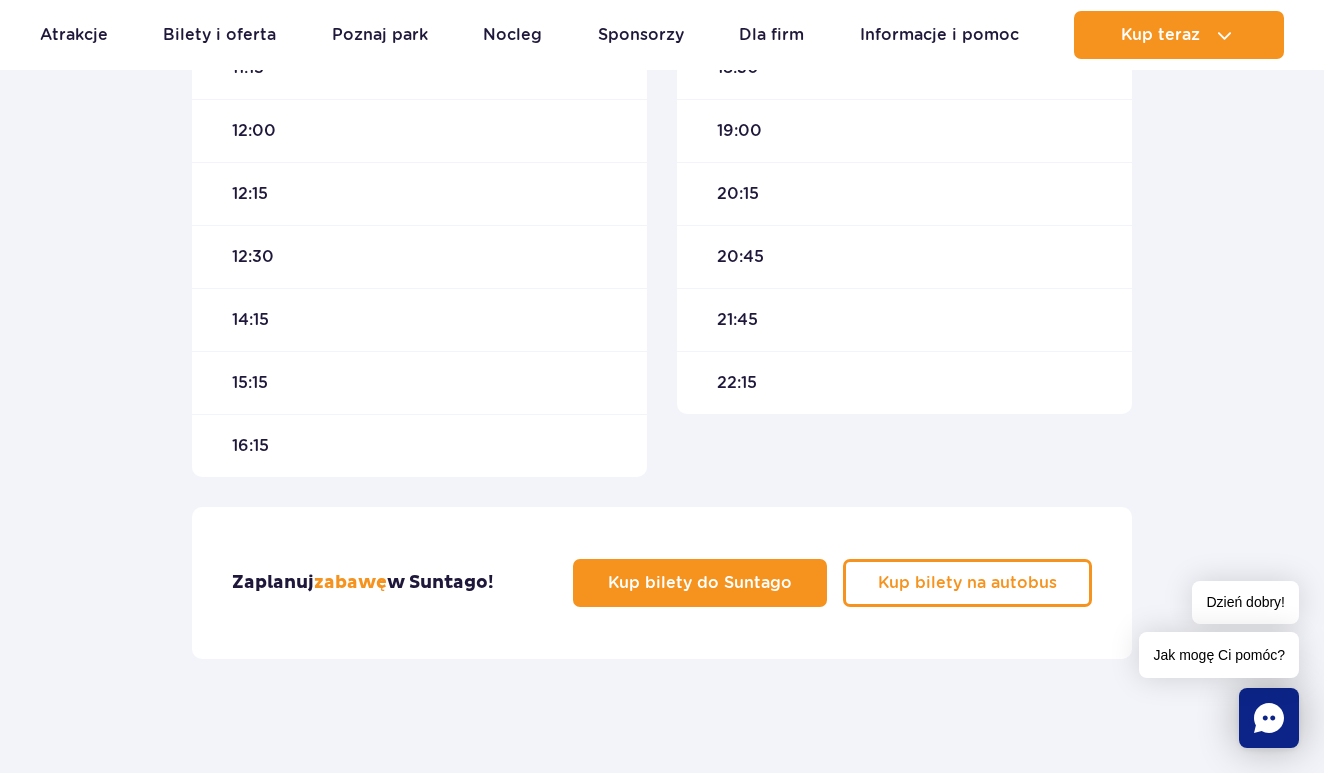 scroll, scrollTop: 1261, scrollLeft: 0, axis: vertical 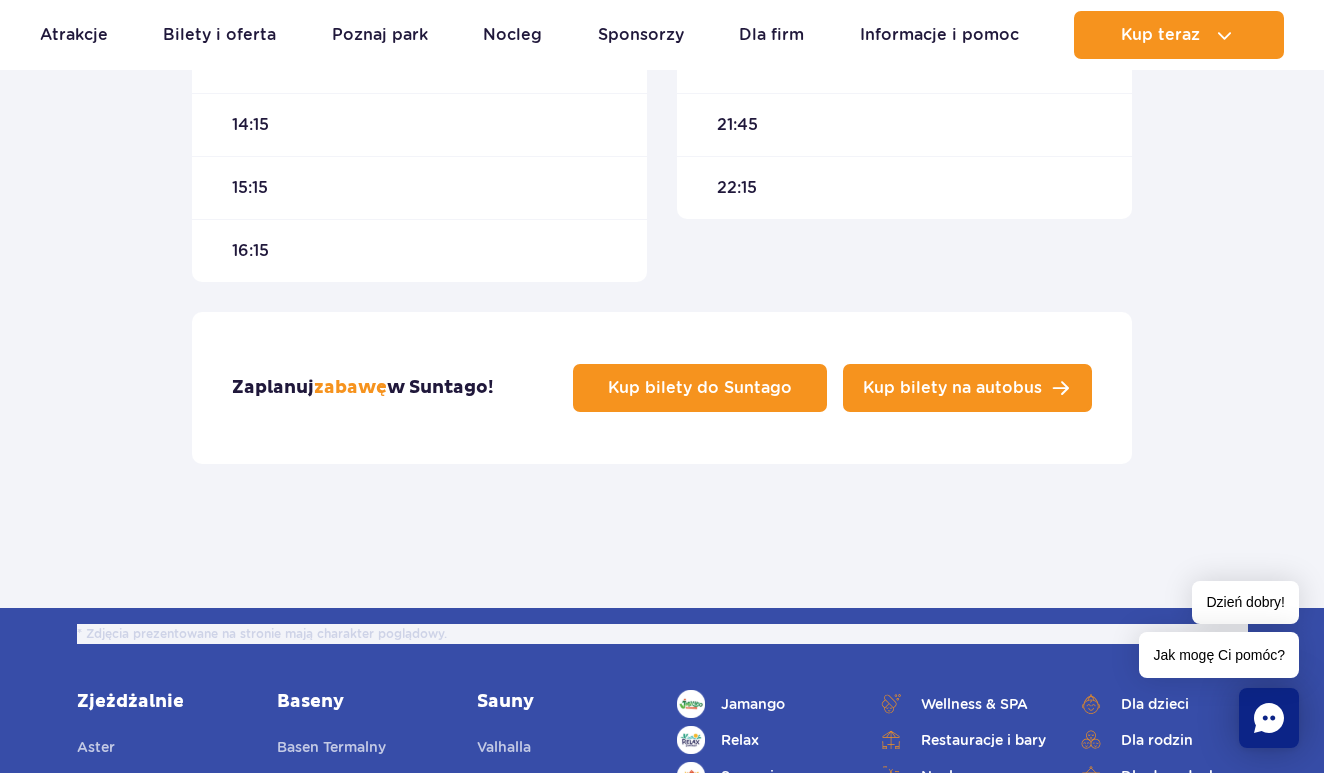 click on "Kup bilety na autobus" at bounding box center (952, 388) 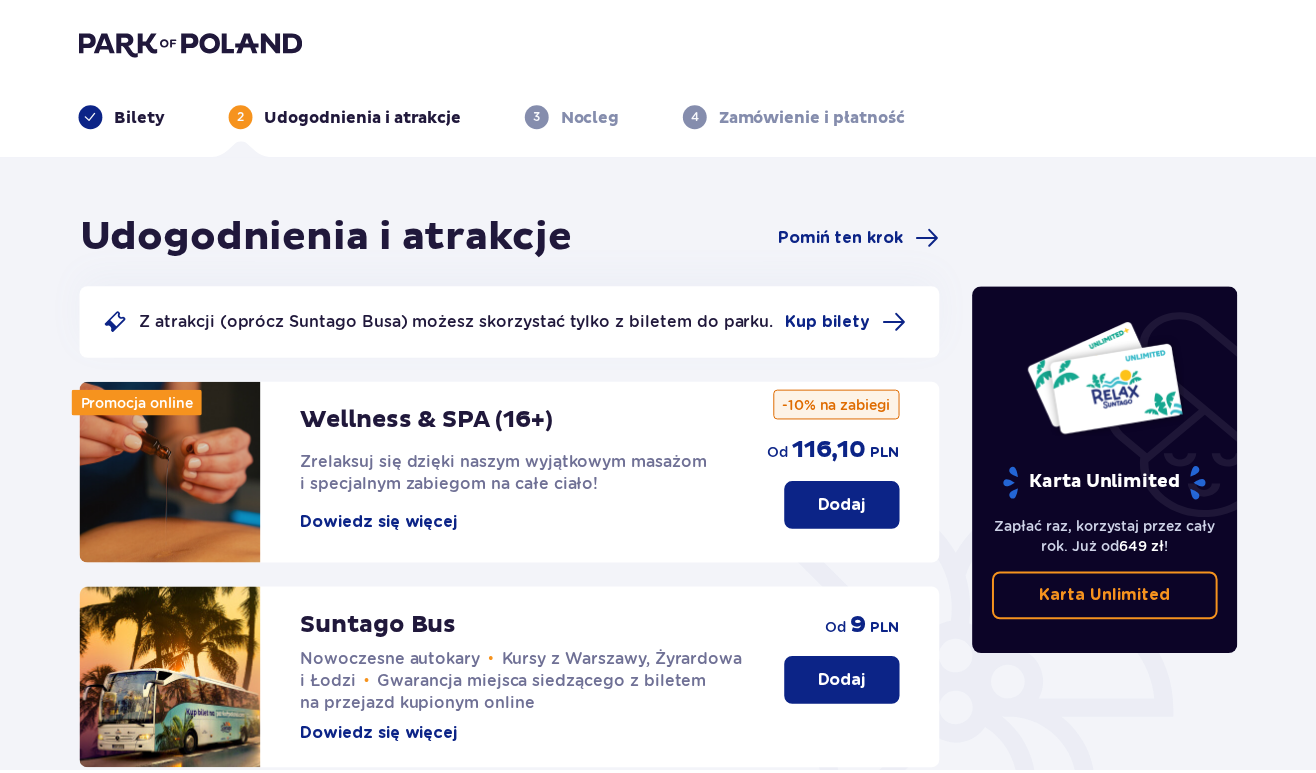 scroll, scrollTop: 0, scrollLeft: 0, axis: both 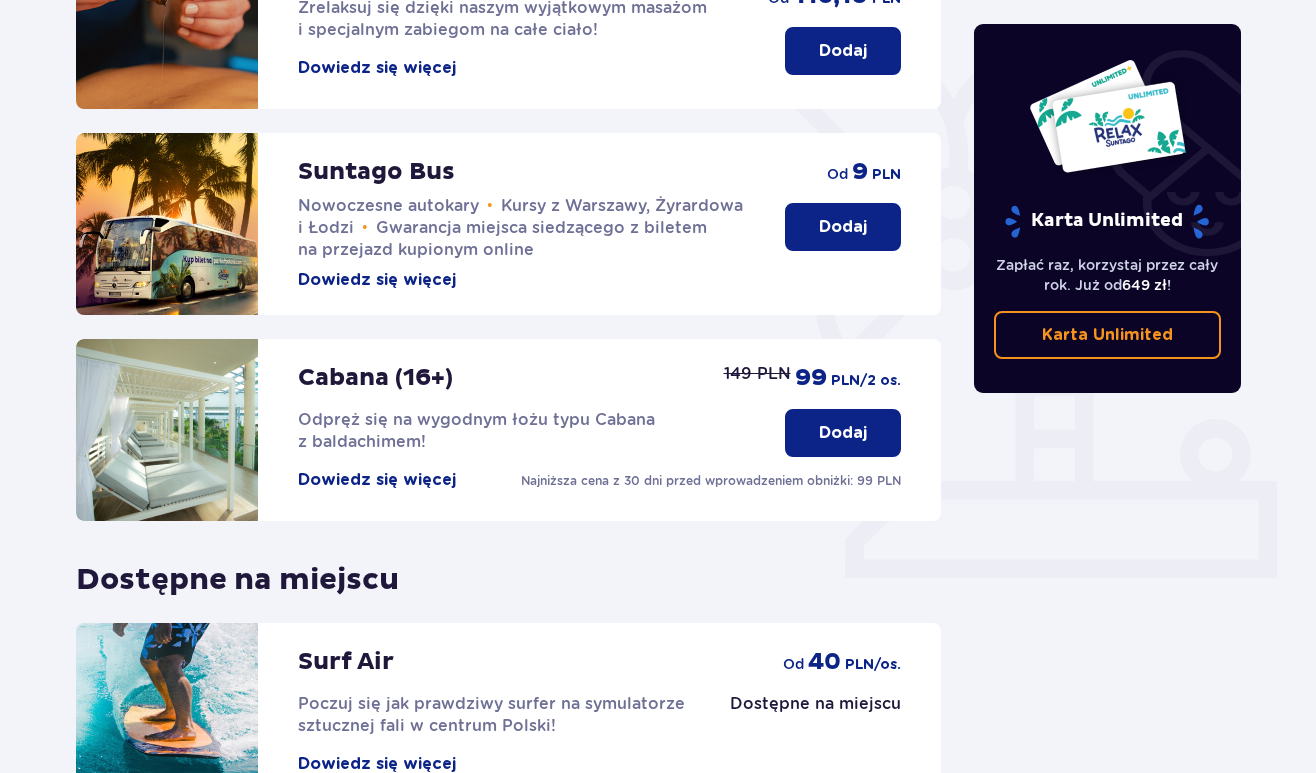 click on "Dodaj" at bounding box center [843, 227] 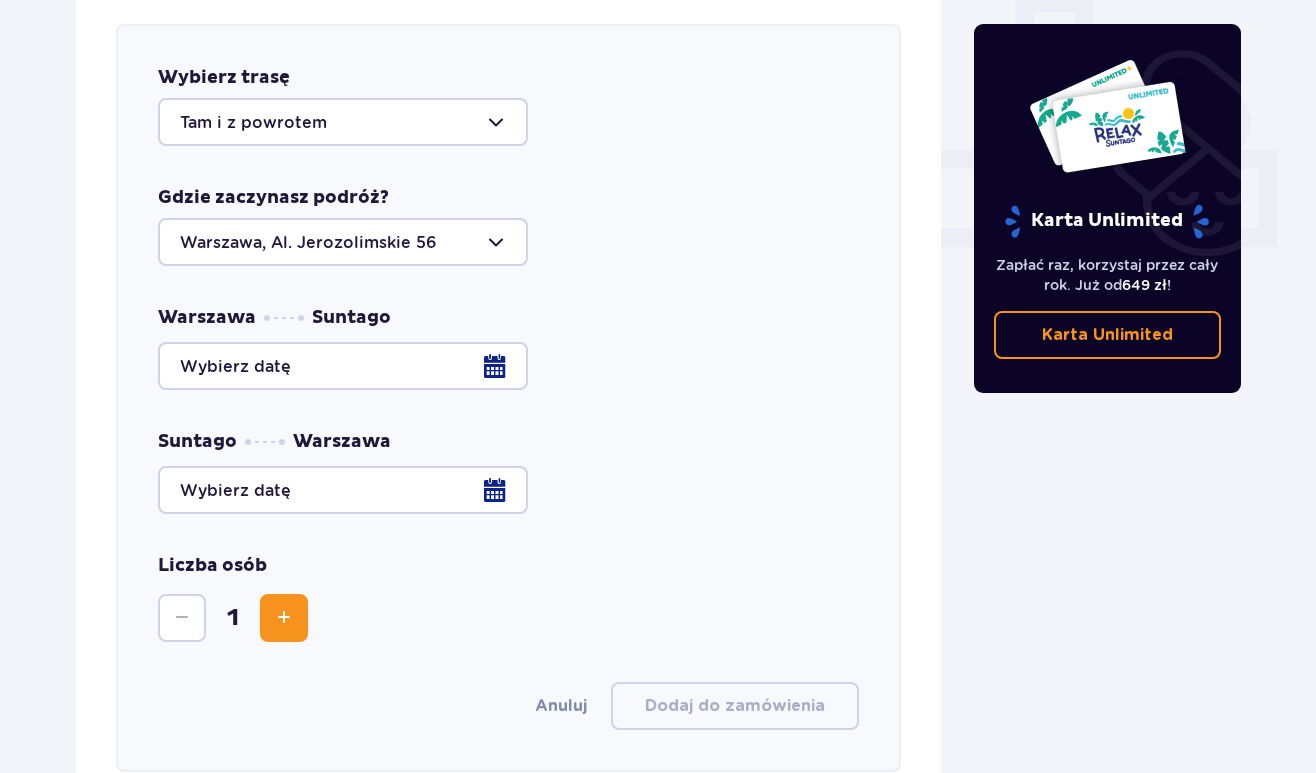 scroll, scrollTop: 758, scrollLeft: 0, axis: vertical 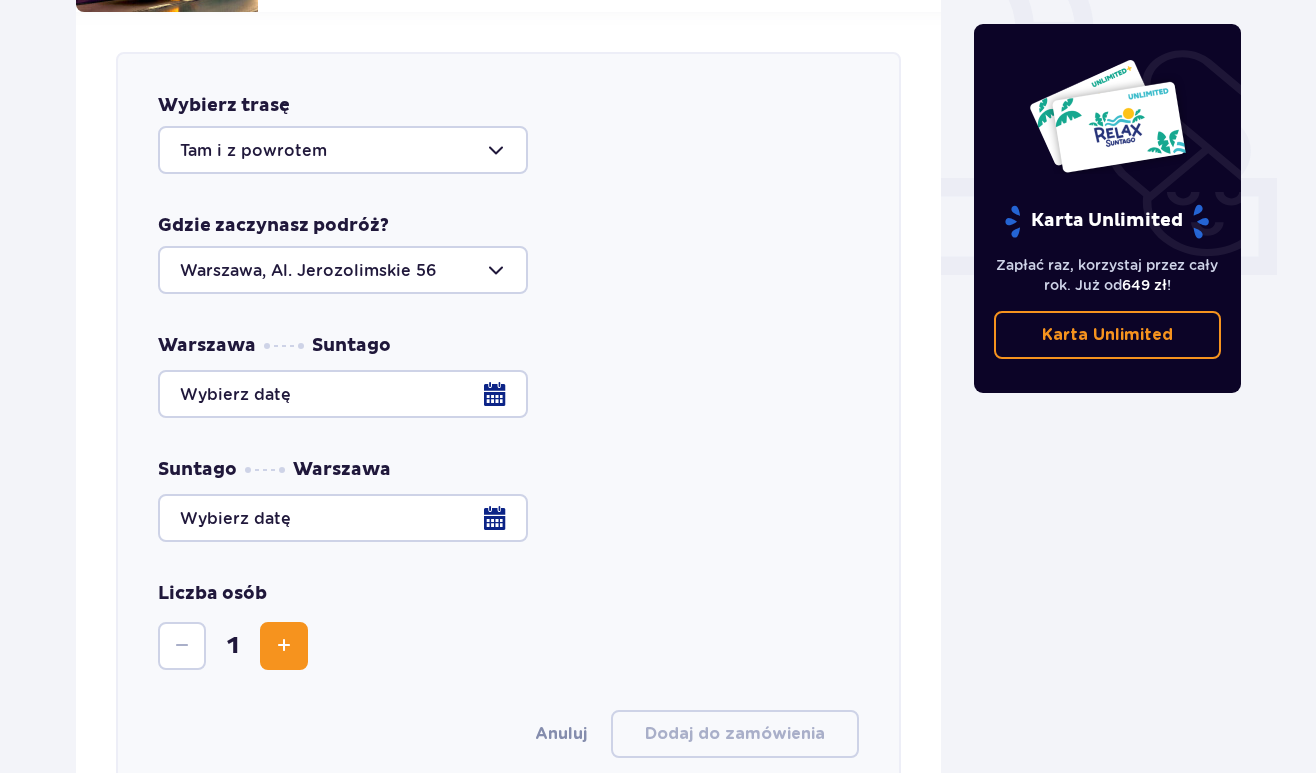 click at bounding box center (343, 150) 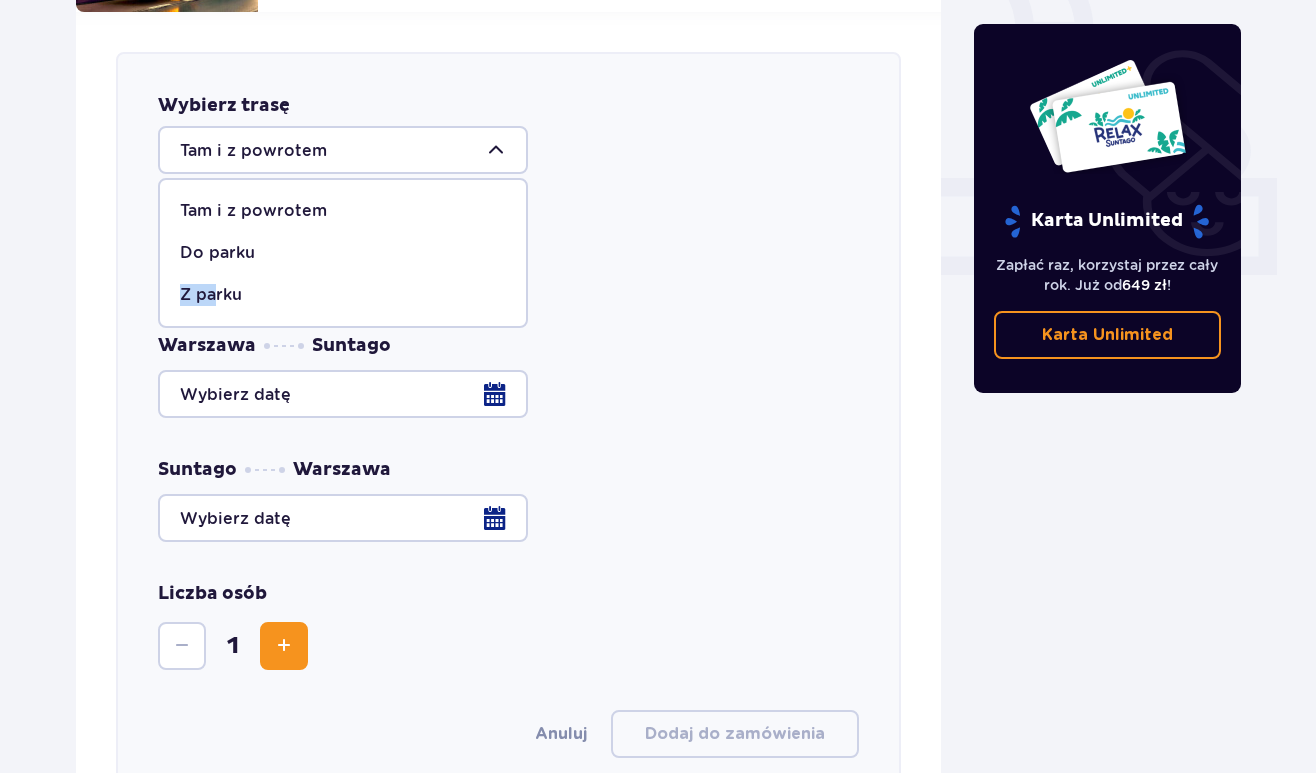 click on "Z parku" at bounding box center (343, 295) 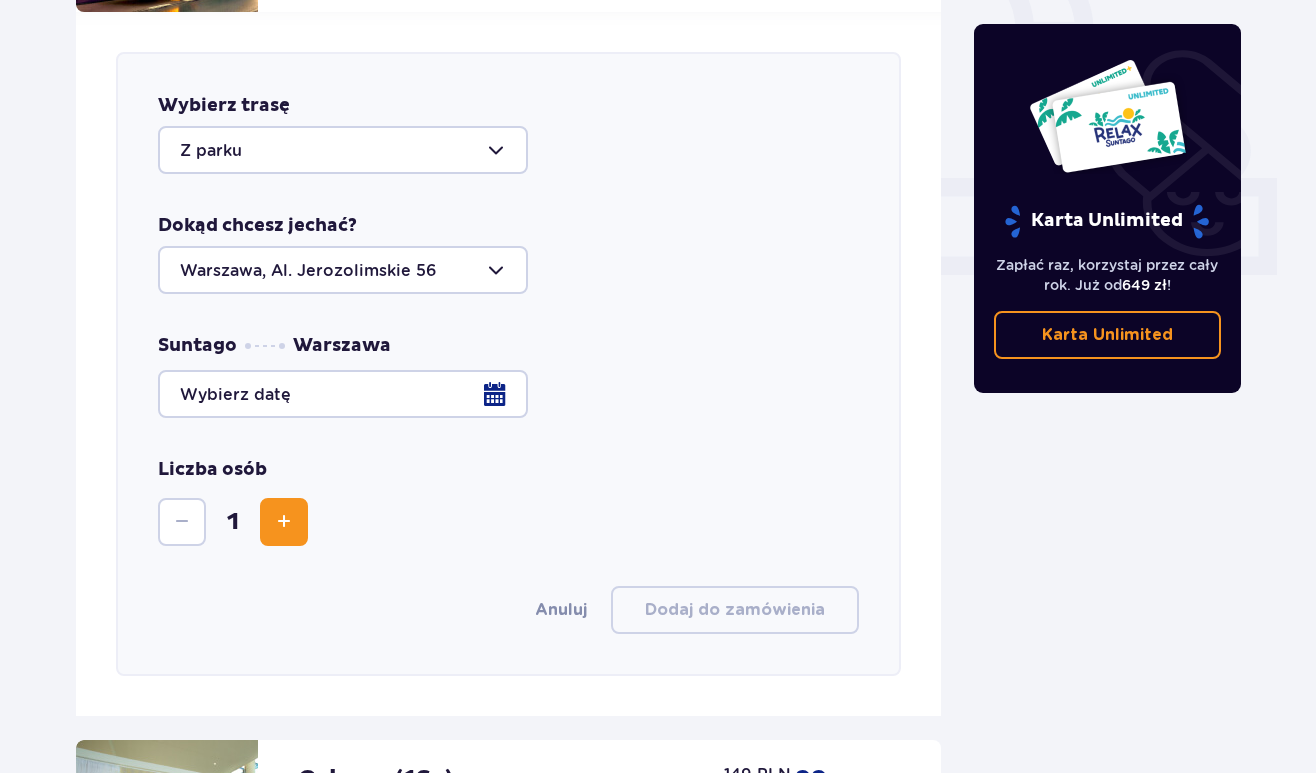 click at bounding box center (343, 270) 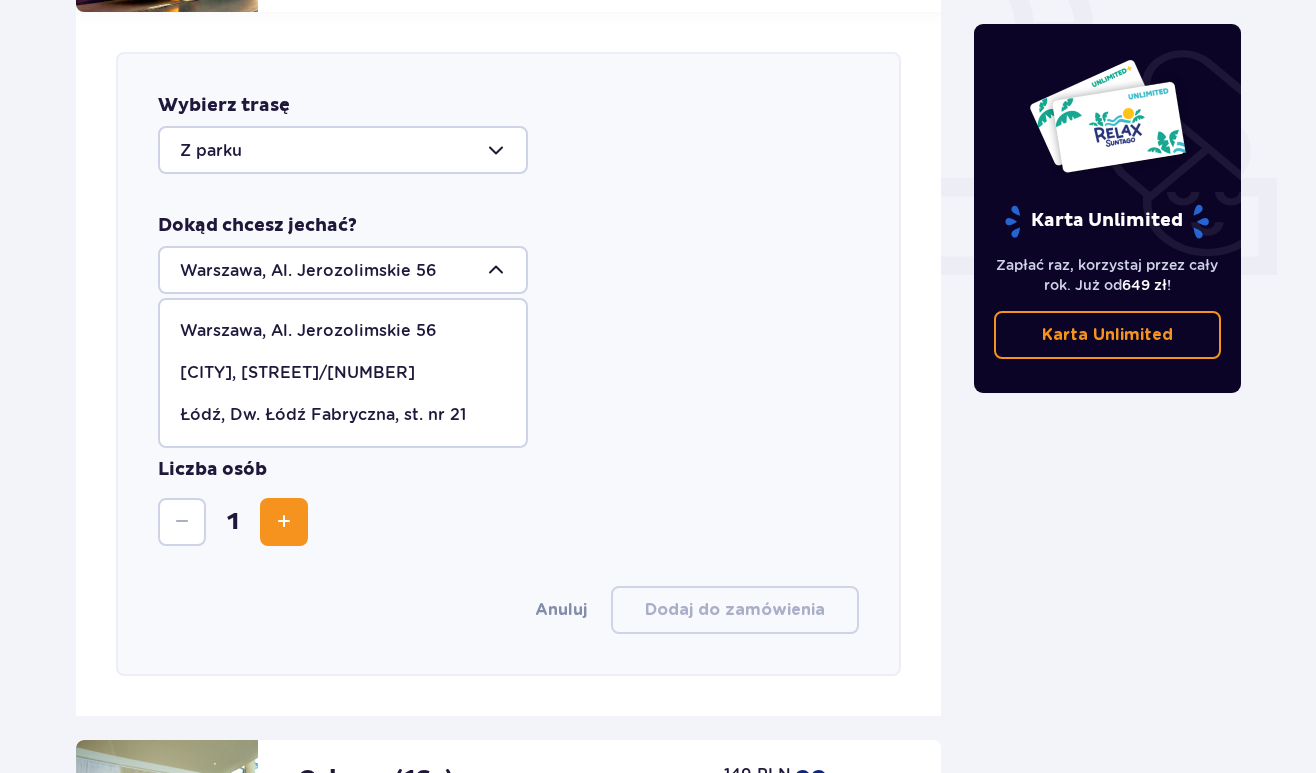 click at bounding box center [343, 270] 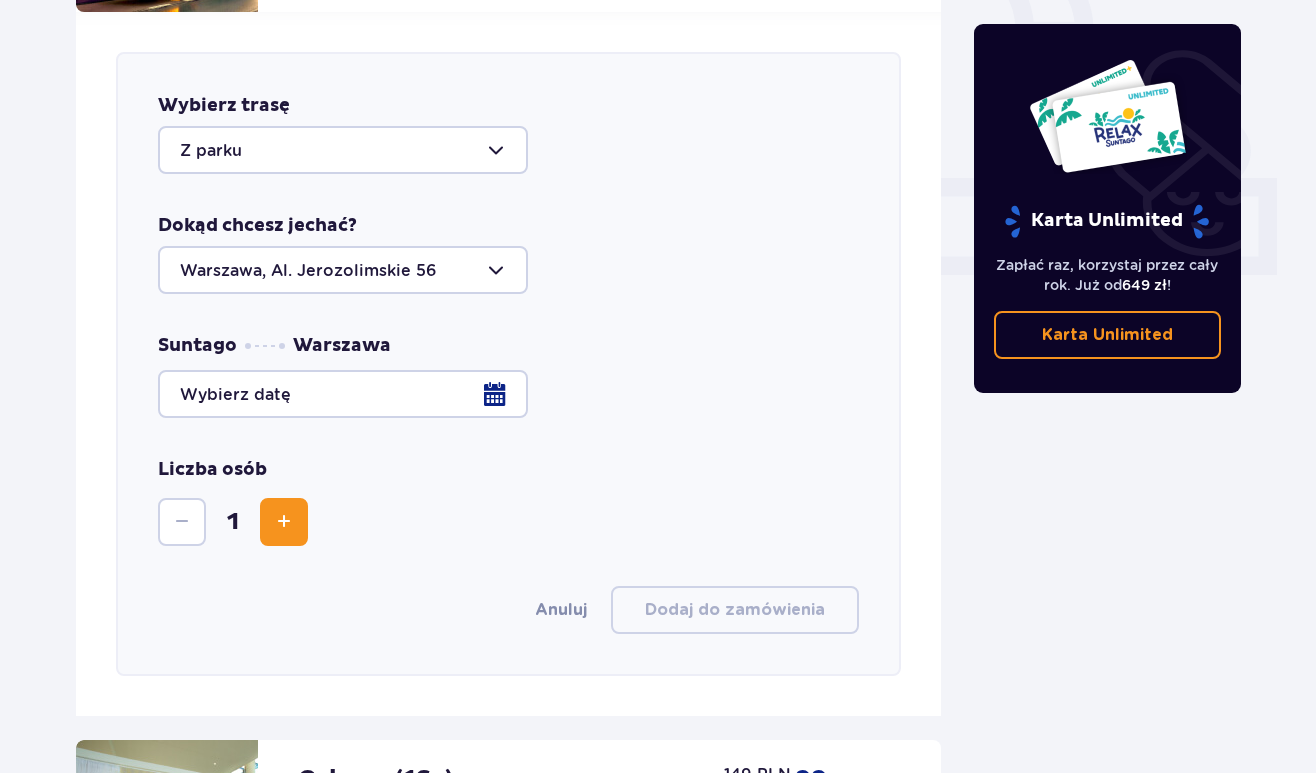 click at bounding box center [343, 270] 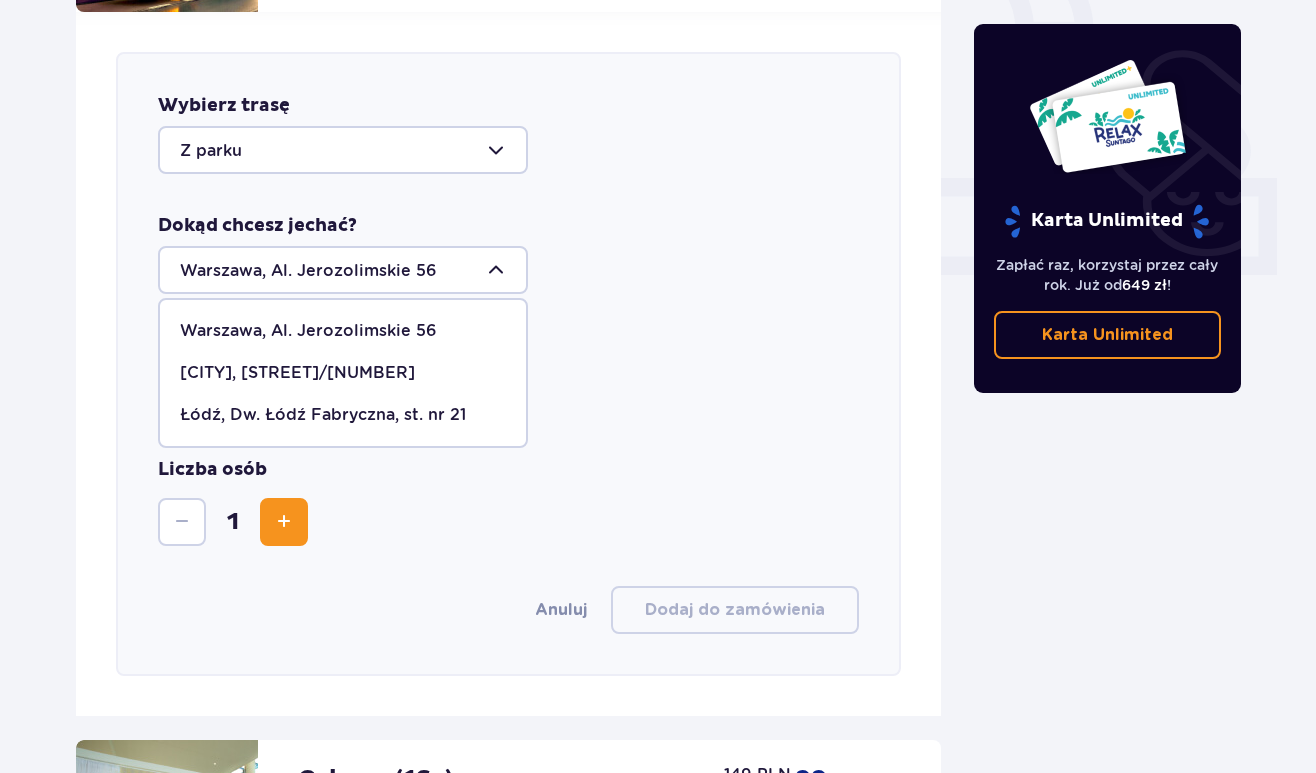 click at bounding box center (343, 270) 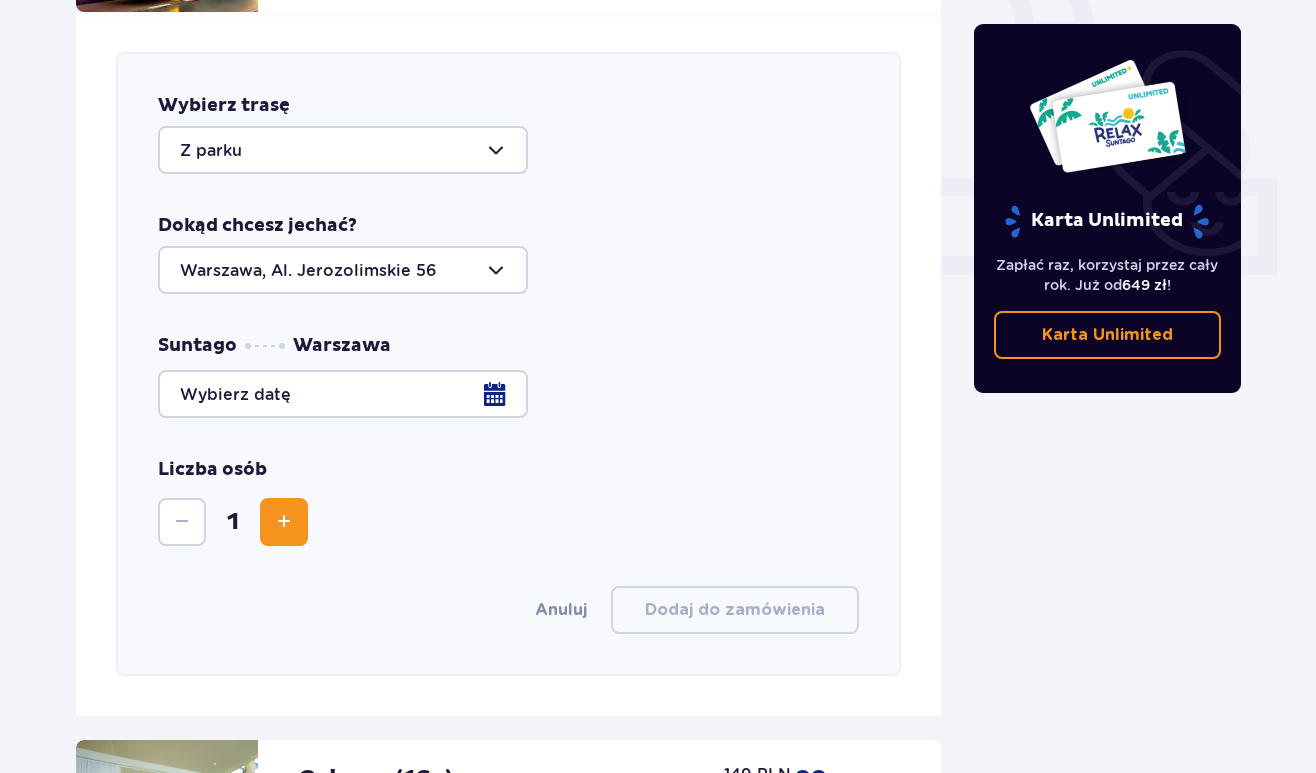 click on "Wybierz trasę Z parku Dokąd chcesz jechać? [CITY], [STREET] Liczba osób 1 Anuluj Dodaj do zamówienia" at bounding box center (508, 364) 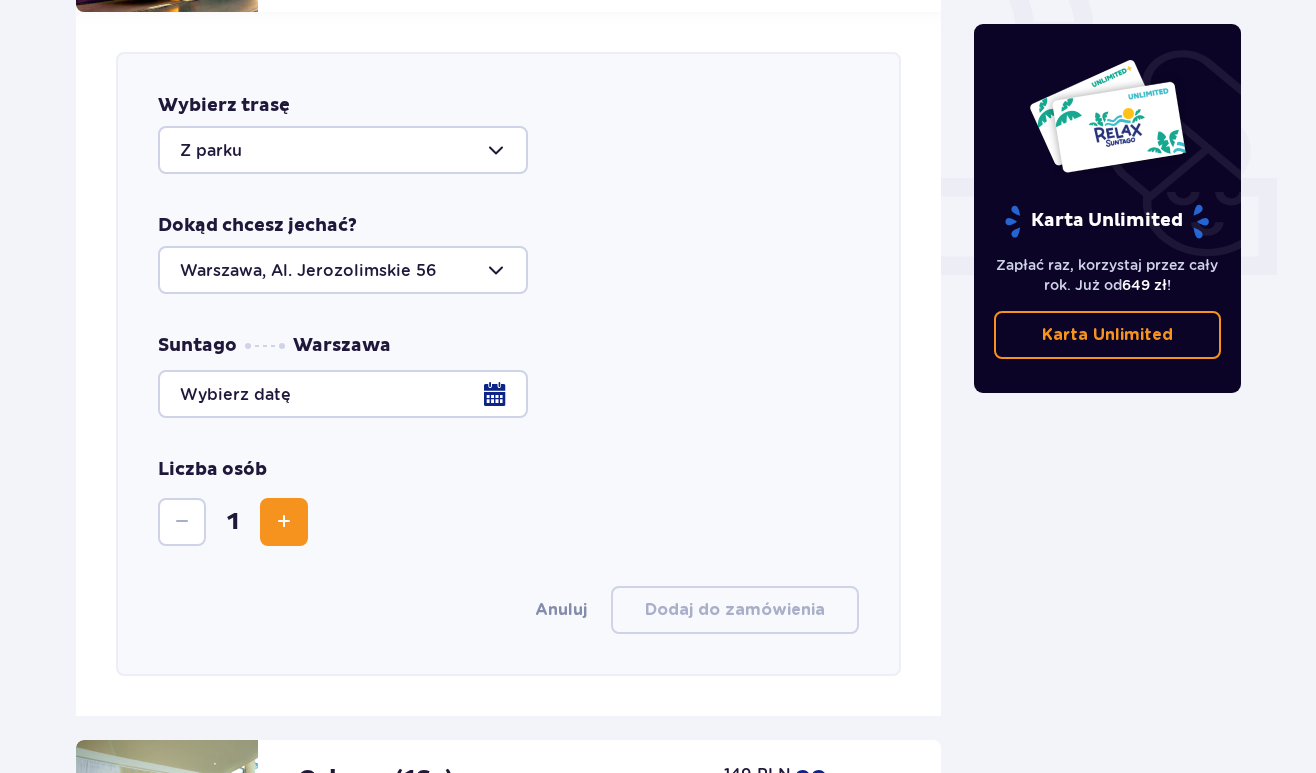 click at bounding box center (508, 394) 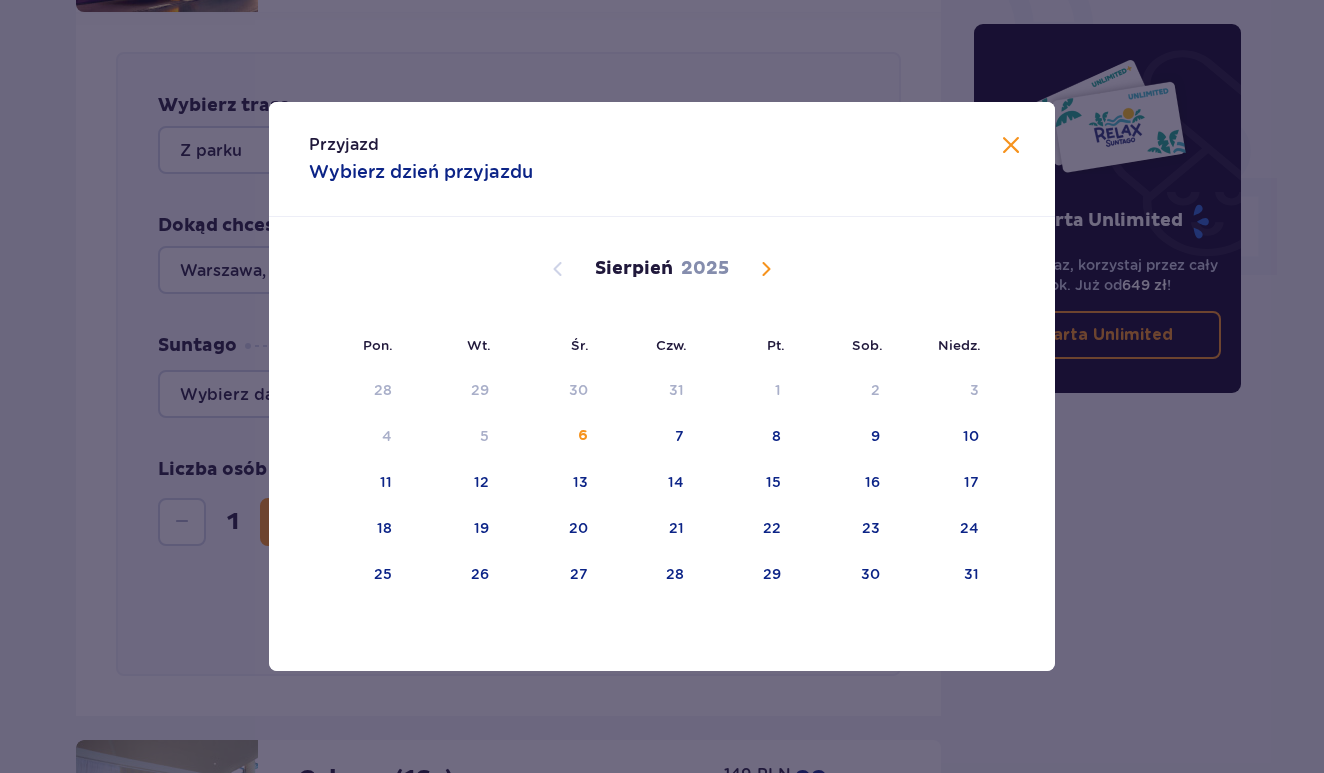 click on "Przyjazd Wybierz dzień przyjazdu Pon. Wt. Śr. Czw. Pt. Sob. Niedz. Lipiec [YEAR] [DAY] 1 2 3 4 5 6 7 8 9 10 11 12 13 14 15 16 17 18 19 20 21 22 23 24 25 26 27 28 29 30 31 1 2 3 Sierpień [YEAR] 28 29 30 31 1 2 3 4 5 6 7 8 9 10 11 12 13 14 15 16 17 18 19 20 21 22 23 24 25 26 27 28 29 30 31 Wrzesień [YEAR] 1 2 3 4 5 6 7 8 9 10 11 12 13 14 15 16 17 18 19 20 21 22 23 24 25 26 27 28 29 30 1 2 3 4 5" at bounding box center [662, 386] 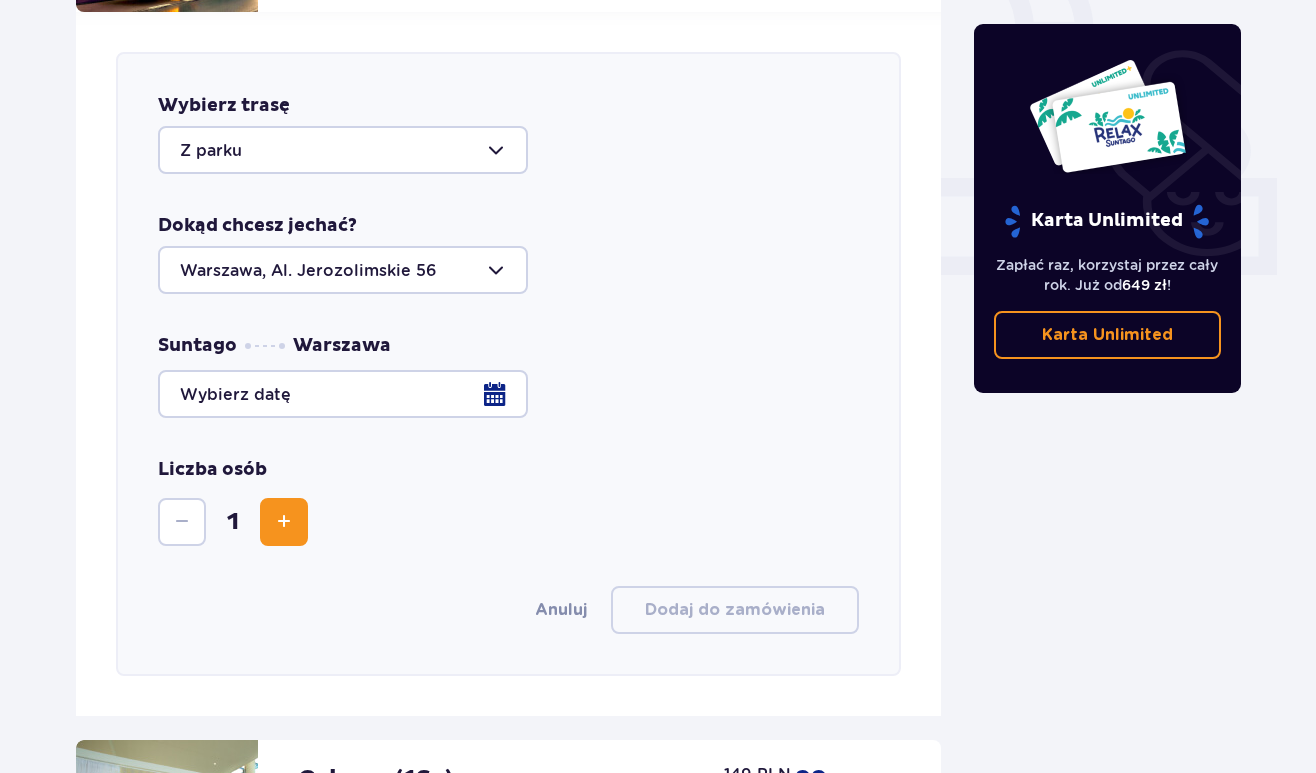 click at bounding box center [508, 394] 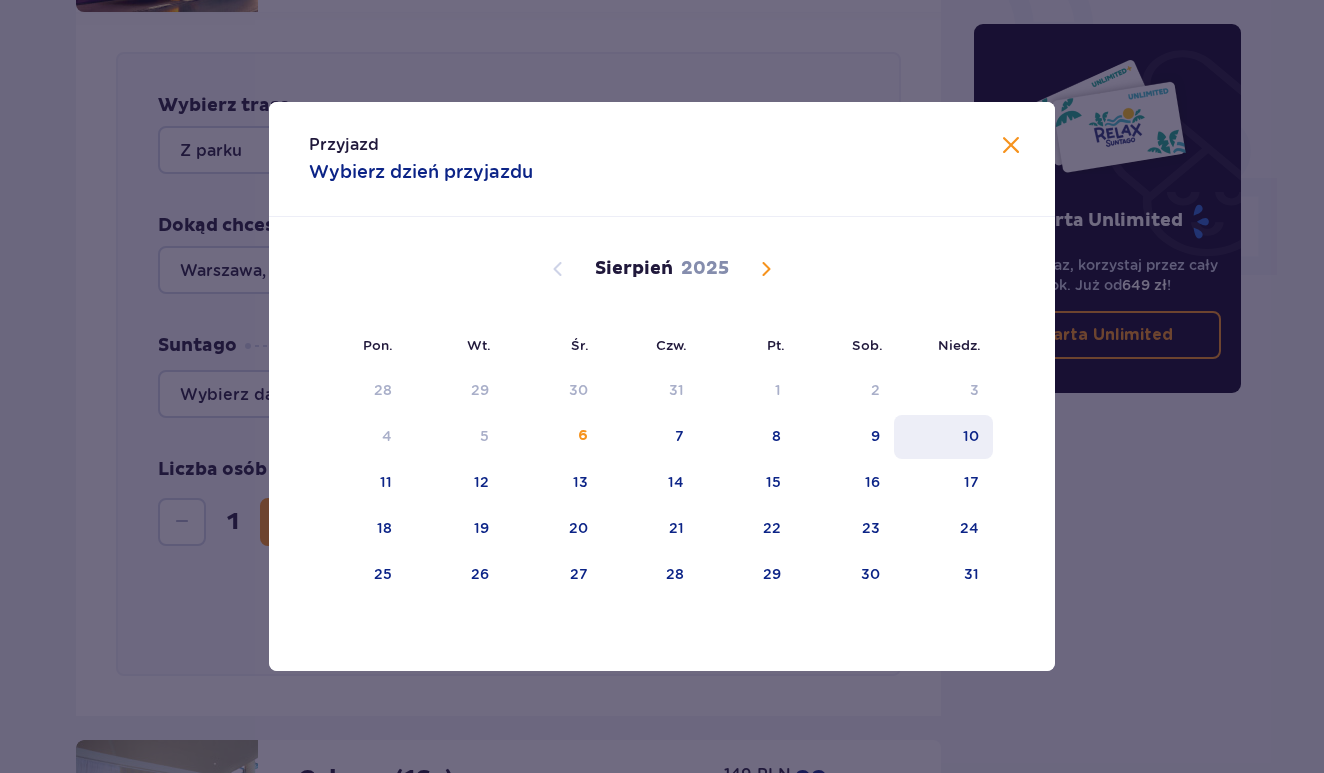 click on "10" at bounding box center (943, 437) 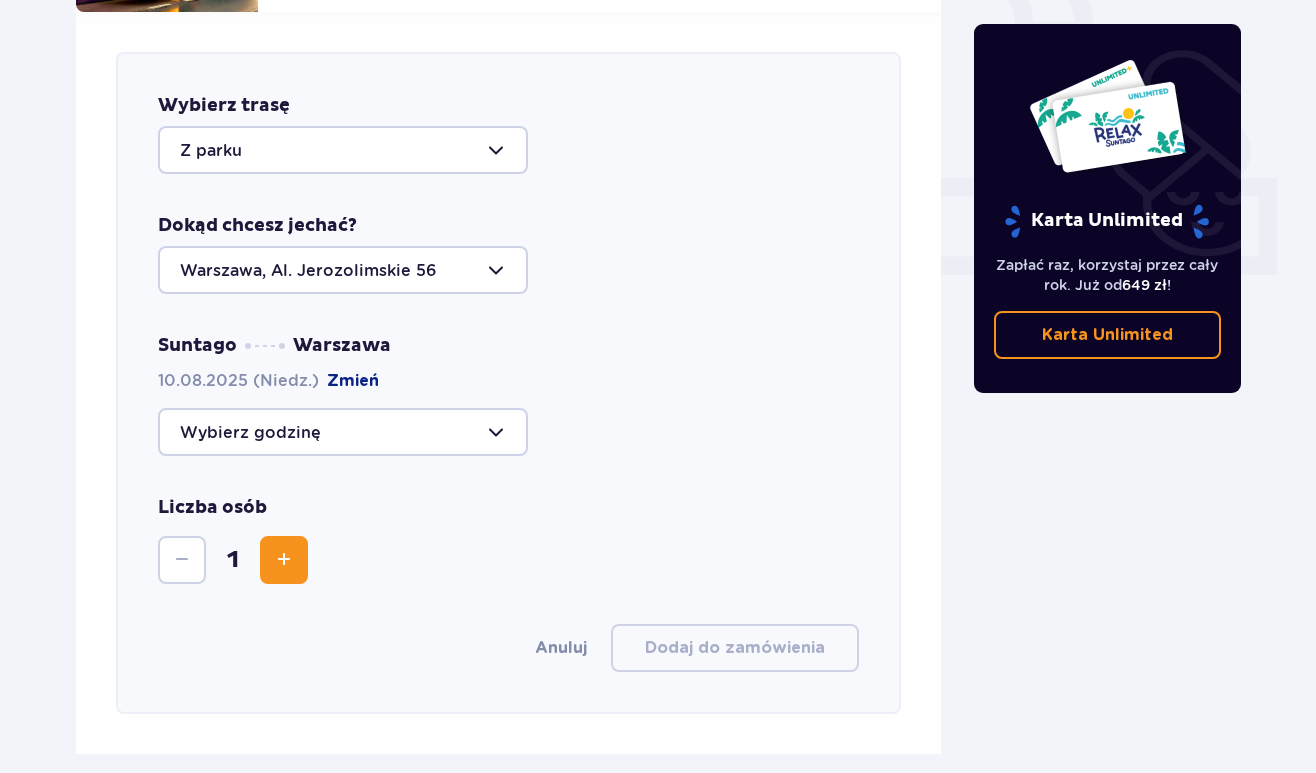 scroll, scrollTop: 924, scrollLeft: 0, axis: vertical 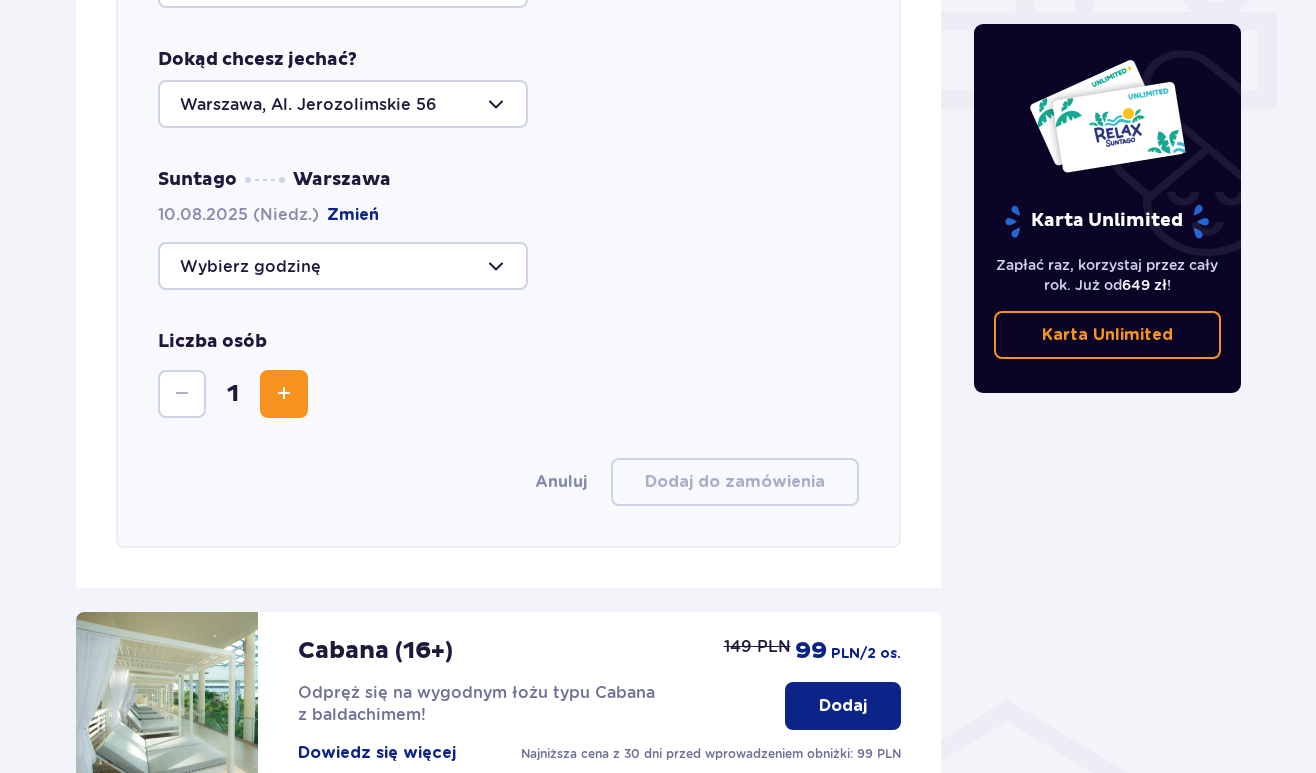 click at bounding box center [284, 394] 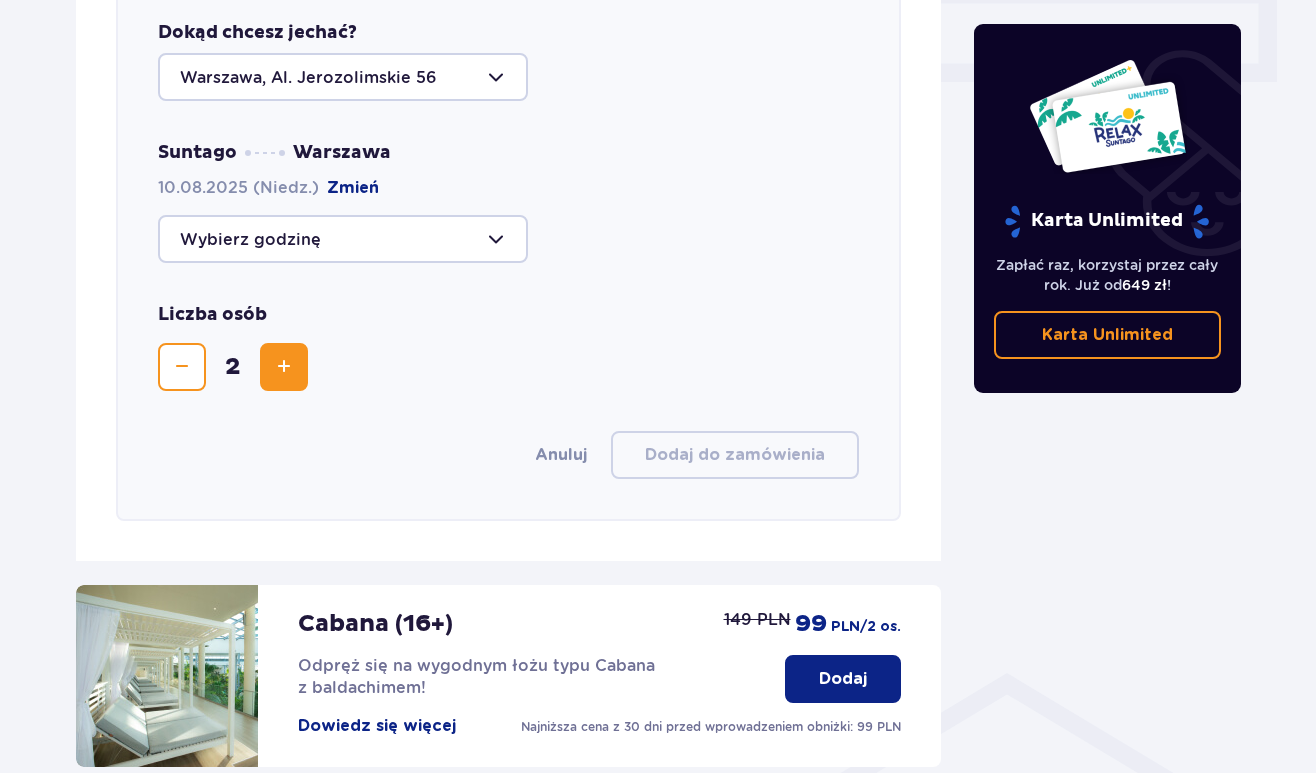 scroll, scrollTop: 884, scrollLeft: 0, axis: vertical 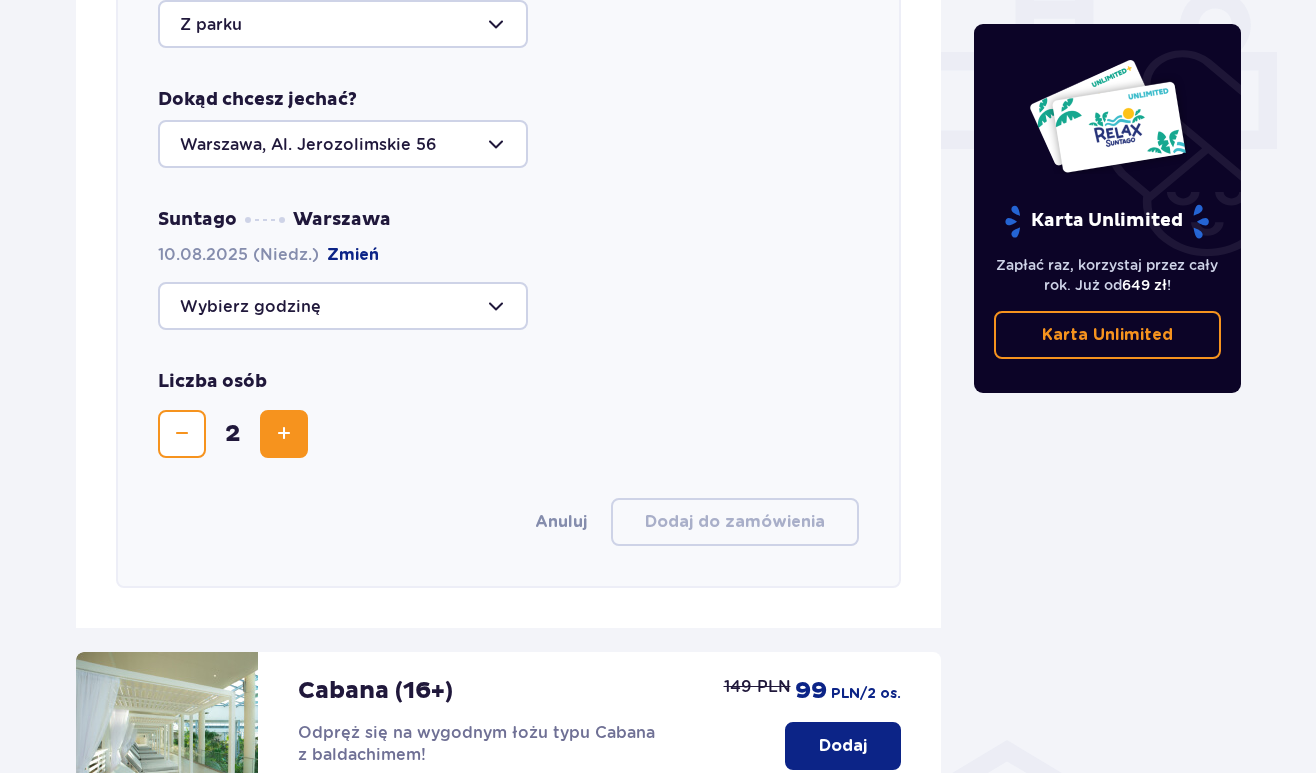 click on "Wybierz trasę Z parku Dokąd chcesz jechać? [CITY], [STREET] [NUMBER].[MONTH].[YEAR] (Niedz.) Zmień Liczba osób 2 Anuluj Dodaj do zamówienia" at bounding box center [508, 257] 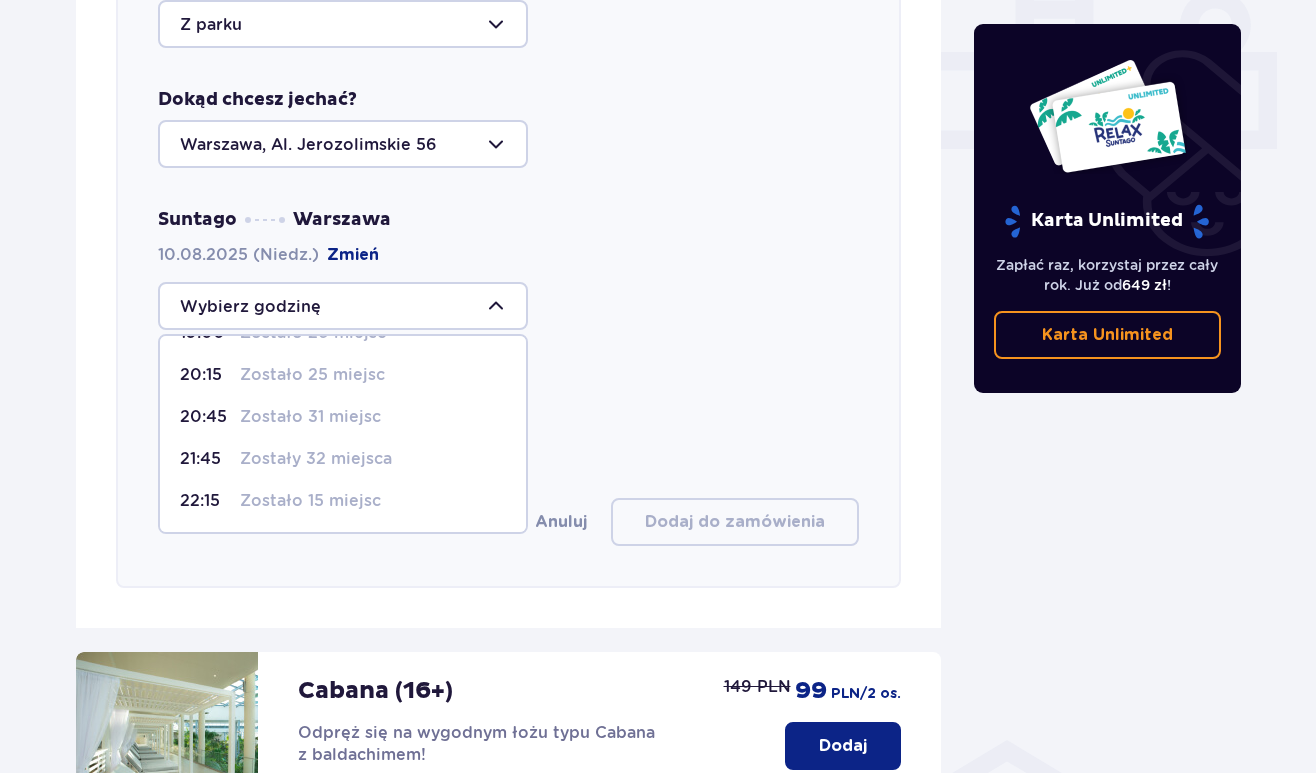 scroll, scrollTop: 244, scrollLeft: 0, axis: vertical 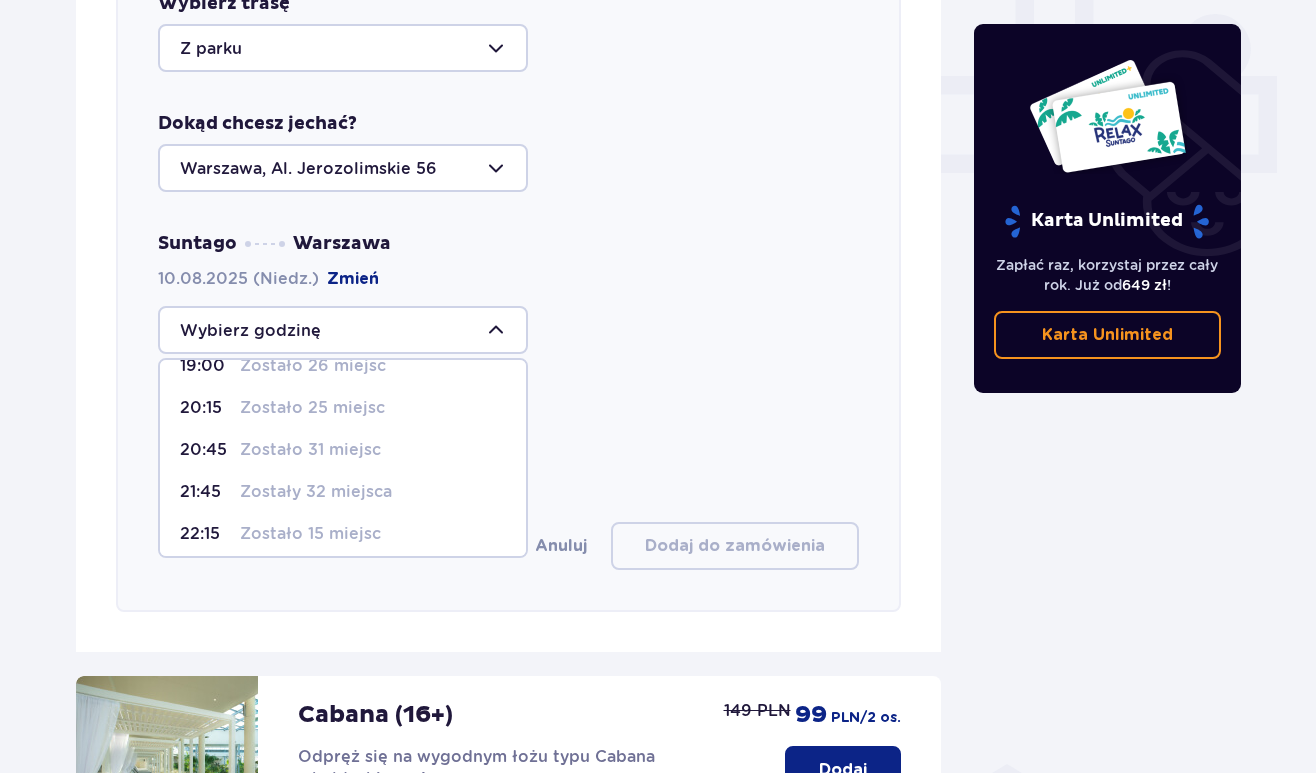 click on "Zostało 31 miejsc" at bounding box center (310, 450) 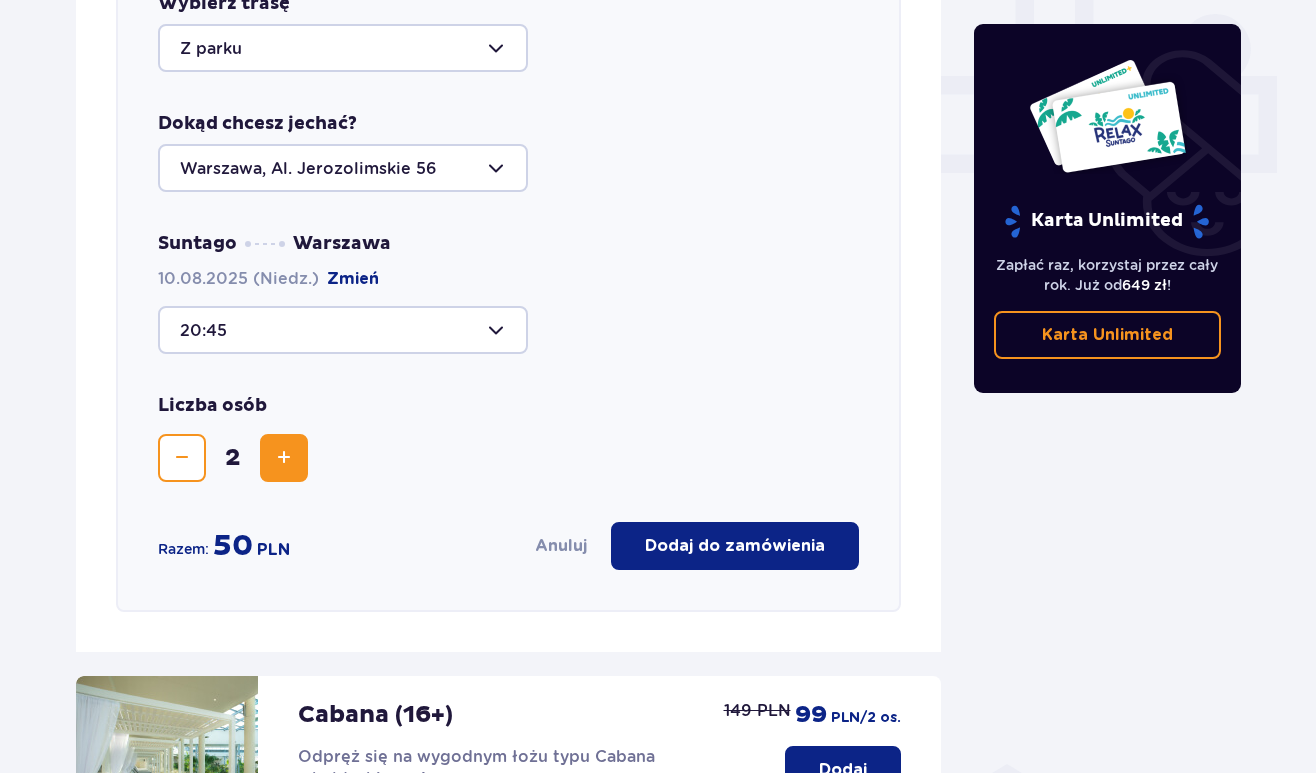 click at bounding box center (343, 330) 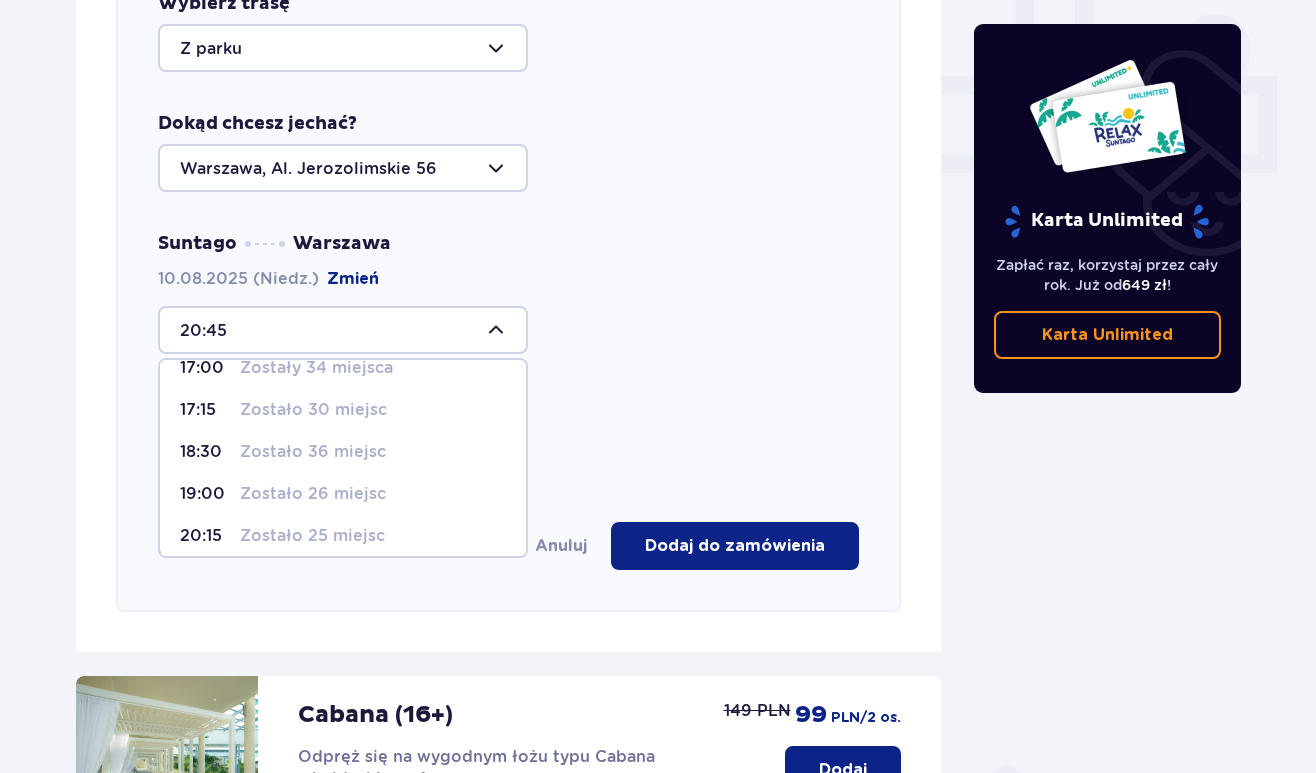 scroll, scrollTop: 142, scrollLeft: 0, axis: vertical 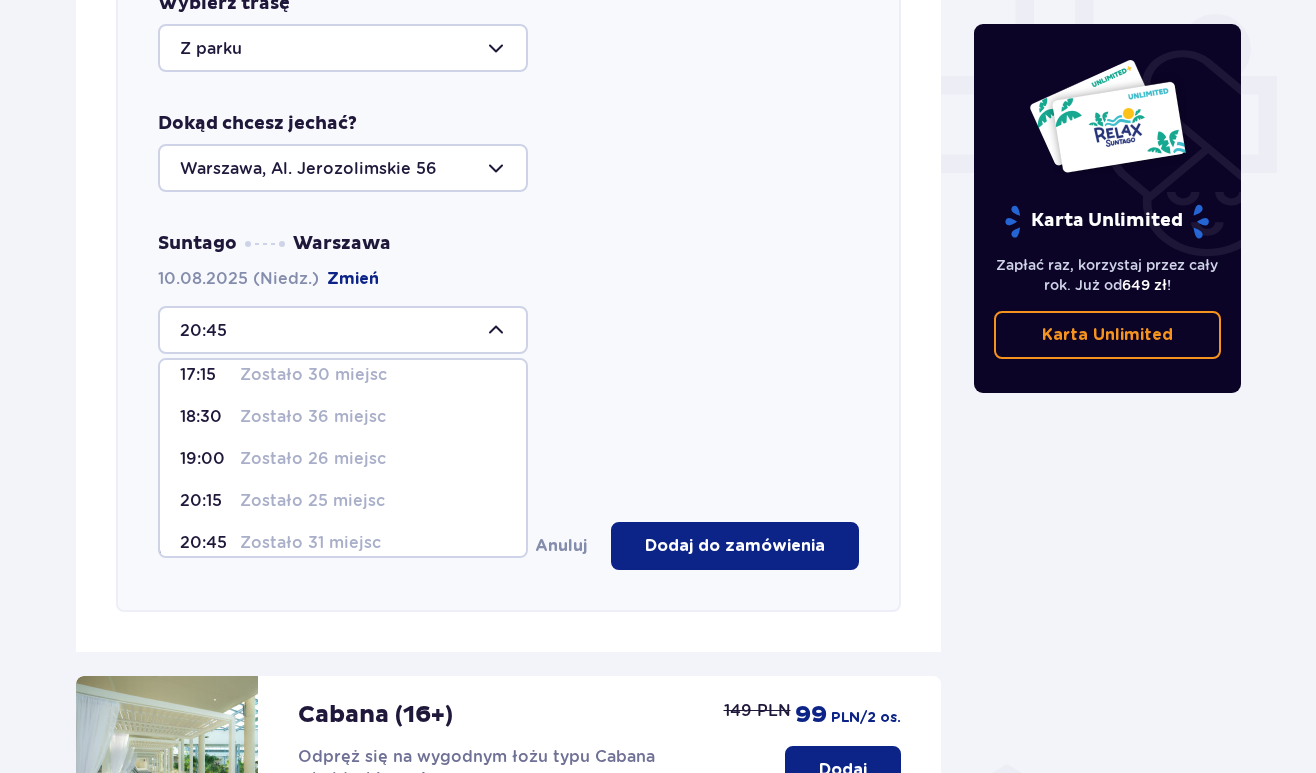 click on "20:15 Zostało 25 miejsc" at bounding box center (343, 501) 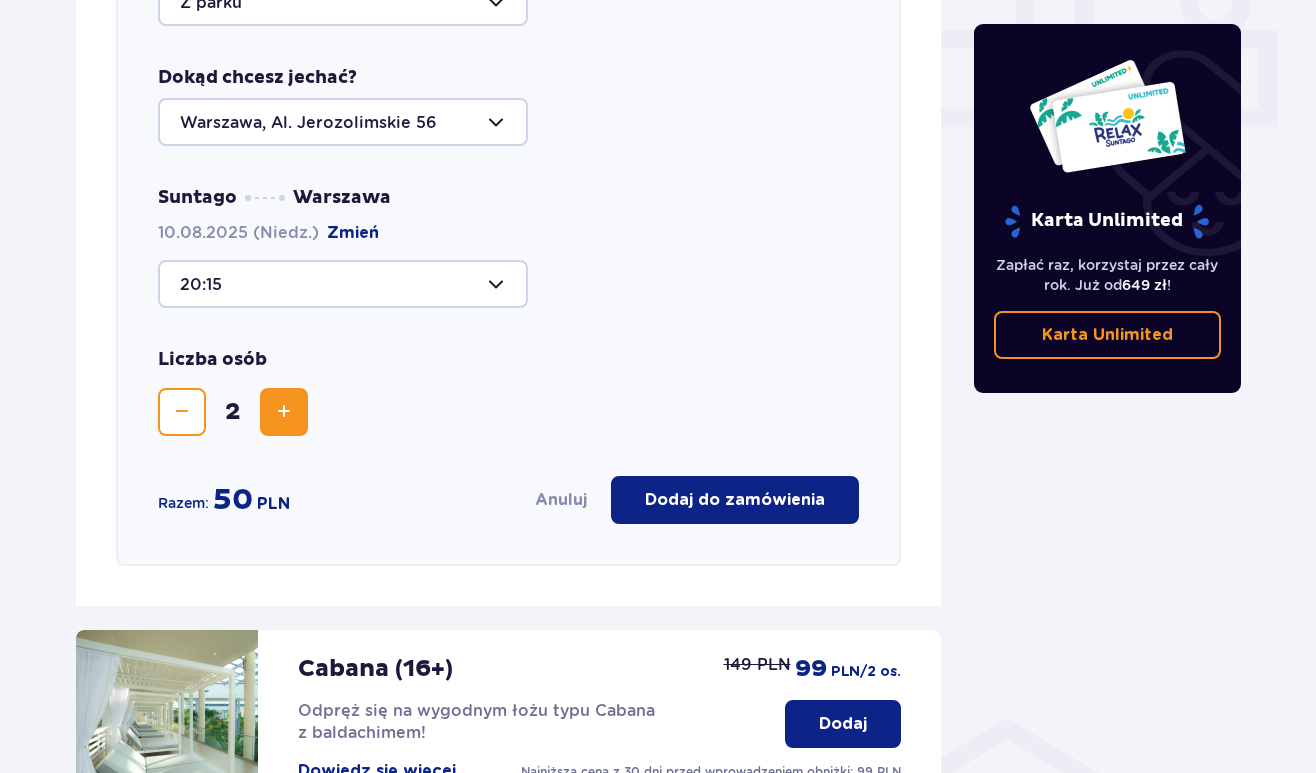 scroll, scrollTop: 881, scrollLeft: 0, axis: vertical 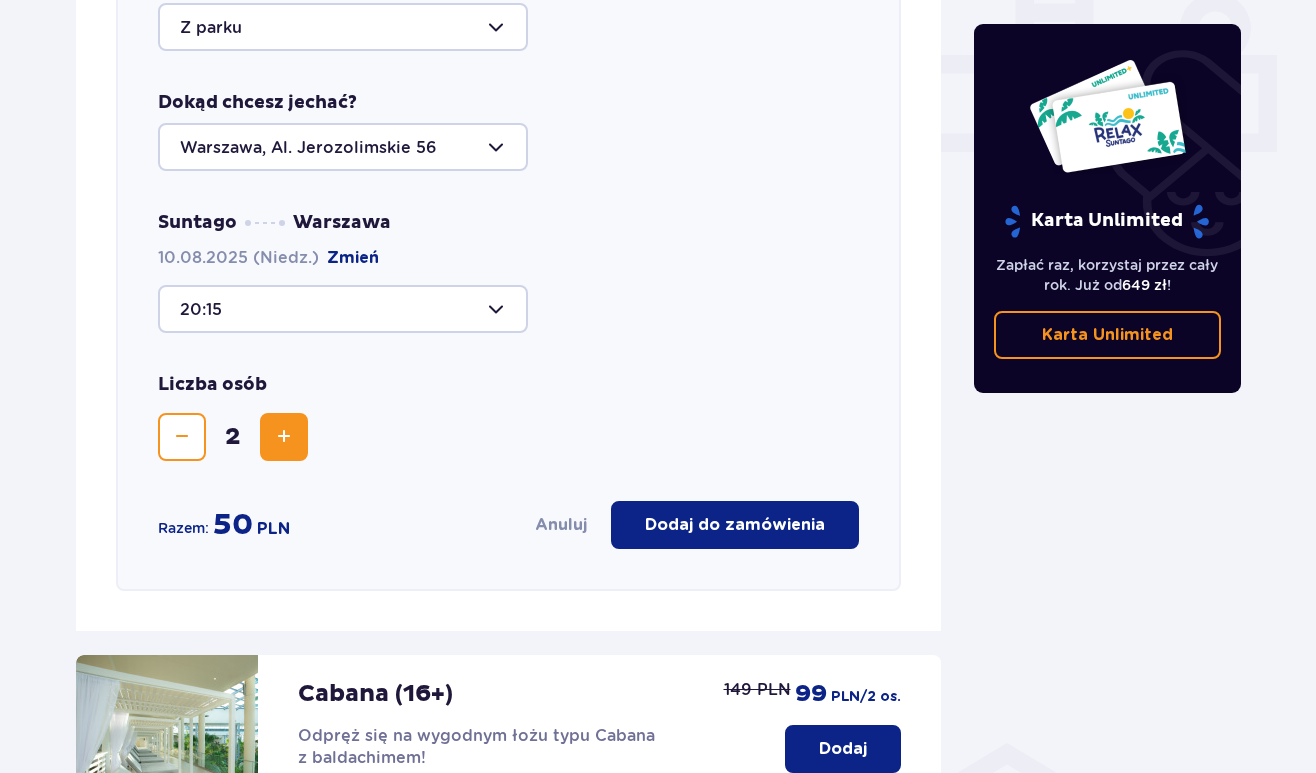 click at bounding box center [182, 437] 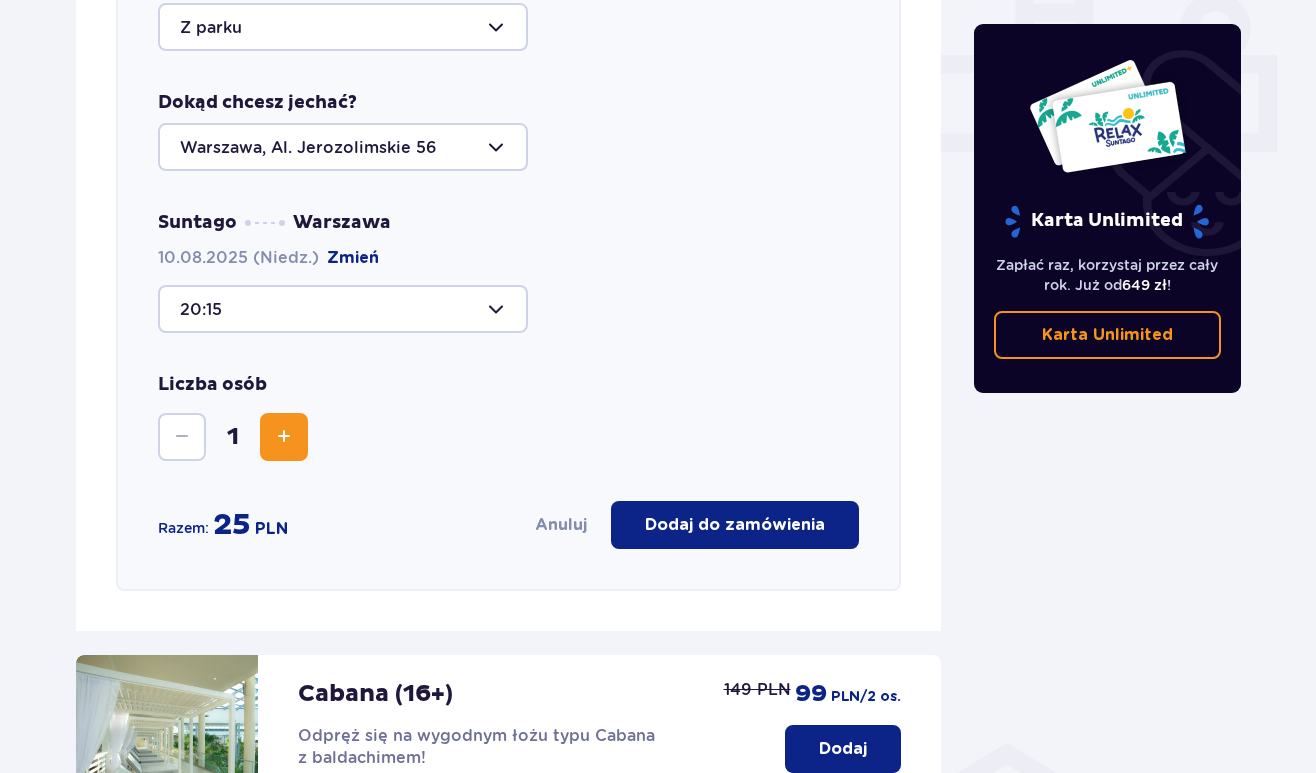 click at bounding box center [284, 437] 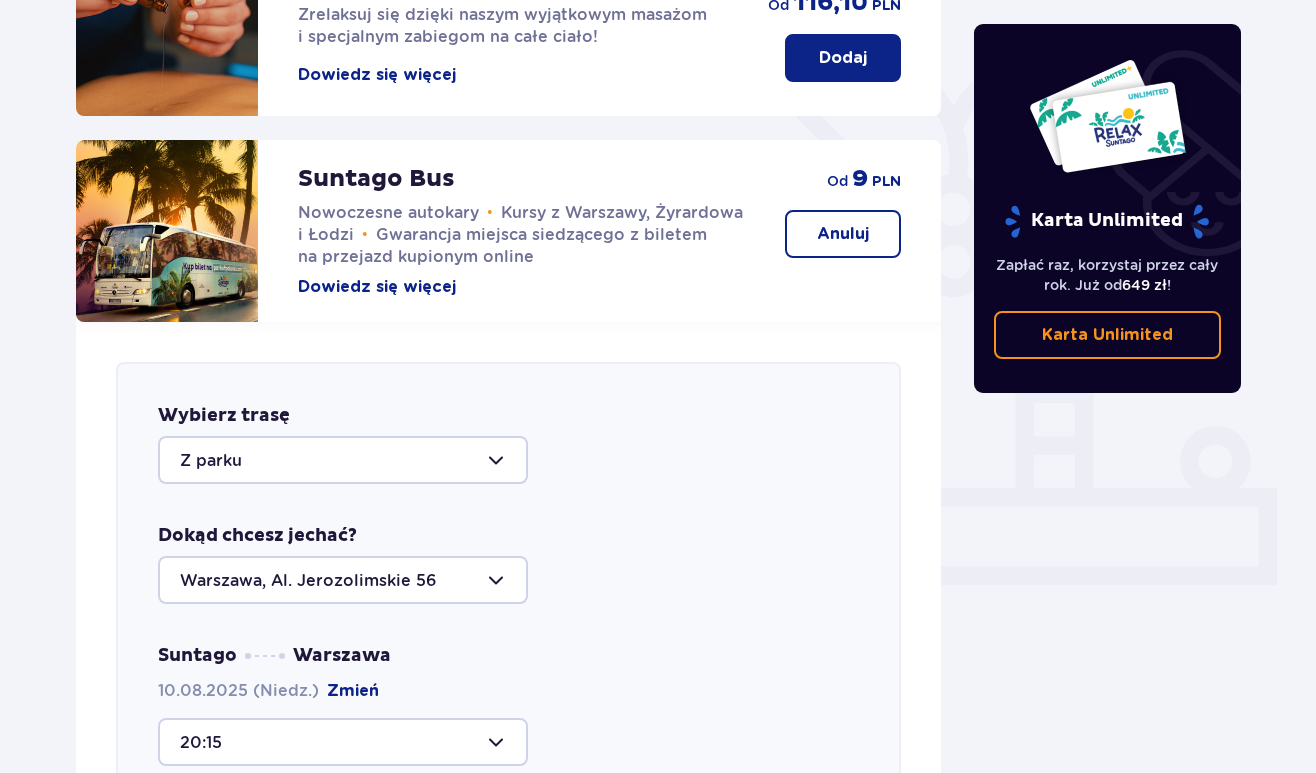 scroll, scrollTop: 673, scrollLeft: 0, axis: vertical 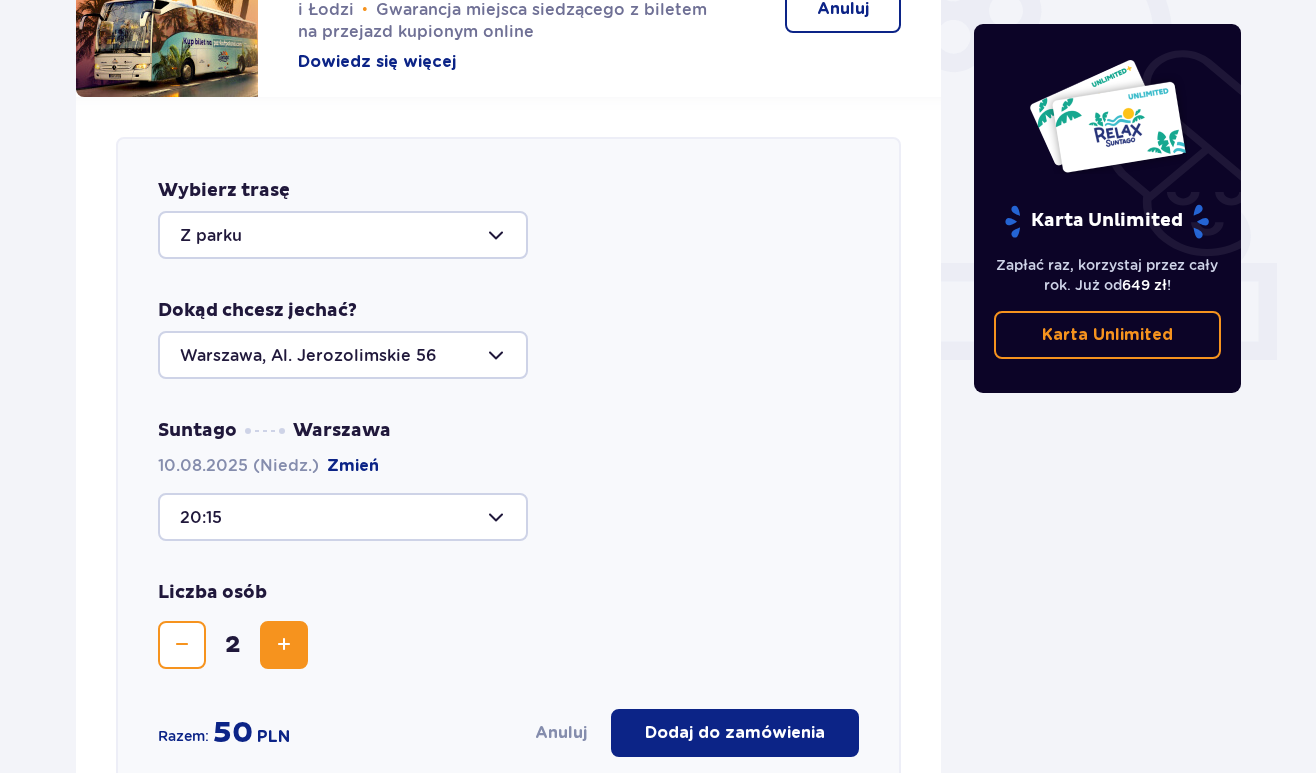 click at bounding box center (343, 355) 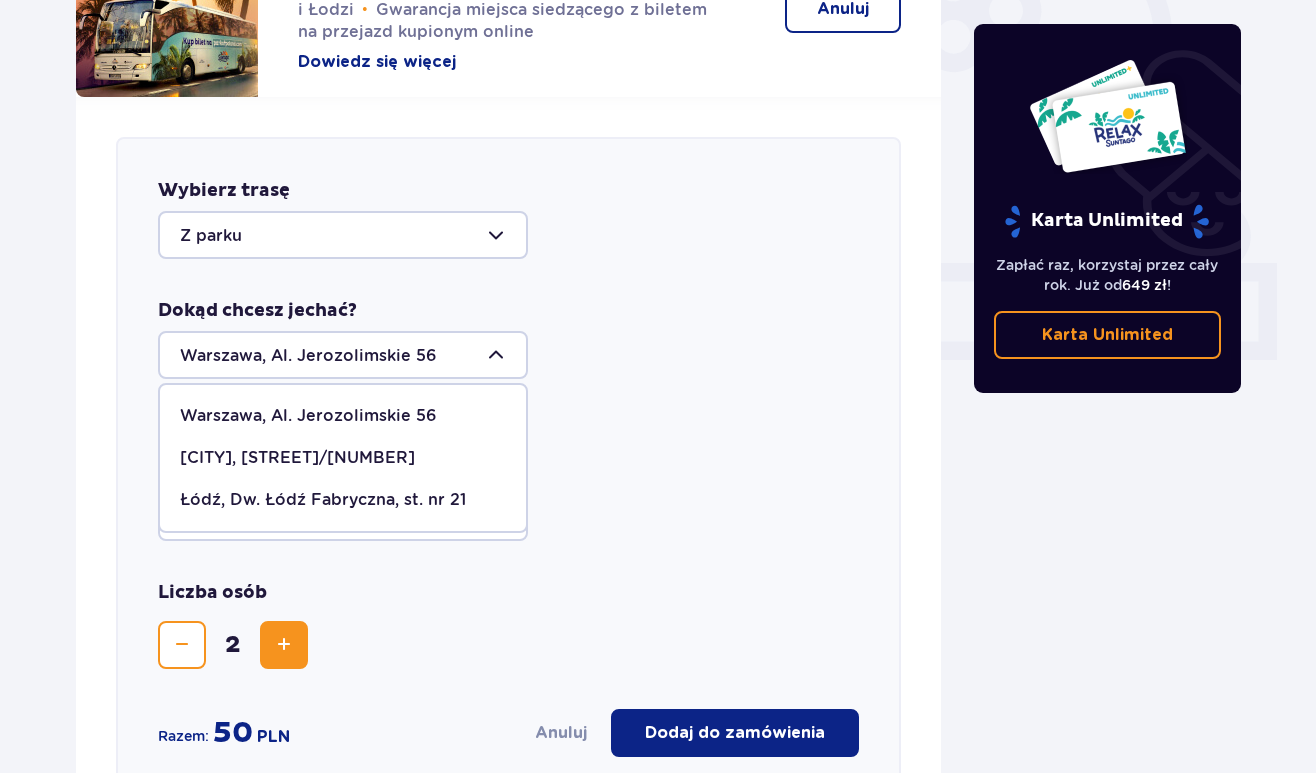 click at bounding box center [343, 355] 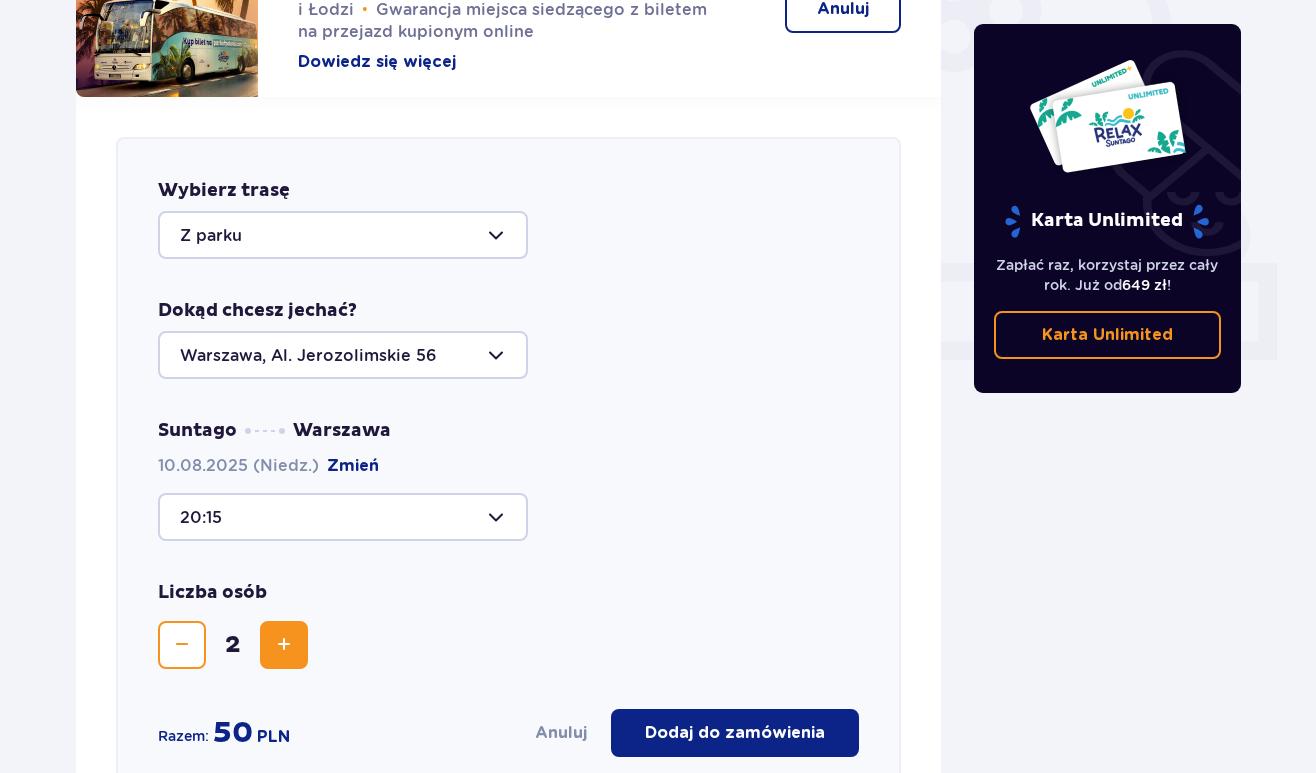 click on "Warszawa, Al. Jerozolimskie 56" at bounding box center [508, 355] 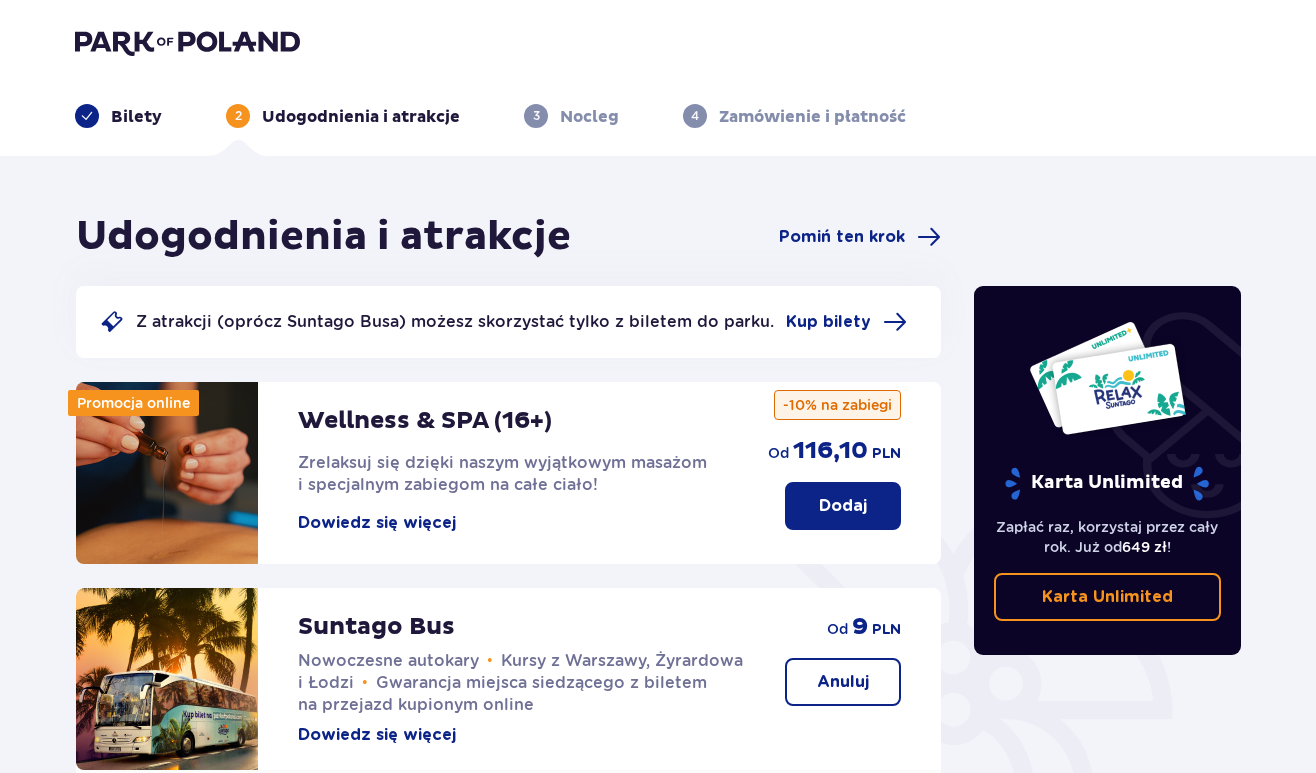 scroll, scrollTop: 0, scrollLeft: 0, axis: both 